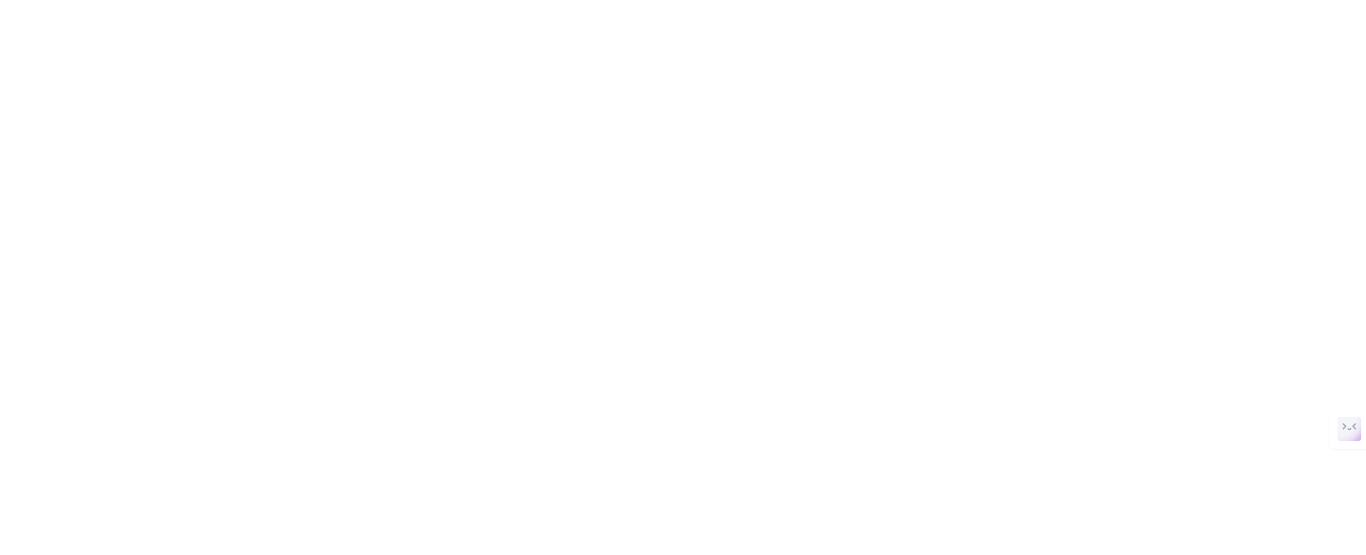 scroll, scrollTop: 0, scrollLeft: 0, axis: both 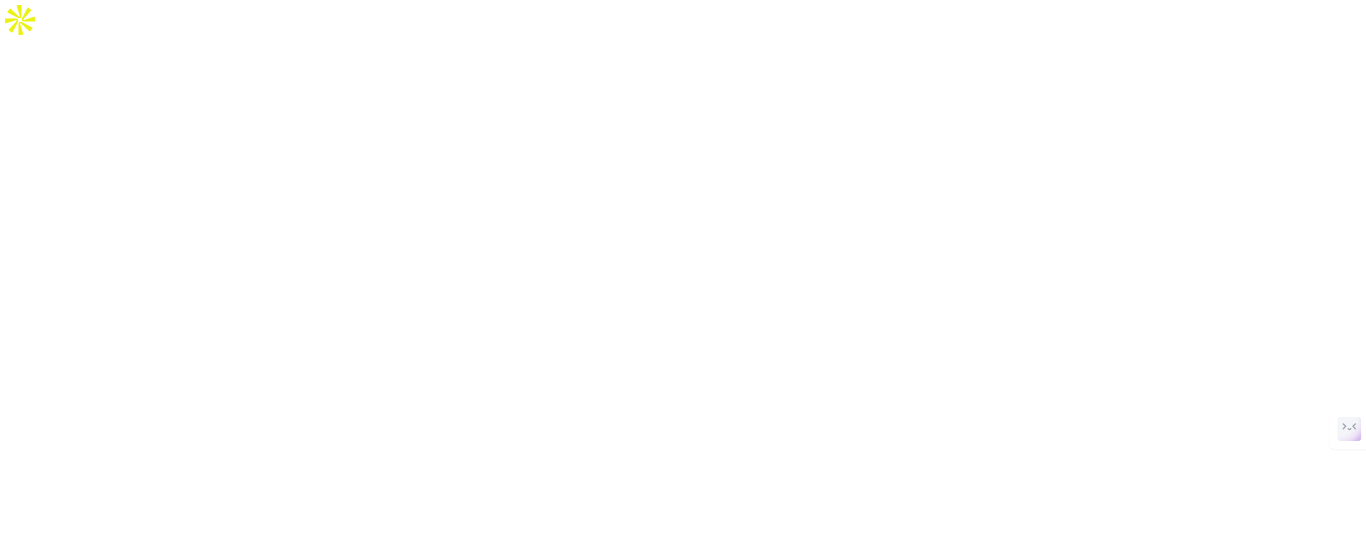 select on "*" 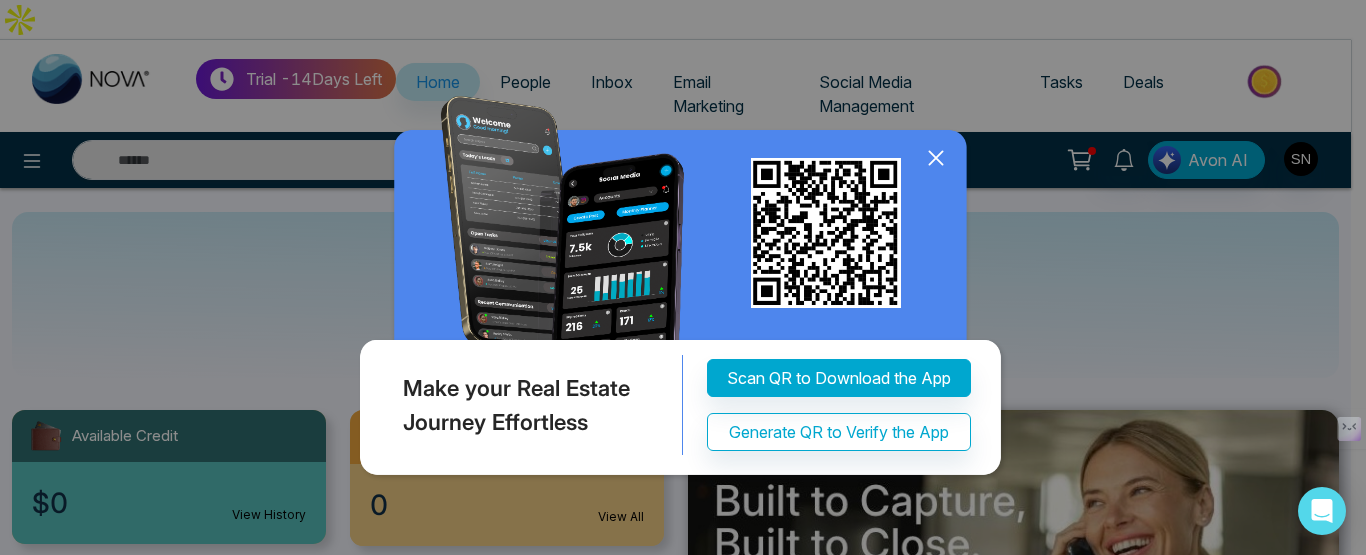 click 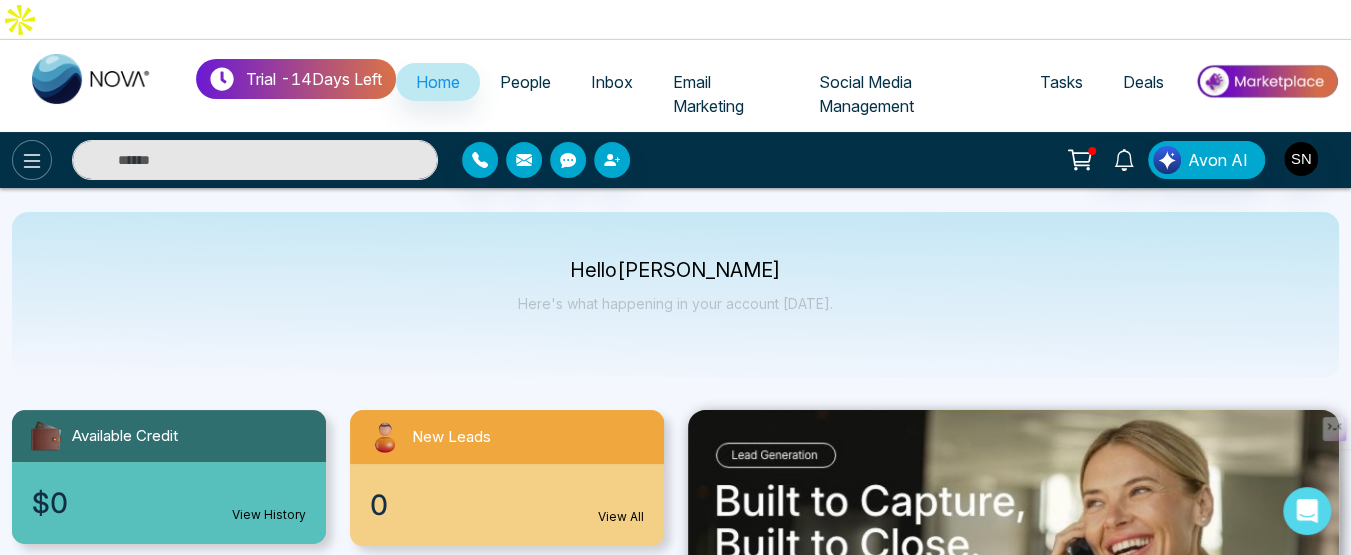 click 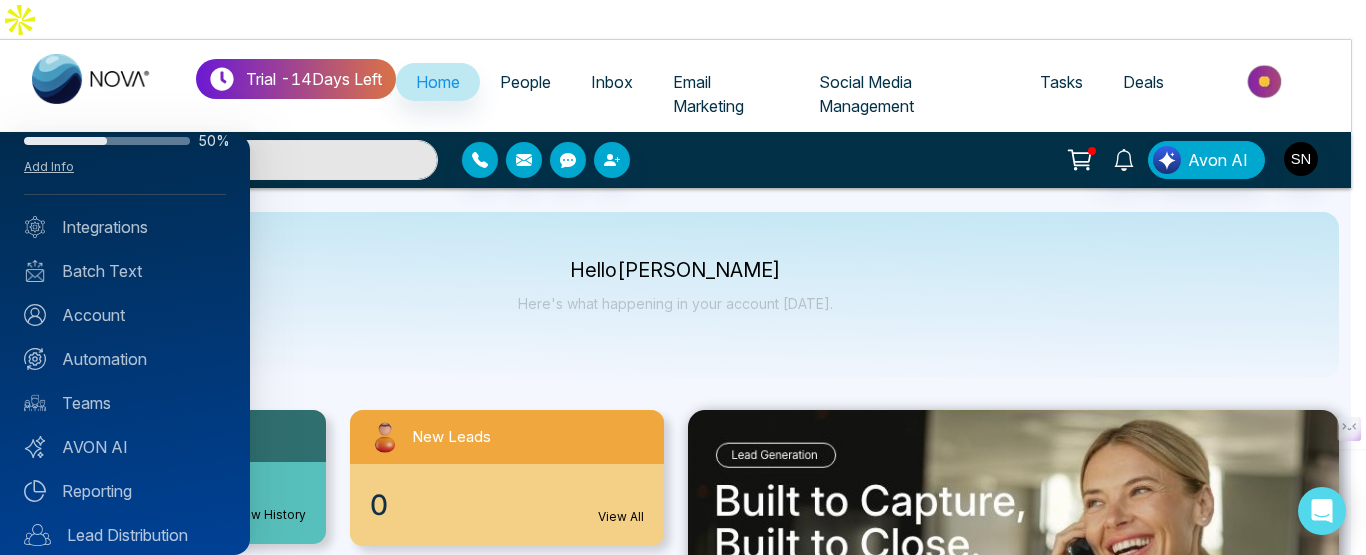 scroll, scrollTop: 0, scrollLeft: 0, axis: both 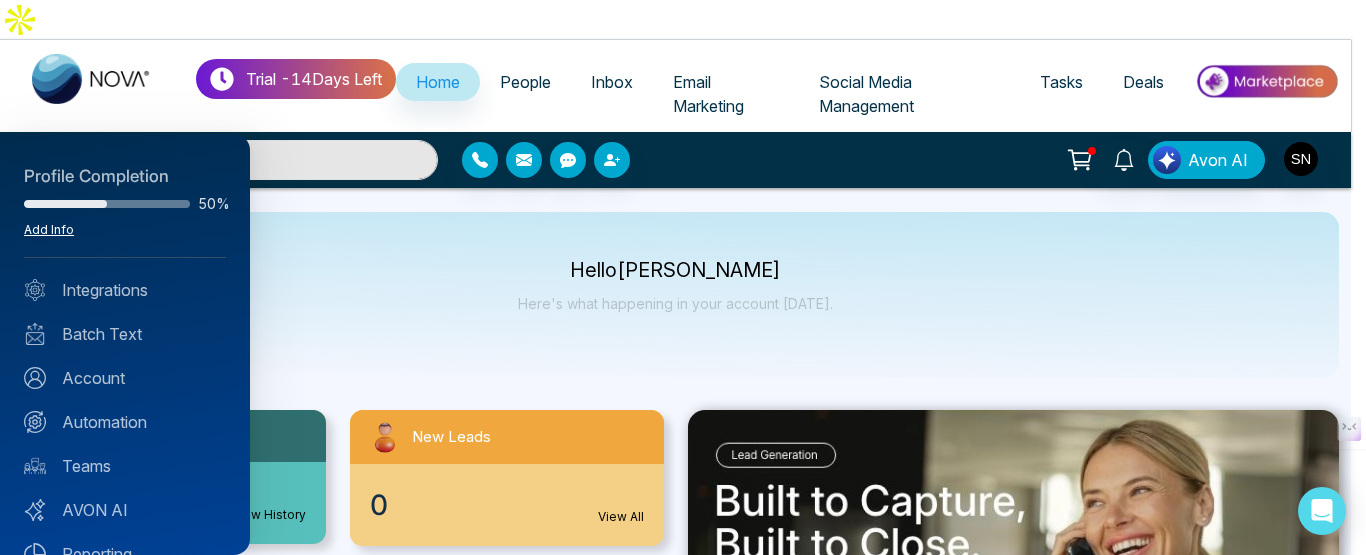 click on "Add Info" at bounding box center [49, 229] 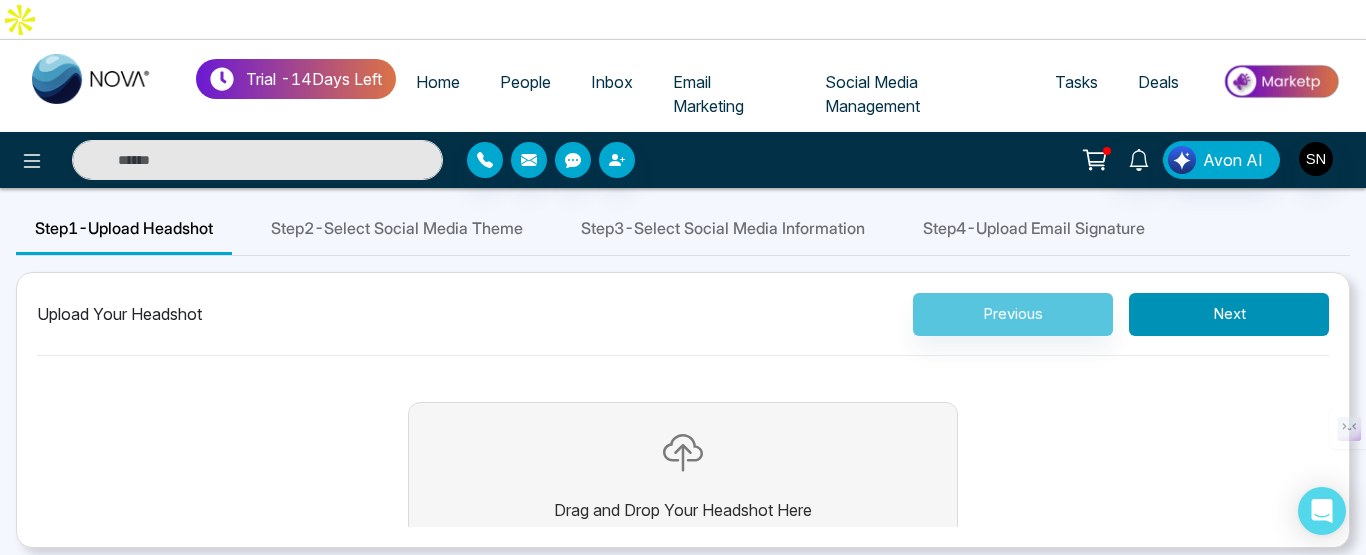 click on "Next" at bounding box center (1229, 314) 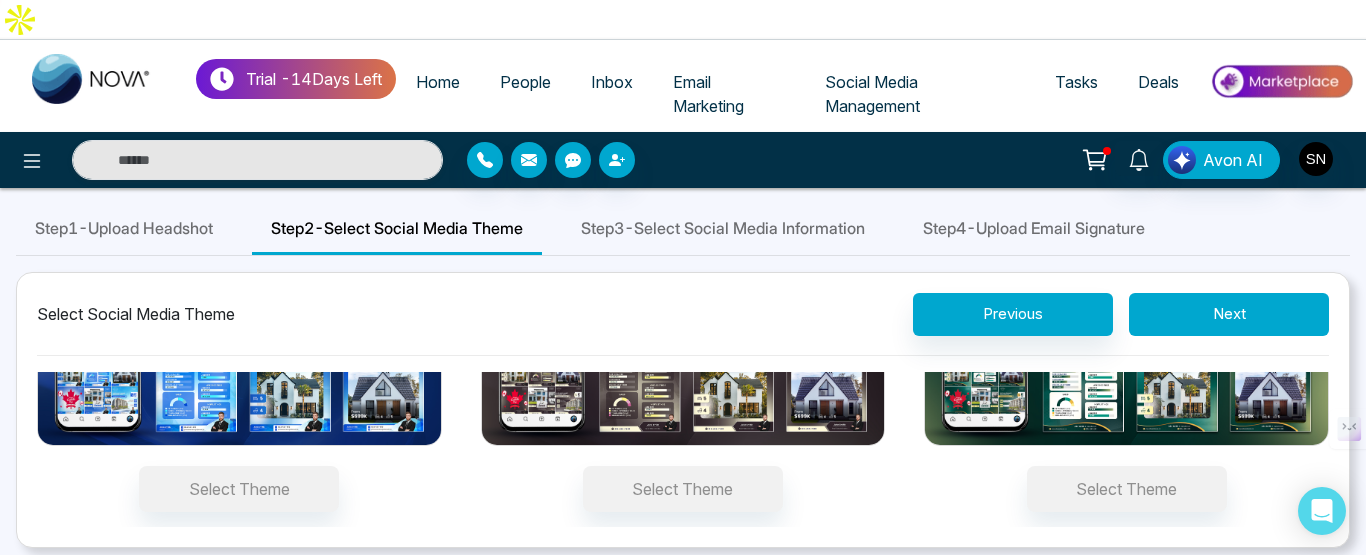 scroll, scrollTop: 72, scrollLeft: 0, axis: vertical 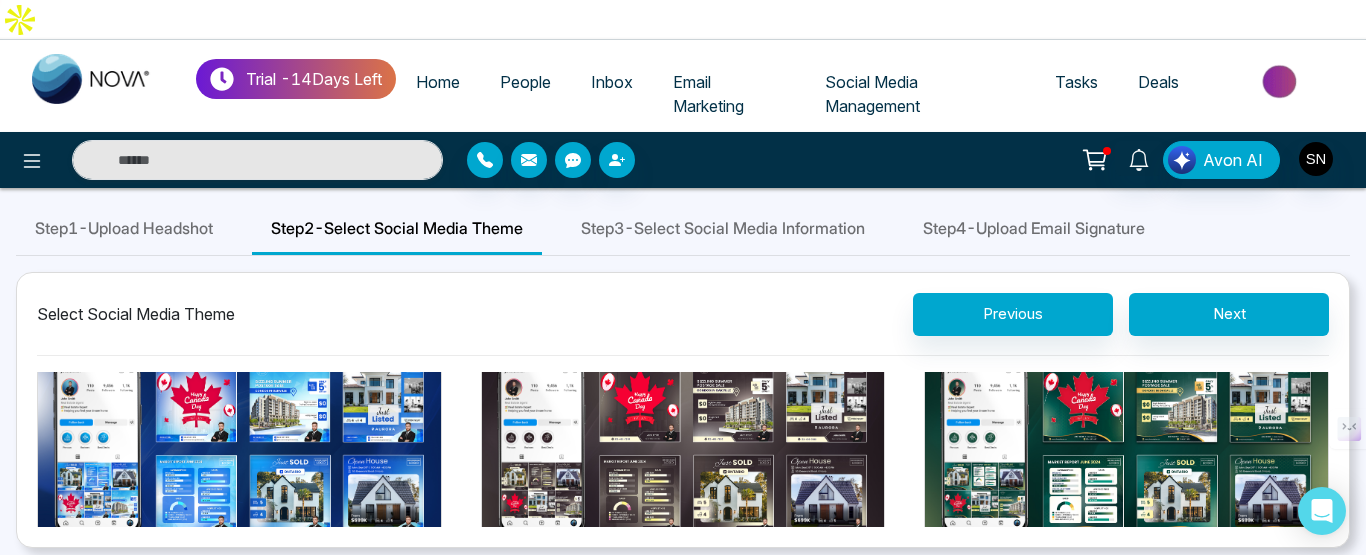 click at bounding box center [1126, 448] 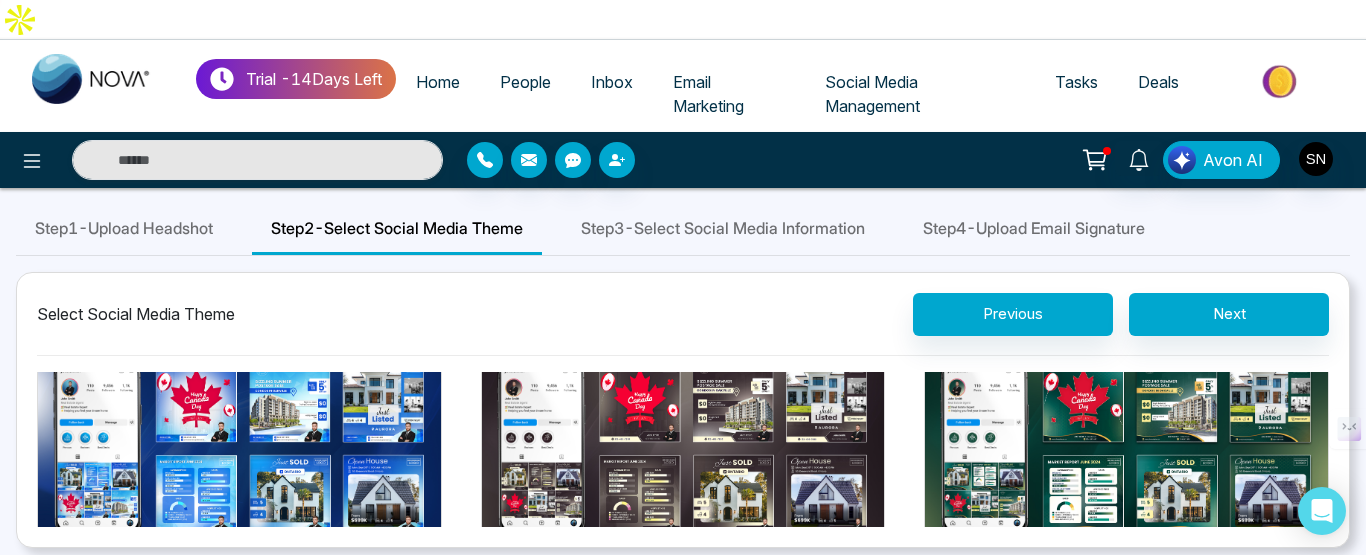 click on "Select Theme" at bounding box center [1127, 593] 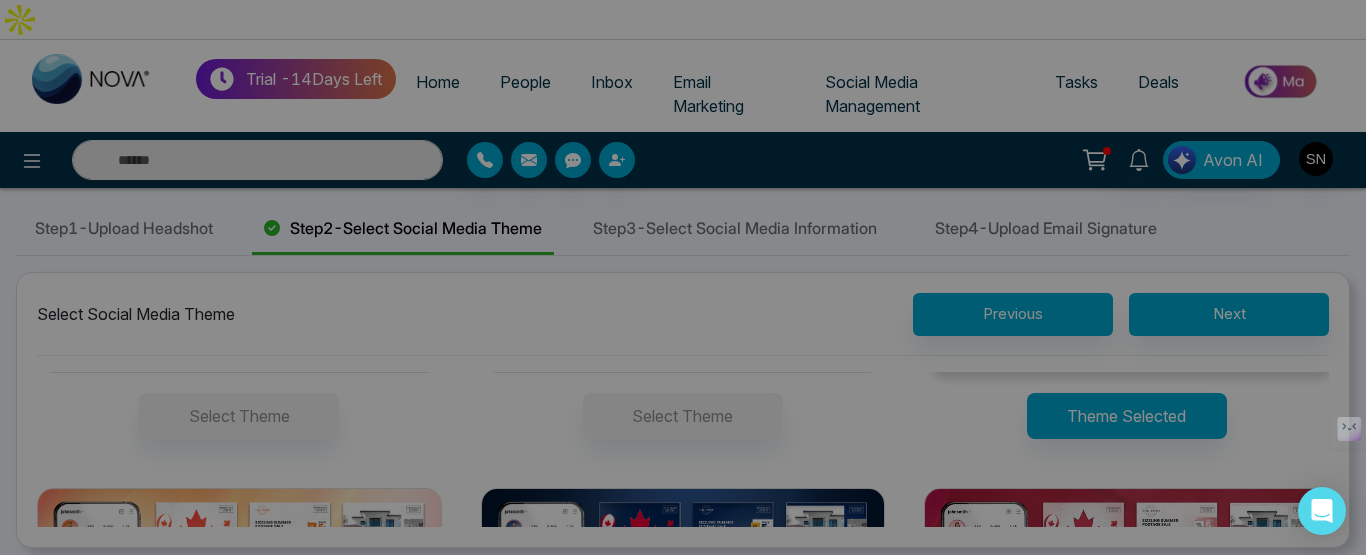 scroll, scrollTop: 175, scrollLeft: 0, axis: vertical 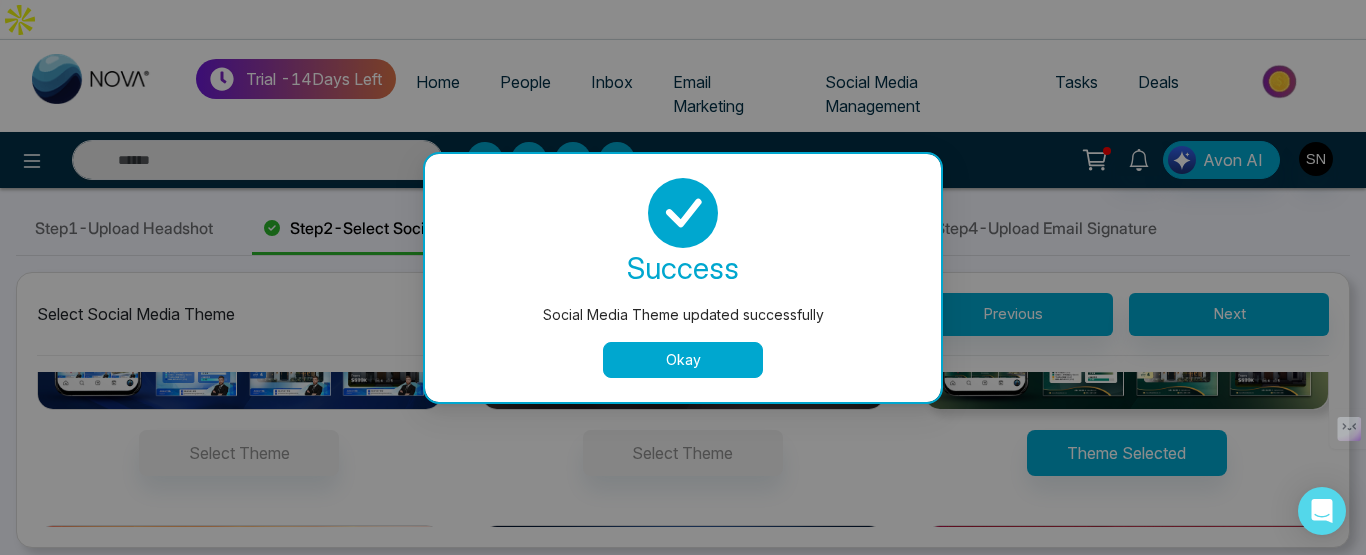 click on "Okay" at bounding box center [683, 360] 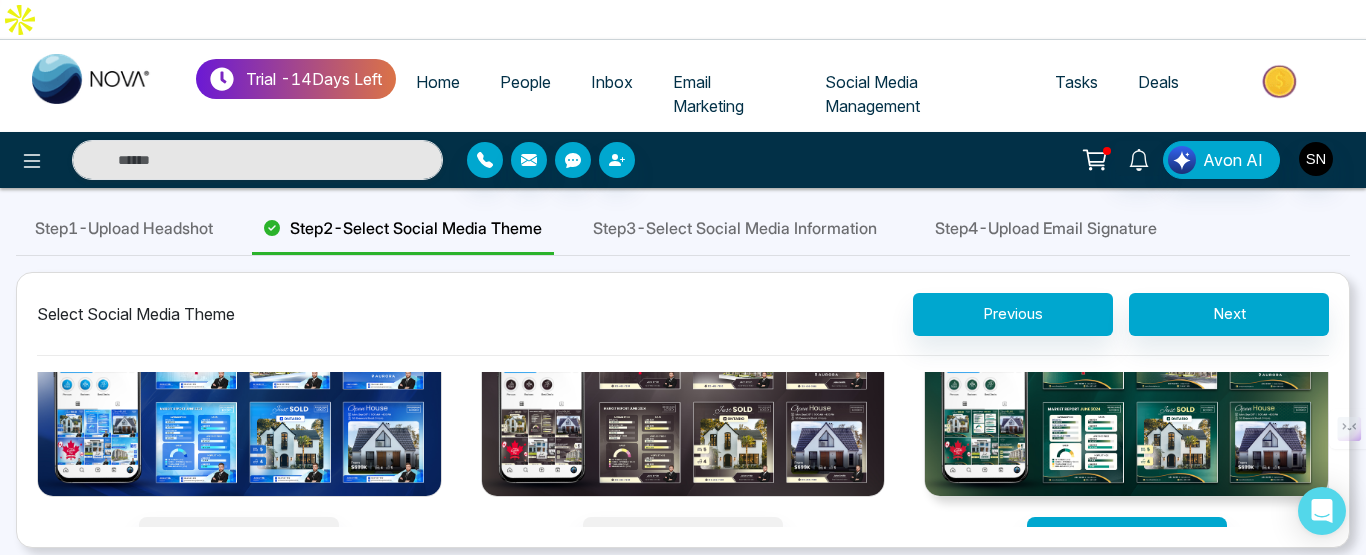 scroll, scrollTop: 0, scrollLeft: 0, axis: both 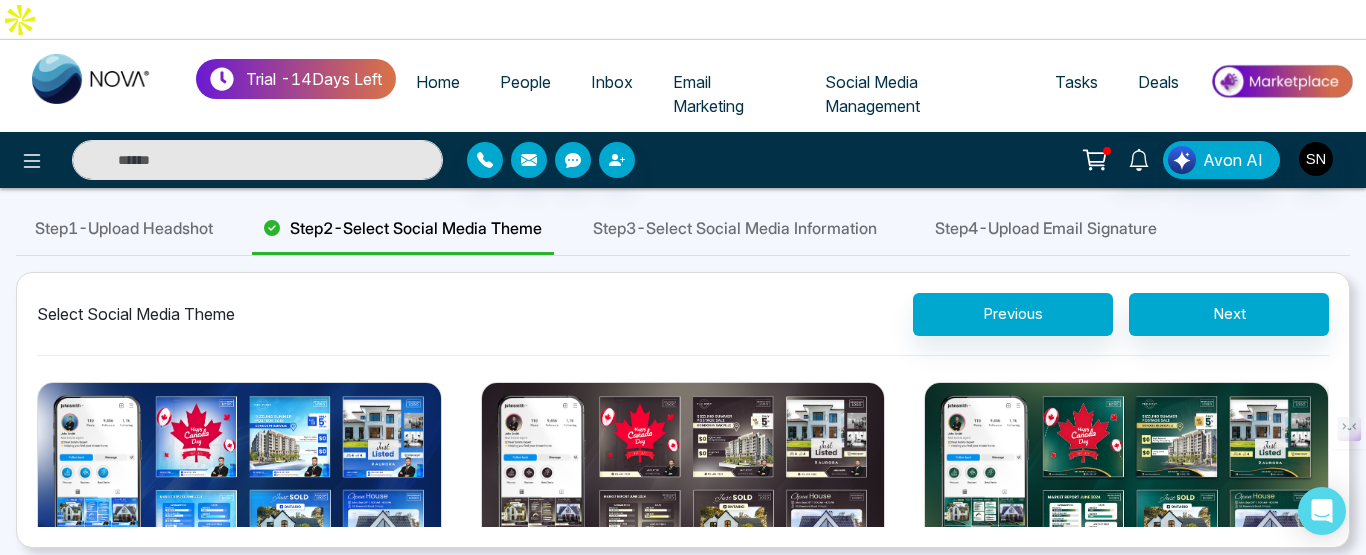 click on "Step  3  -  Select Social Media Information" at bounding box center (735, 228) 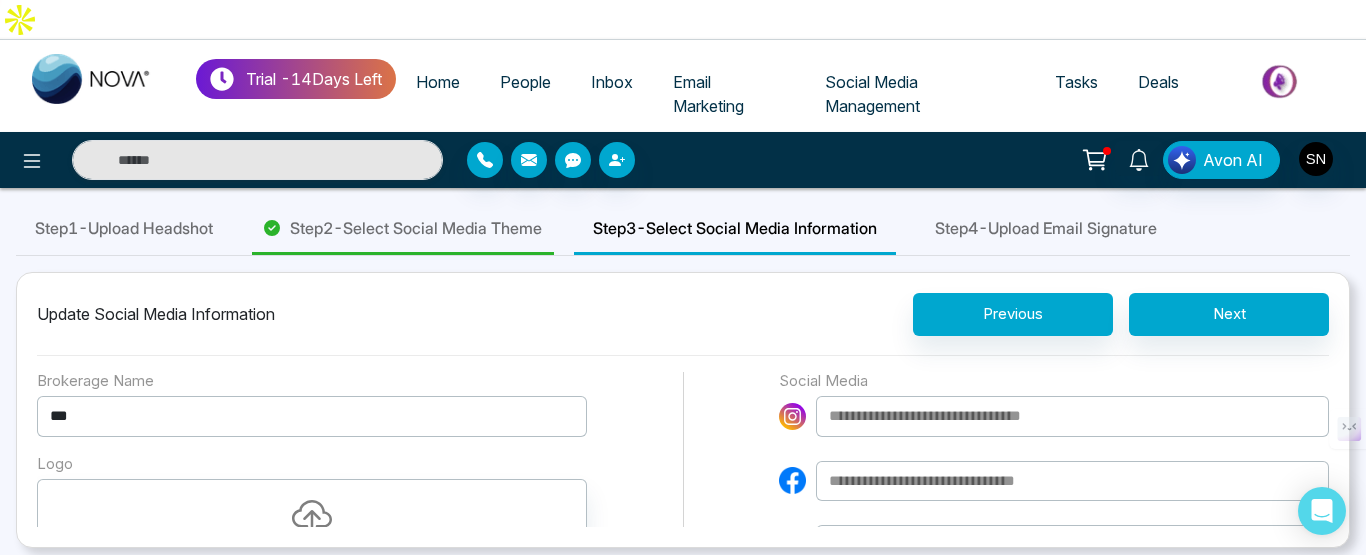 scroll, scrollTop: 0, scrollLeft: 0, axis: both 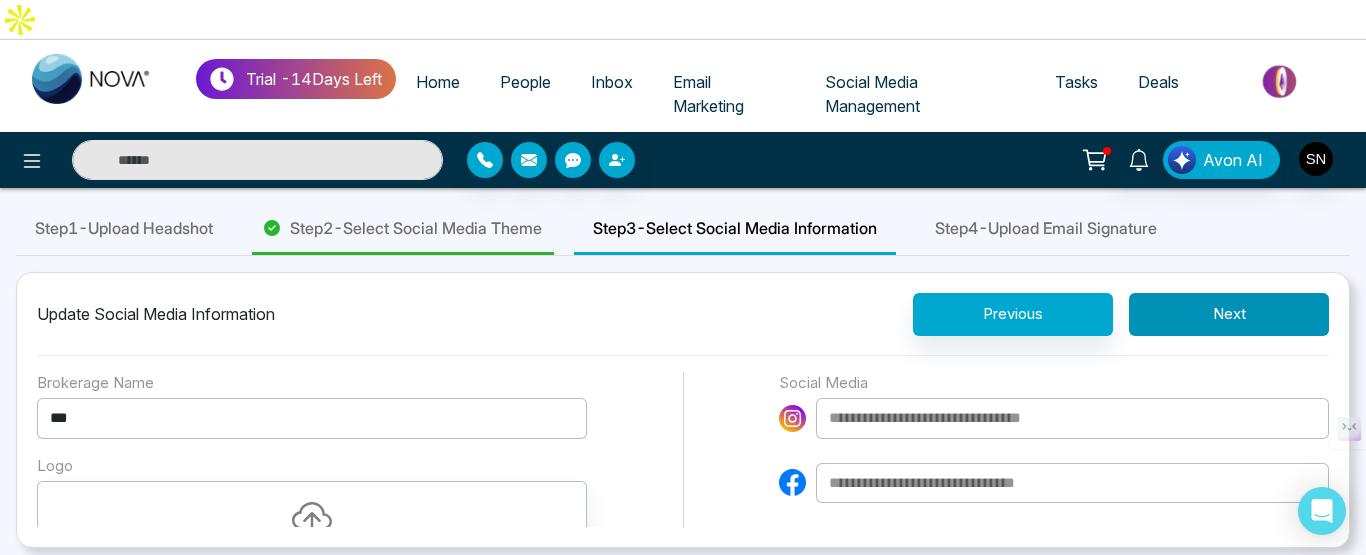 click on "Next" at bounding box center [1229, 314] 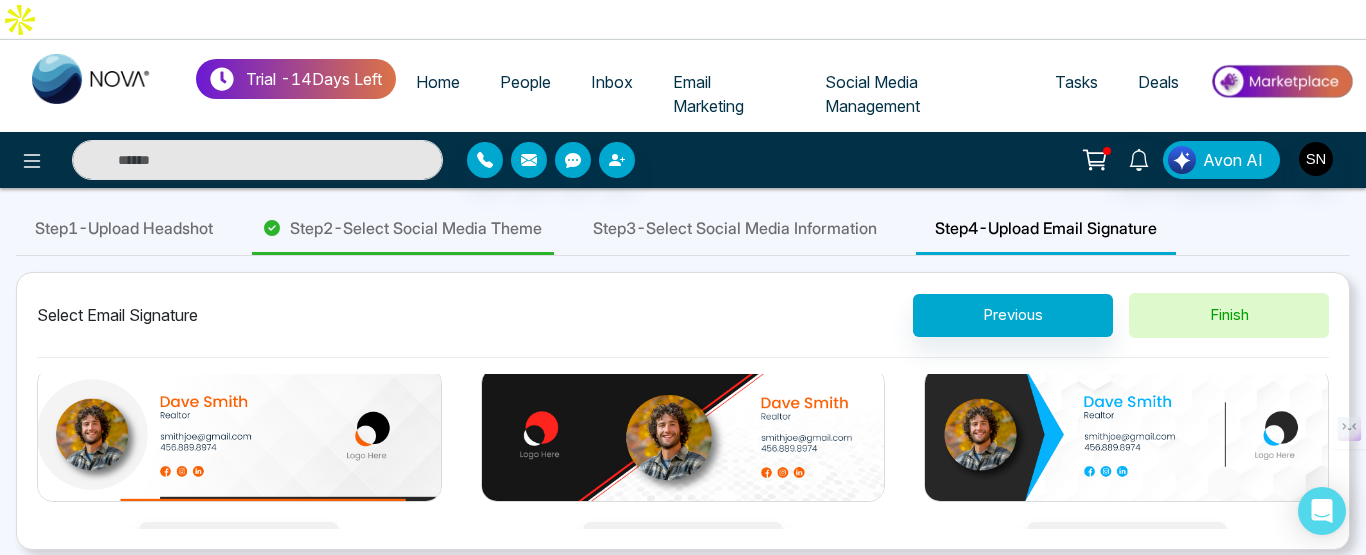 scroll, scrollTop: 0, scrollLeft: 0, axis: both 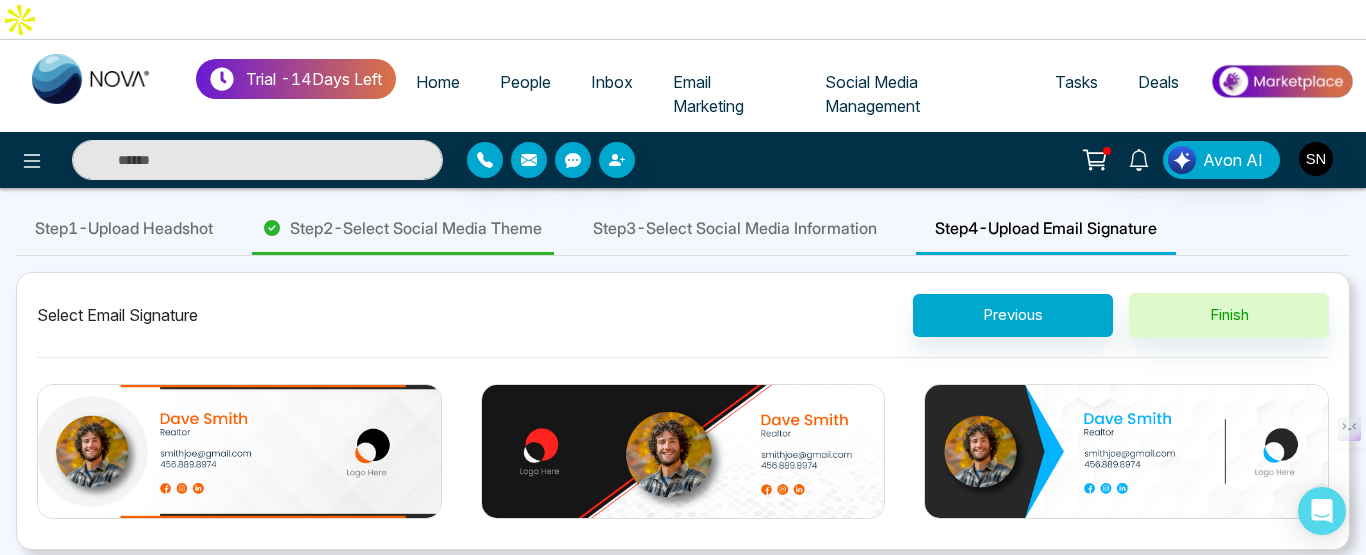 click on "Select Email Signature Previous Finish" at bounding box center [683, 325] 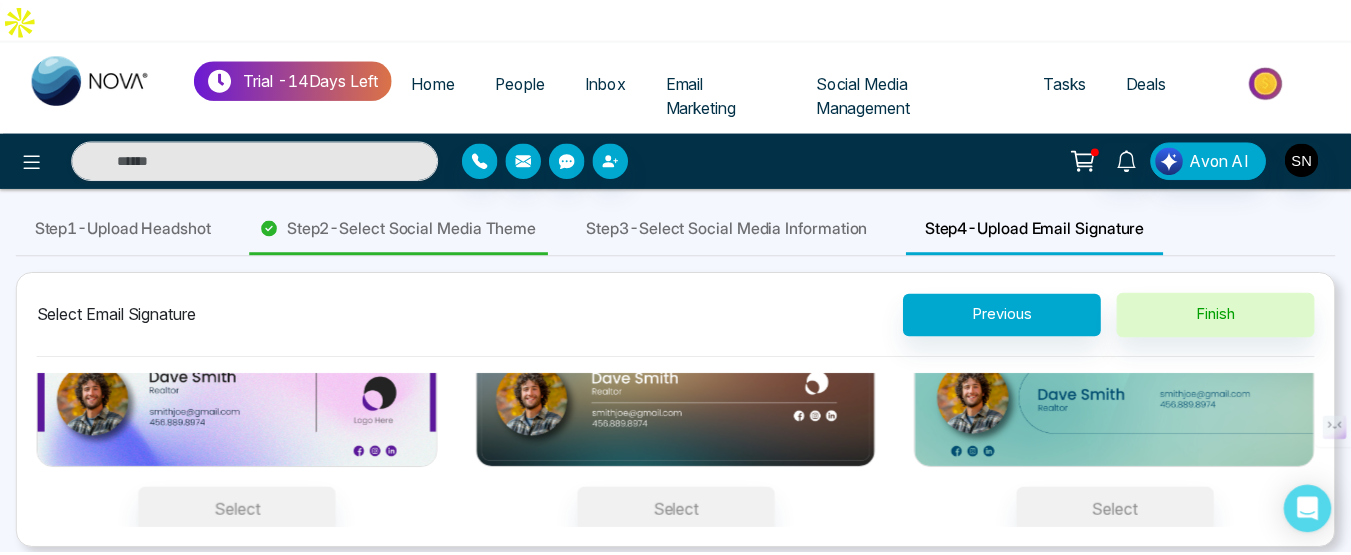 scroll, scrollTop: 0, scrollLeft: 0, axis: both 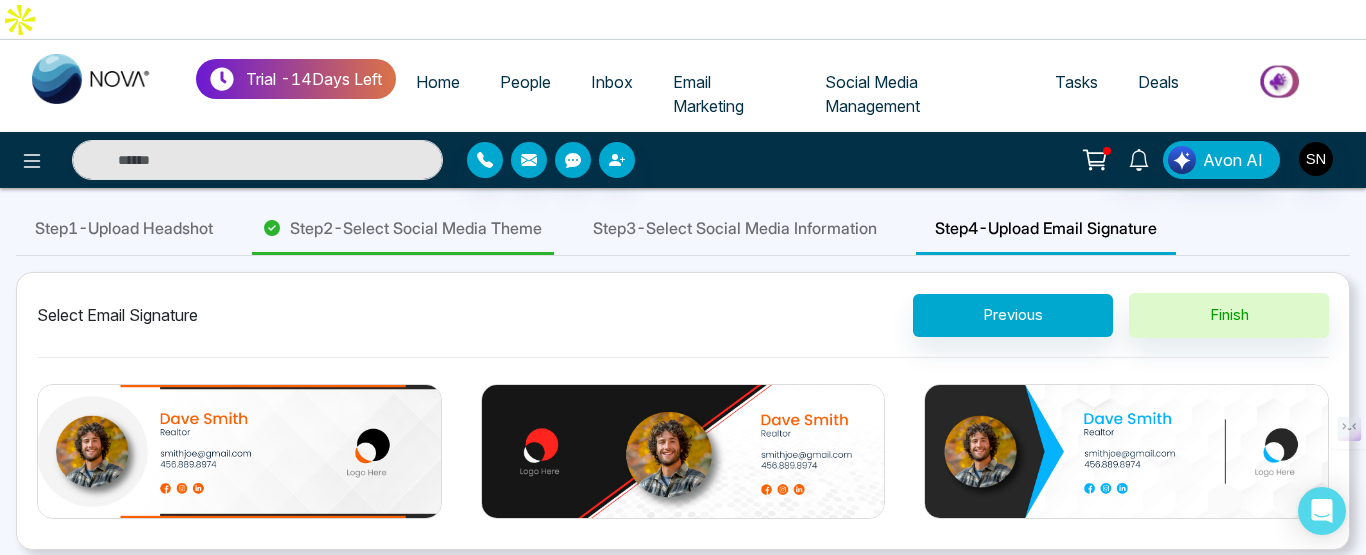 click on "Home" at bounding box center [438, 82] 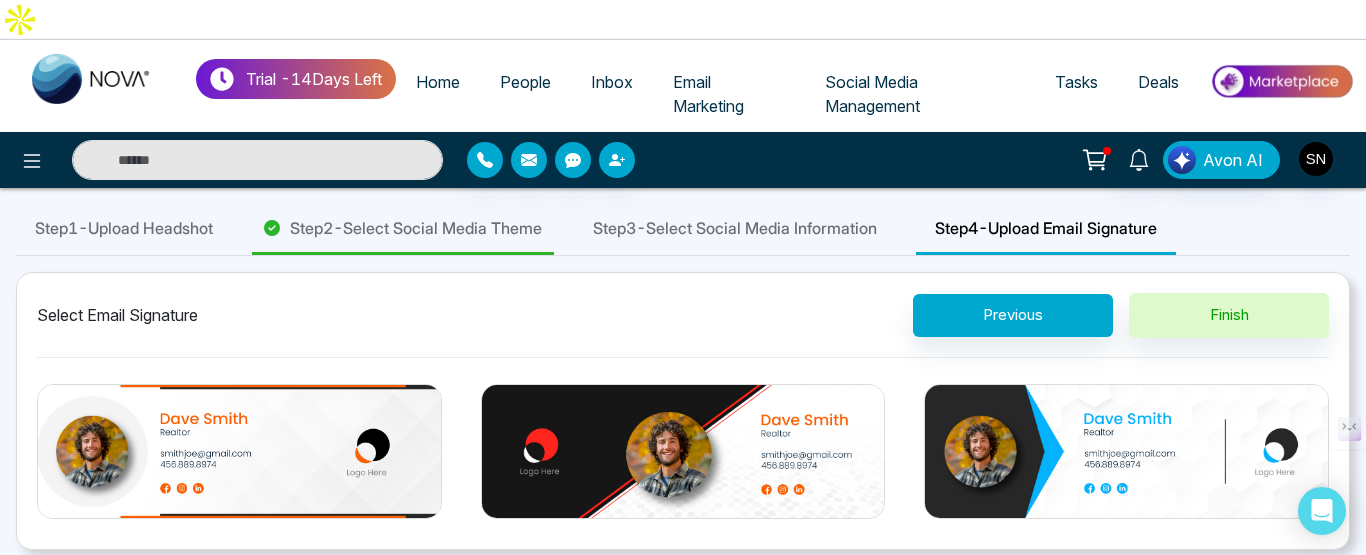 select on "*" 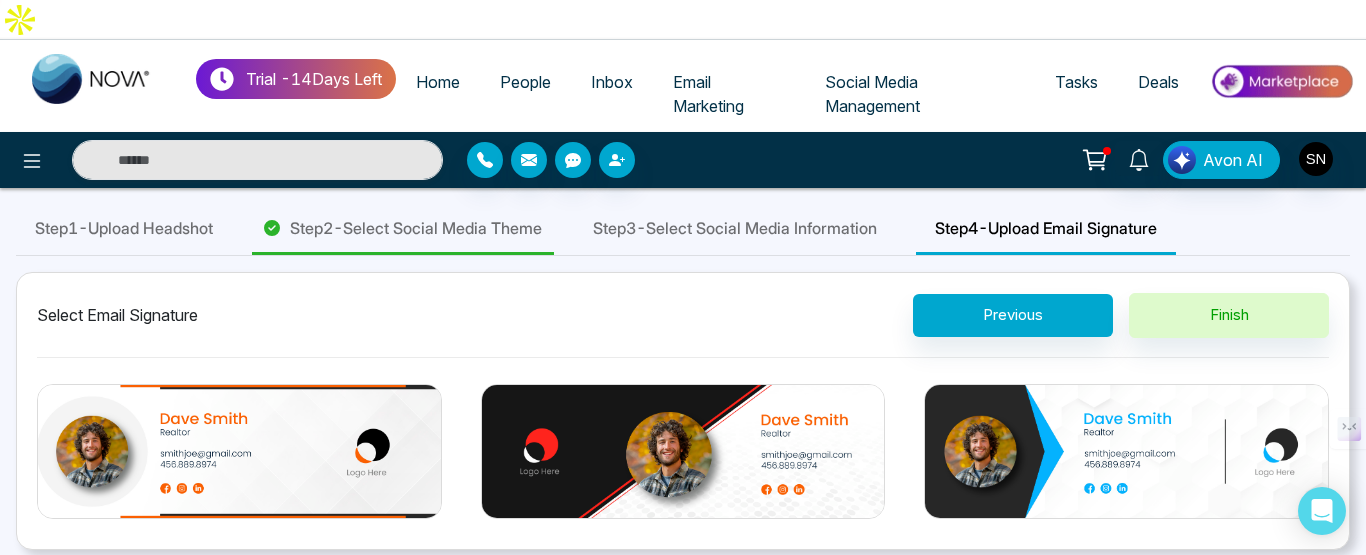select on "*" 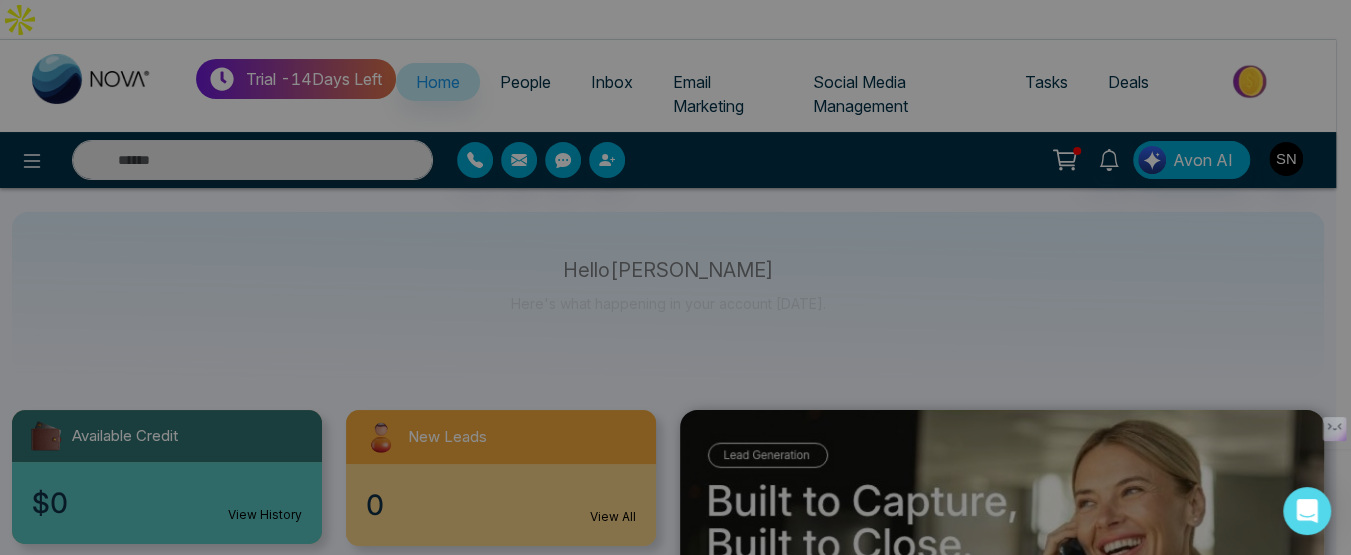 scroll, scrollTop: 100, scrollLeft: 0, axis: vertical 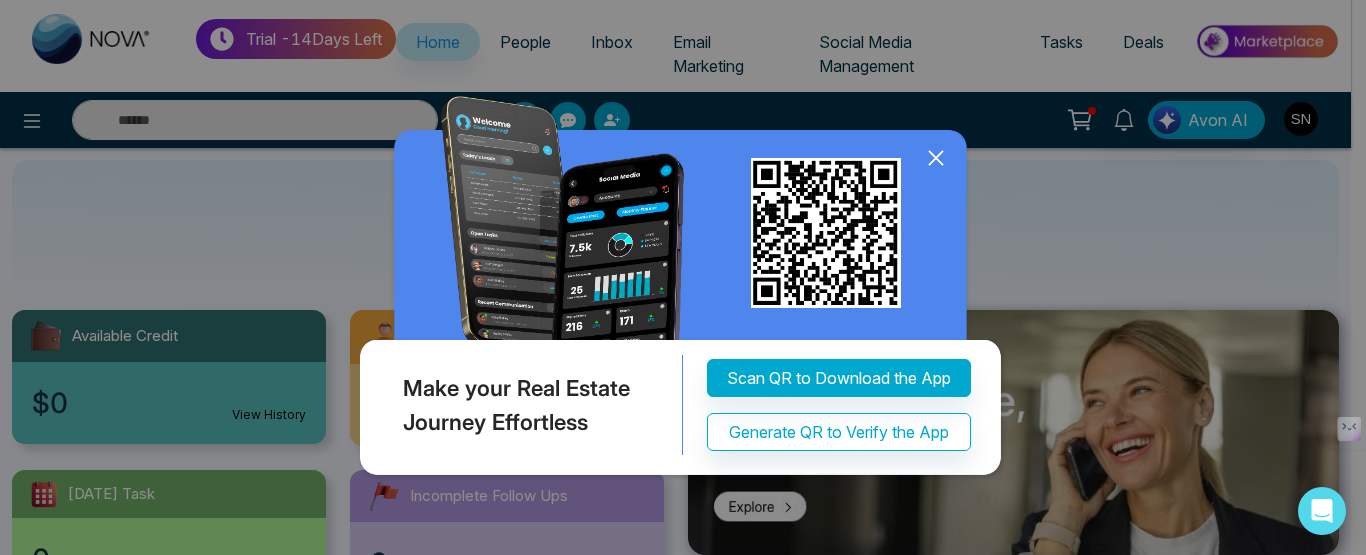 click 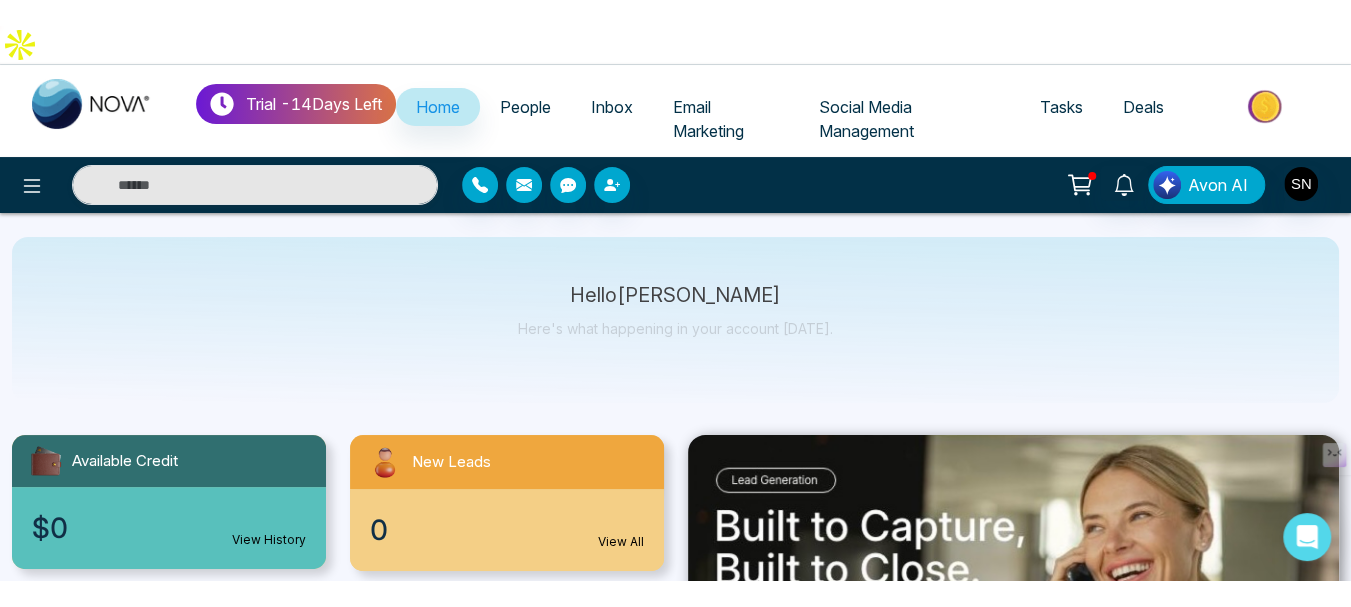 scroll, scrollTop: 0, scrollLeft: 0, axis: both 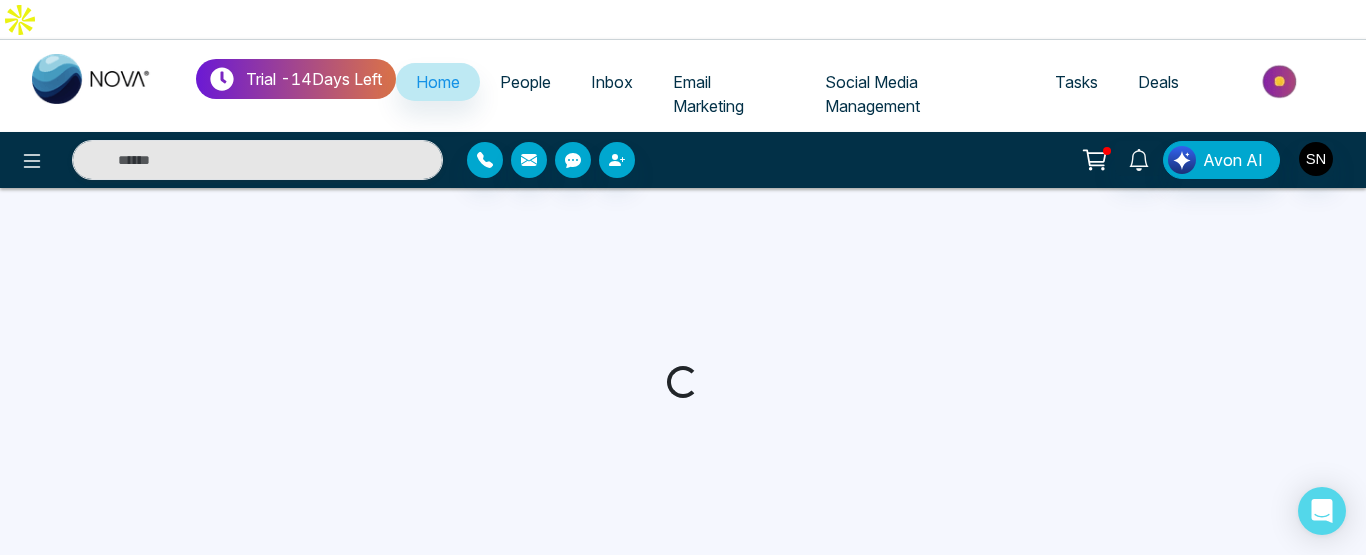 select on "*" 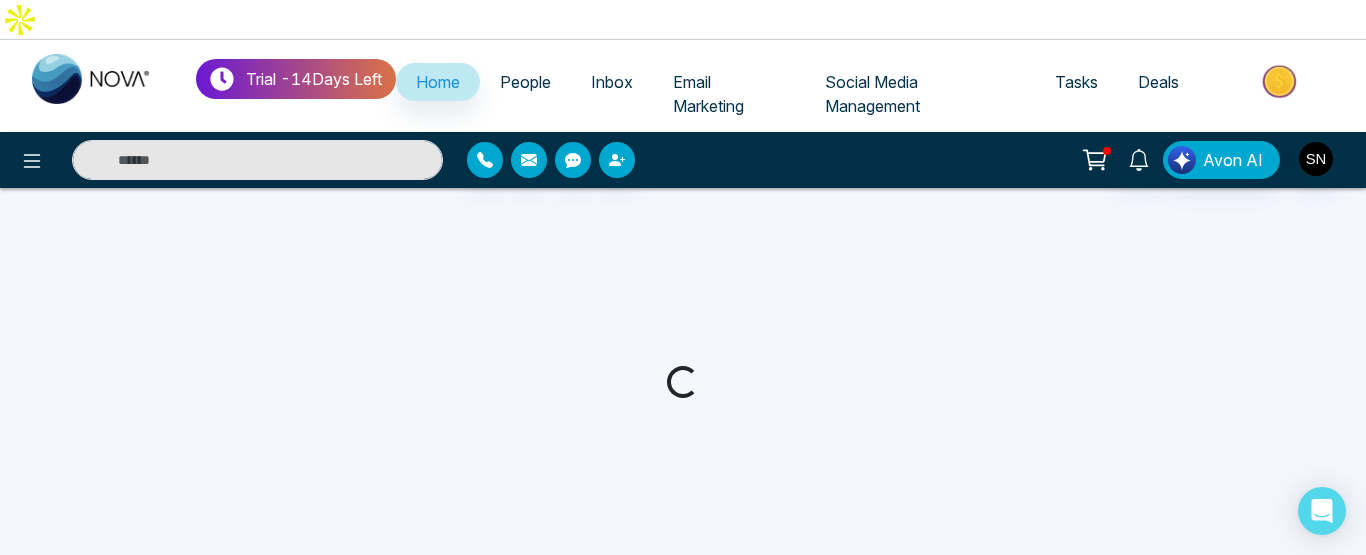 select on "*" 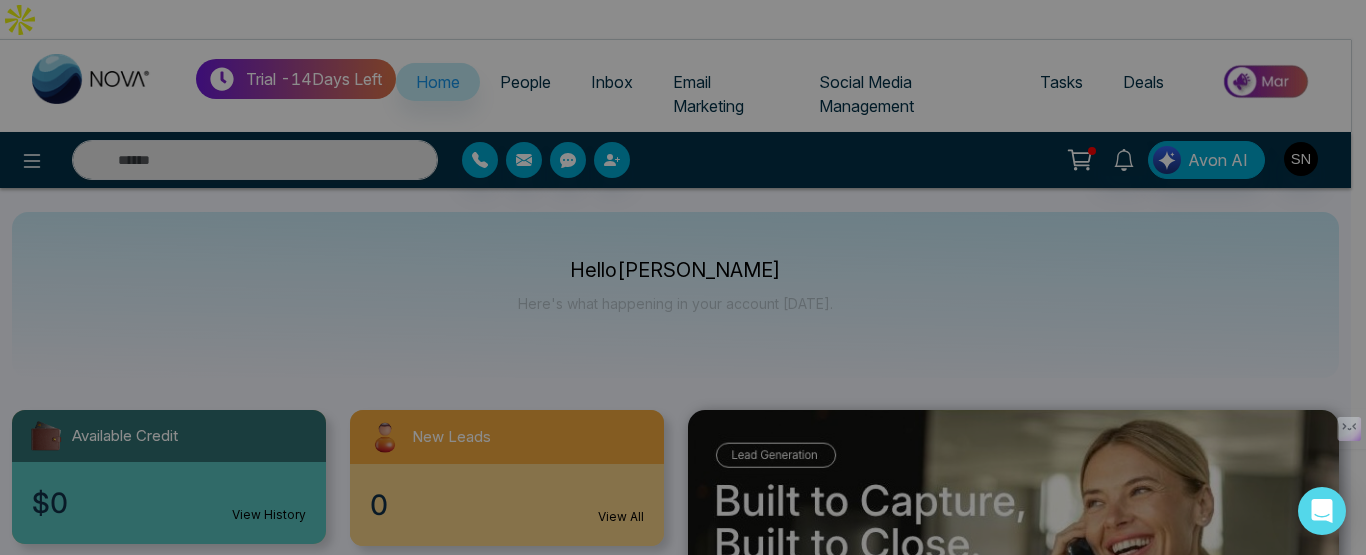 scroll, scrollTop: 0, scrollLeft: 0, axis: both 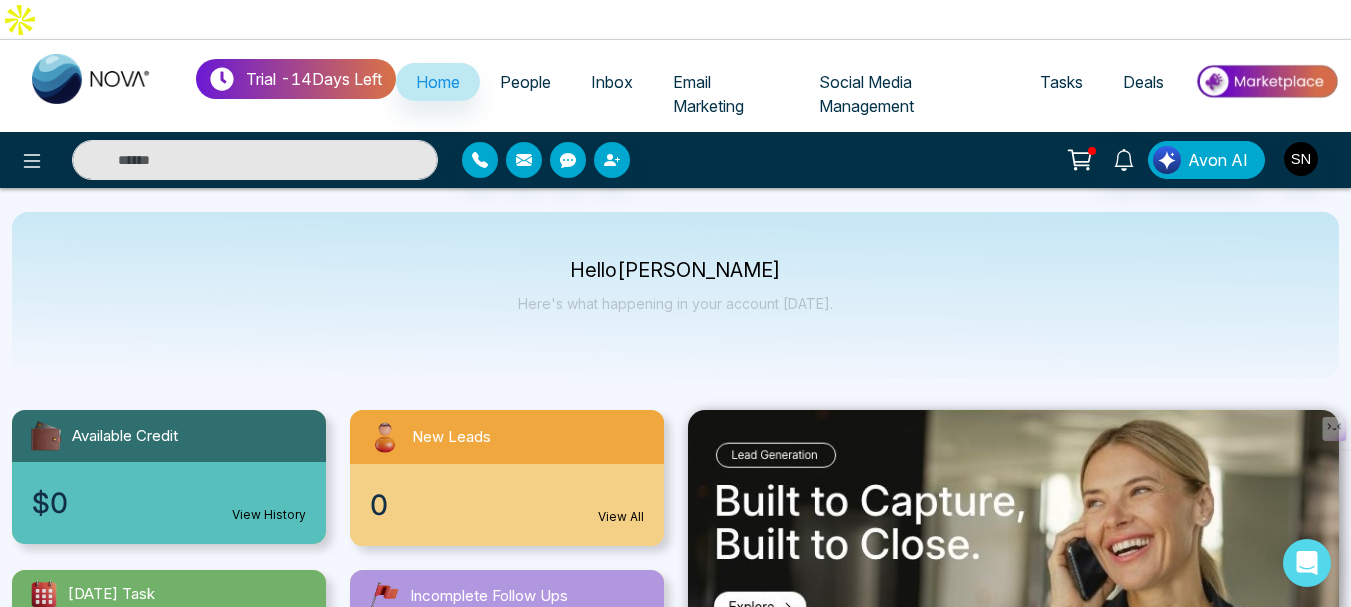 select on "*" 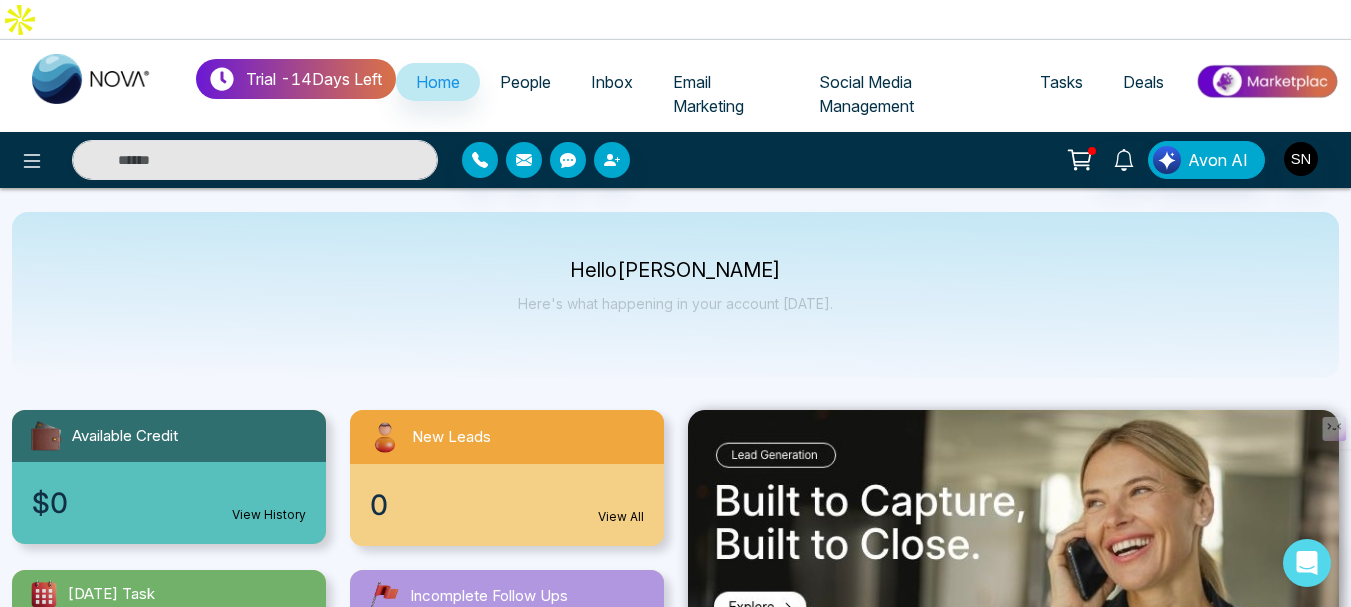 select on "*" 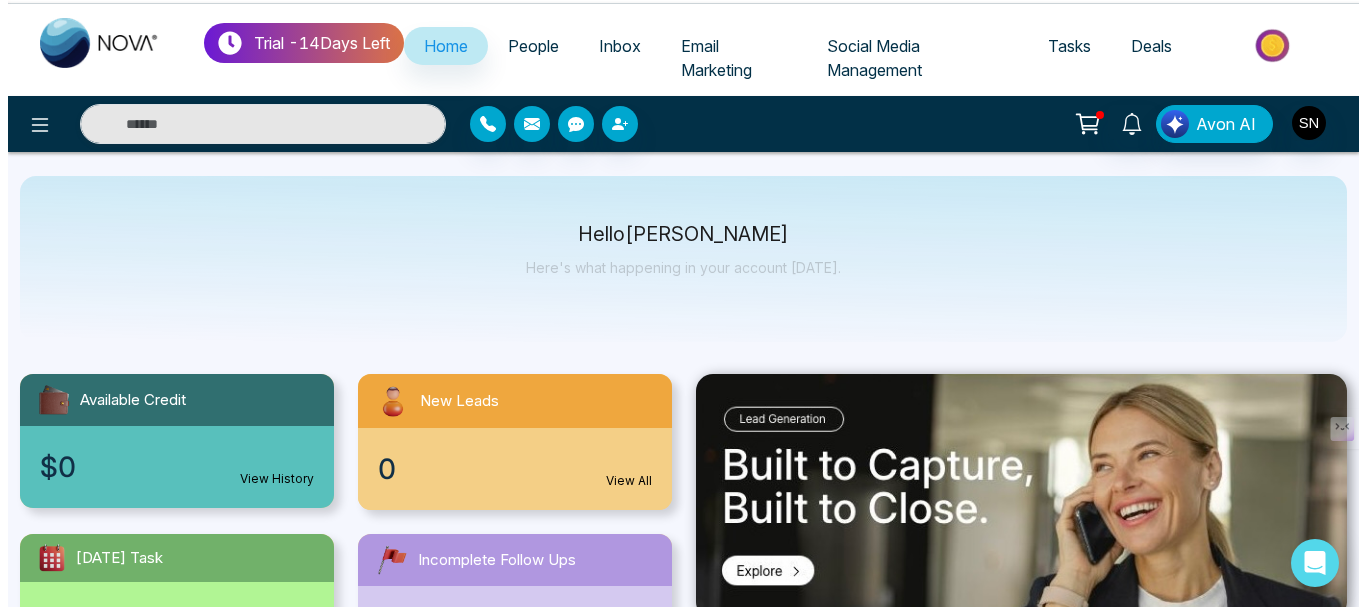 scroll, scrollTop: 0, scrollLeft: 0, axis: both 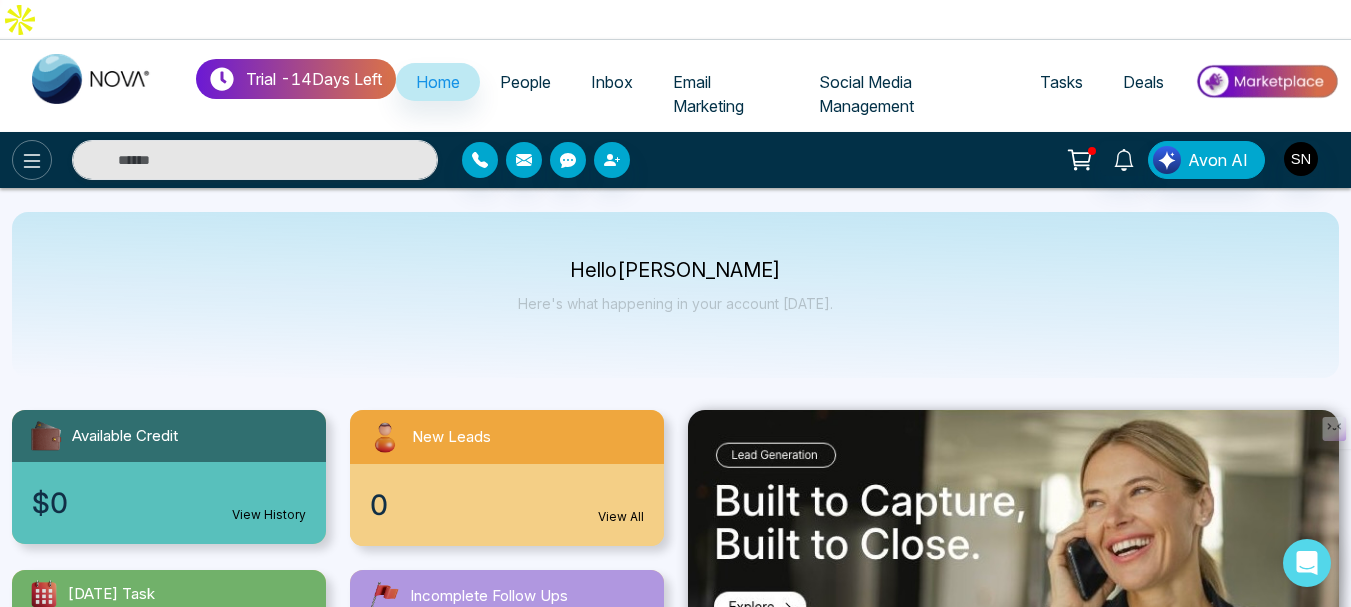 click 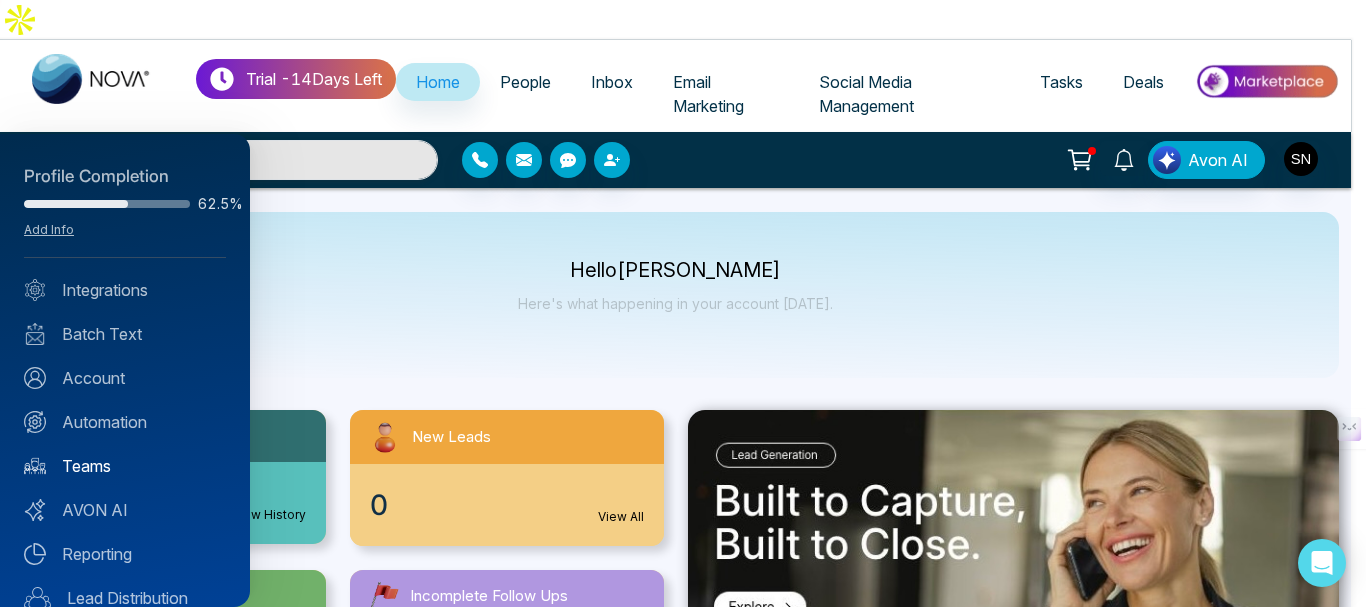 scroll, scrollTop: 203, scrollLeft: 0, axis: vertical 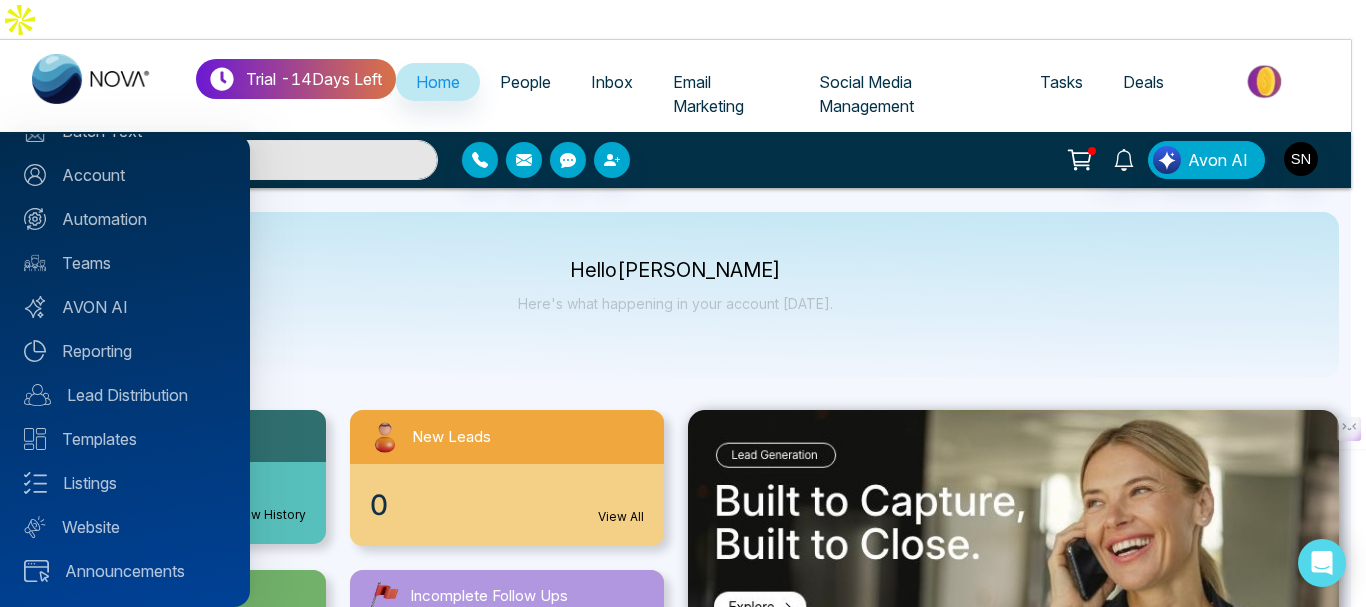 click at bounding box center (683, 303) 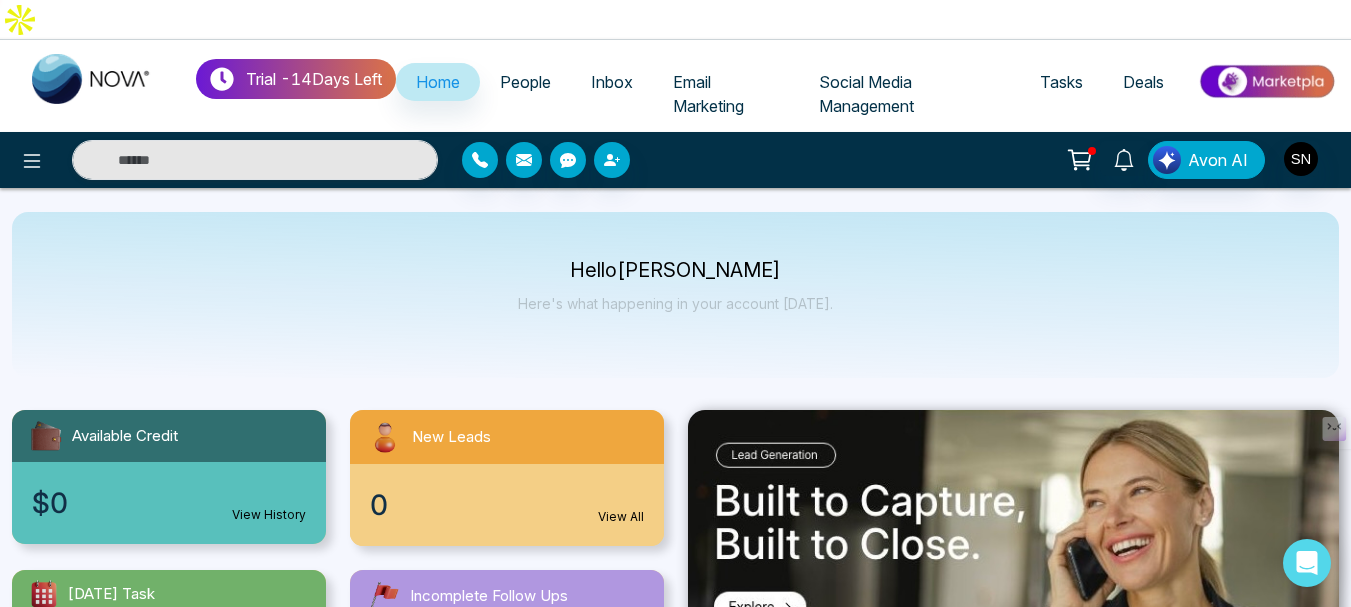 click on "People" at bounding box center [525, 82] 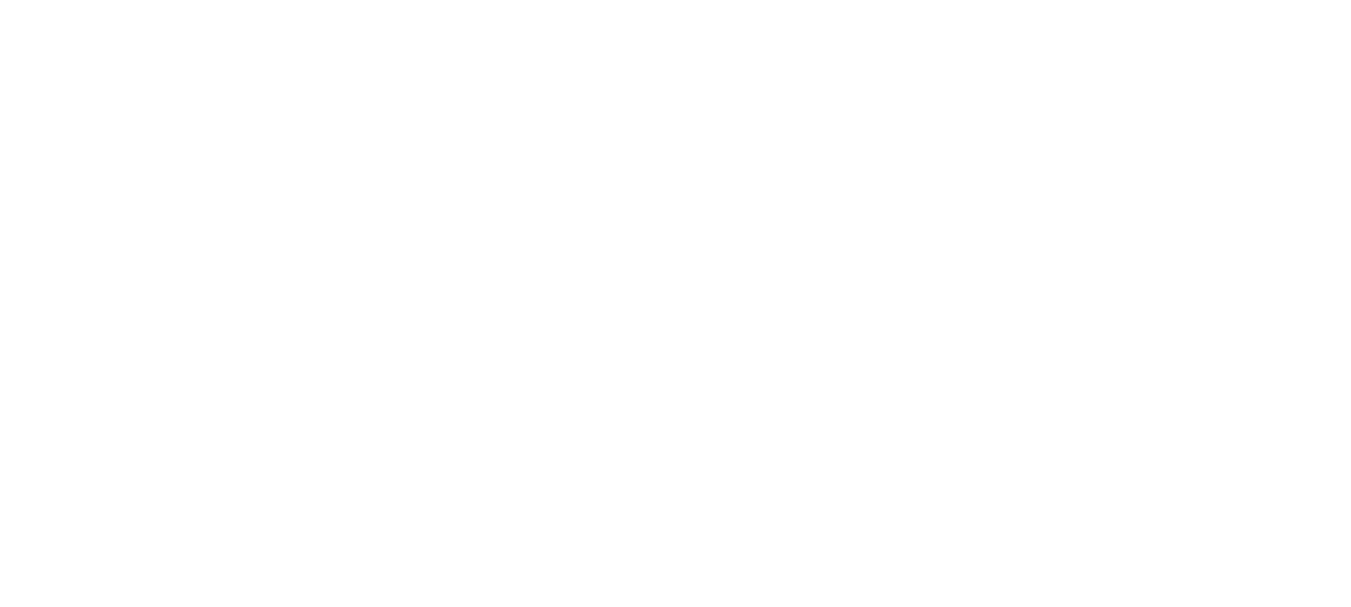 scroll, scrollTop: 0, scrollLeft: 0, axis: both 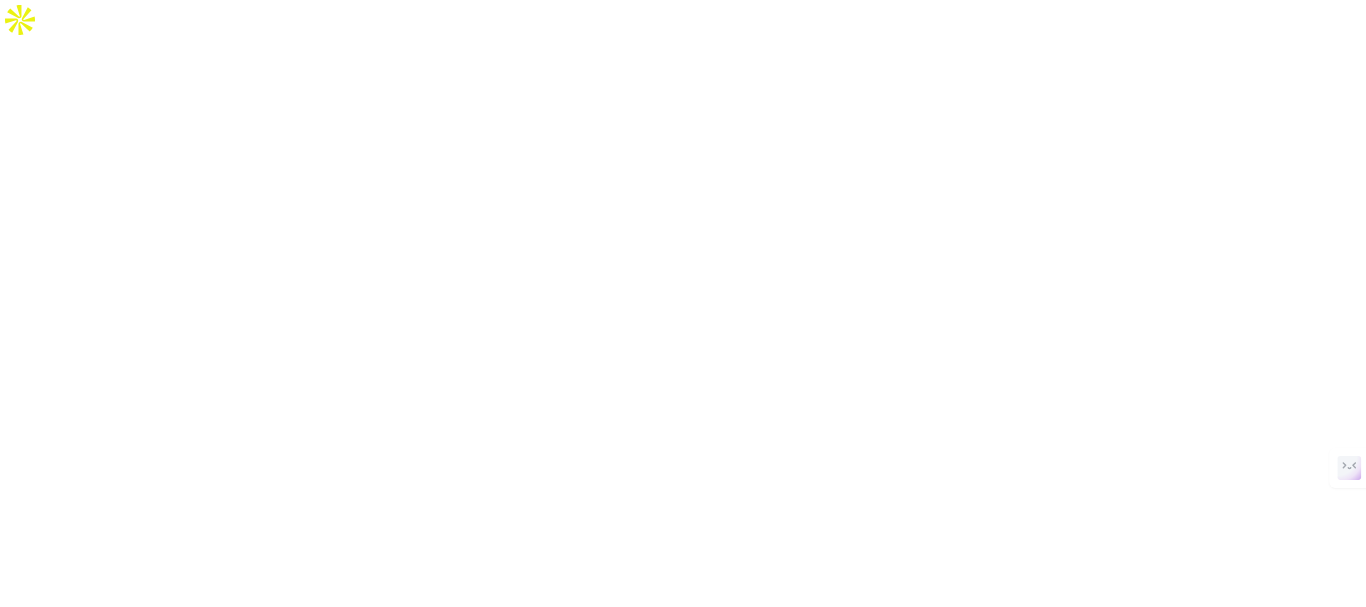 select on "*" 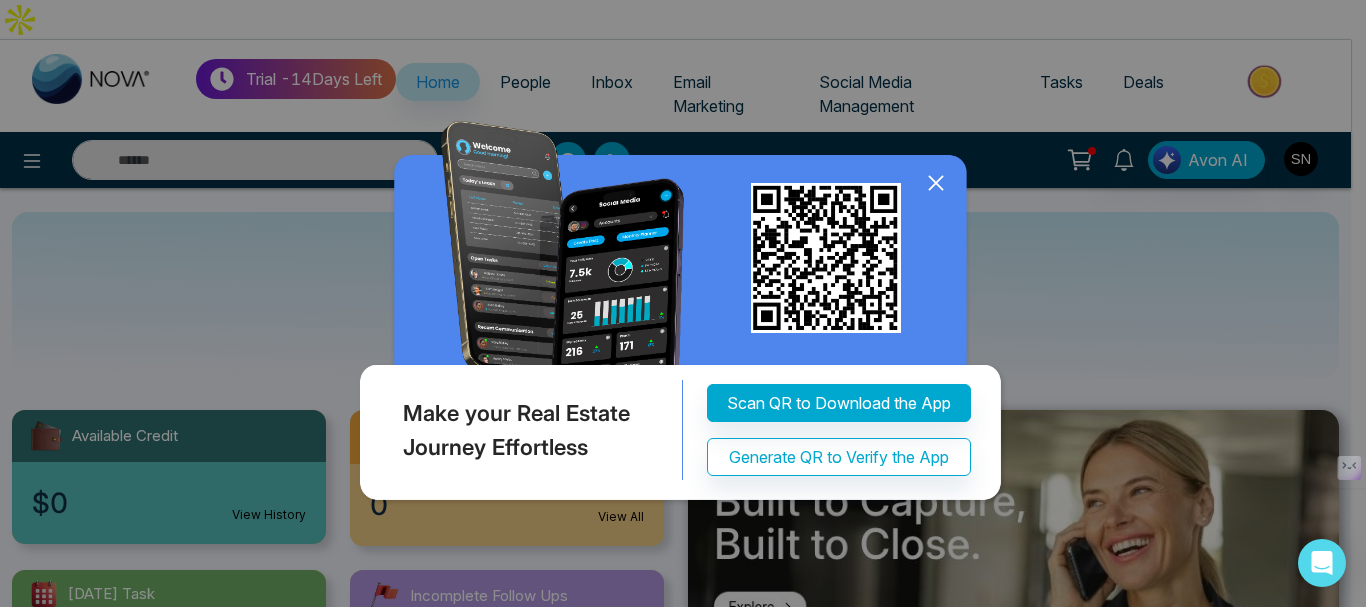 click 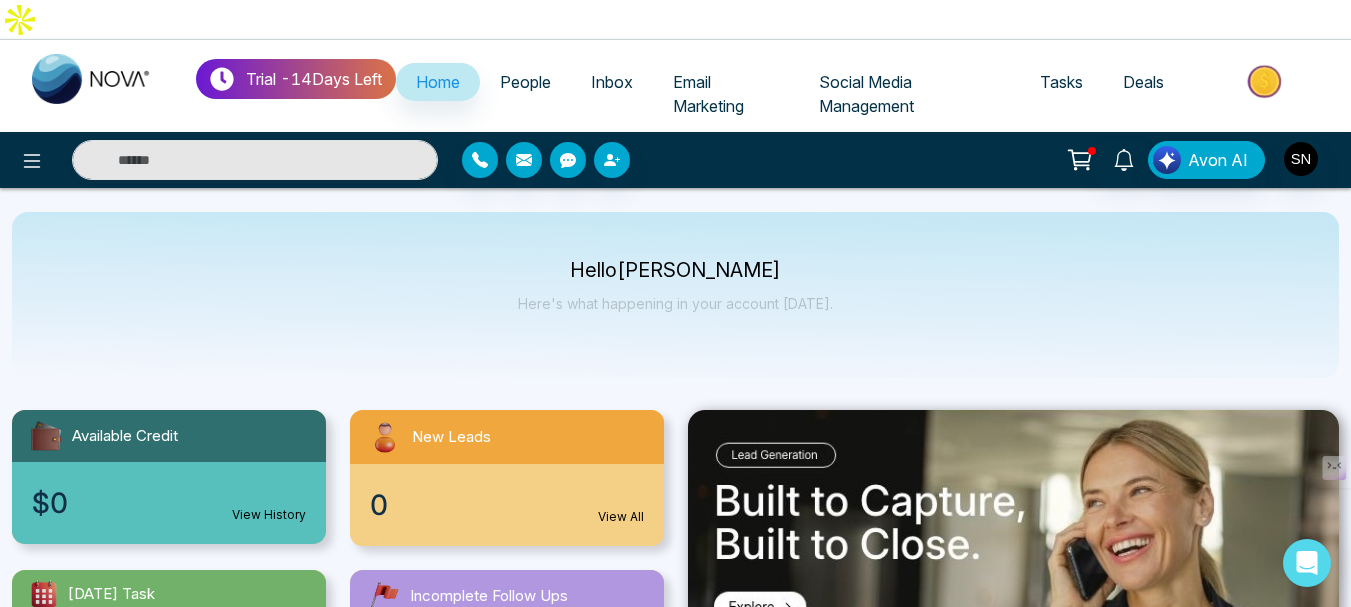 click on "Social Media Management" at bounding box center [909, 94] 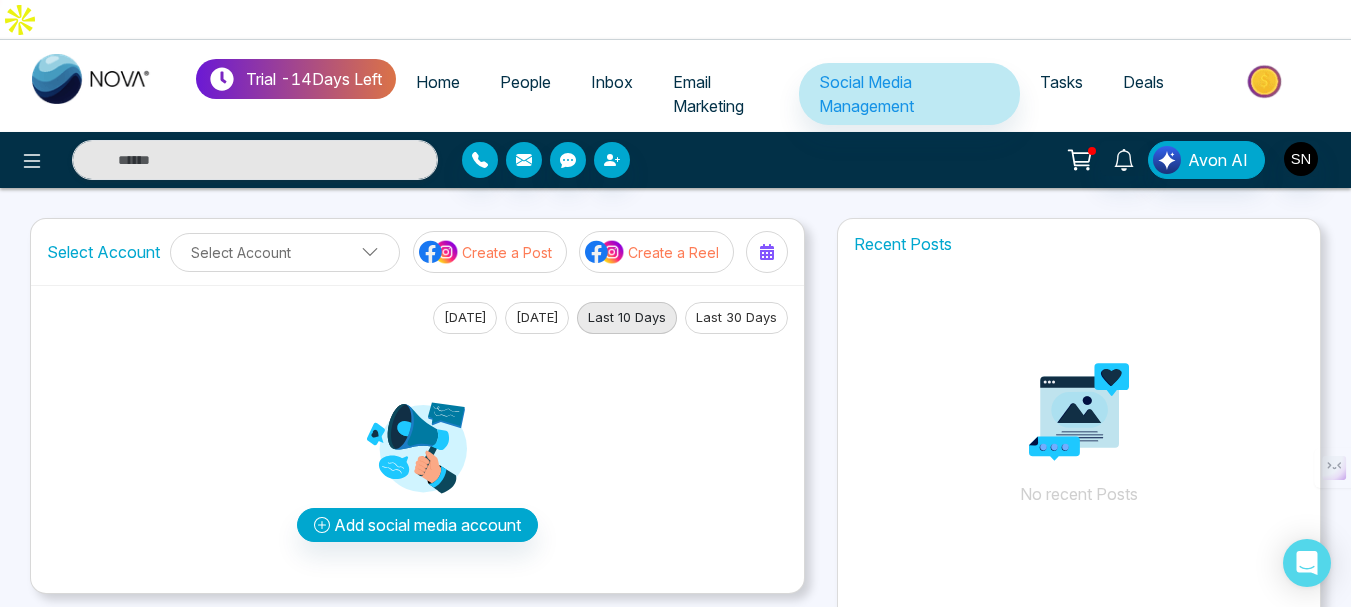 click on "Tasks" at bounding box center (1061, 82) 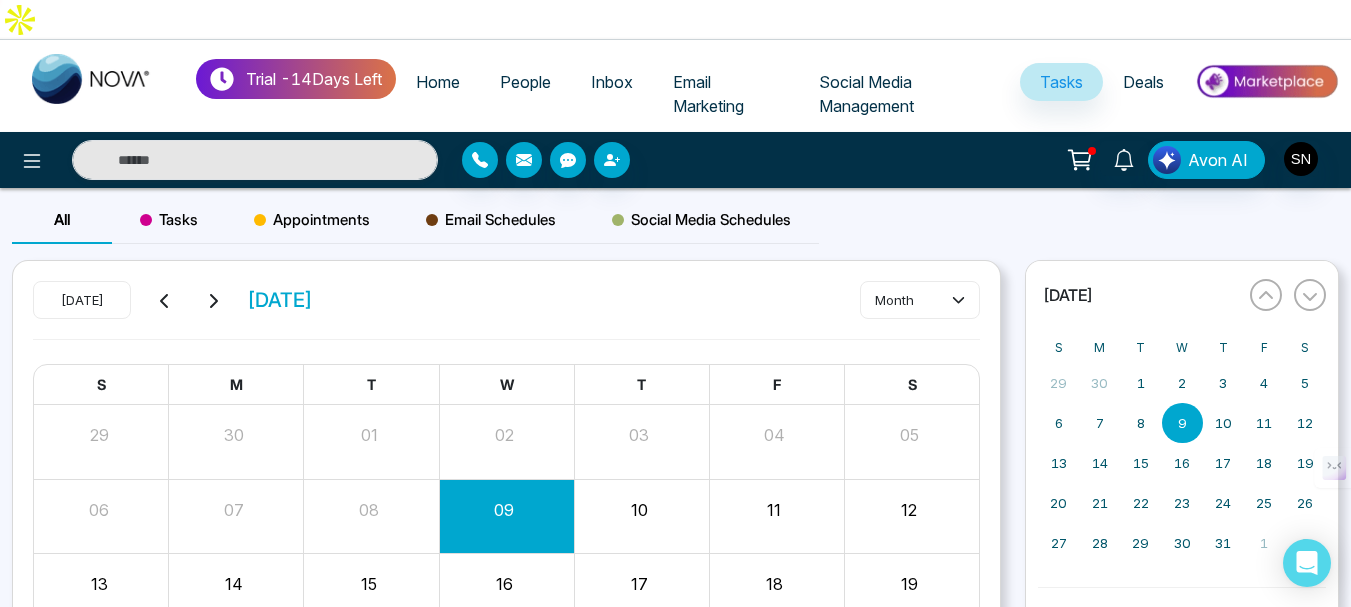 click on "Deals" at bounding box center (1143, 82) 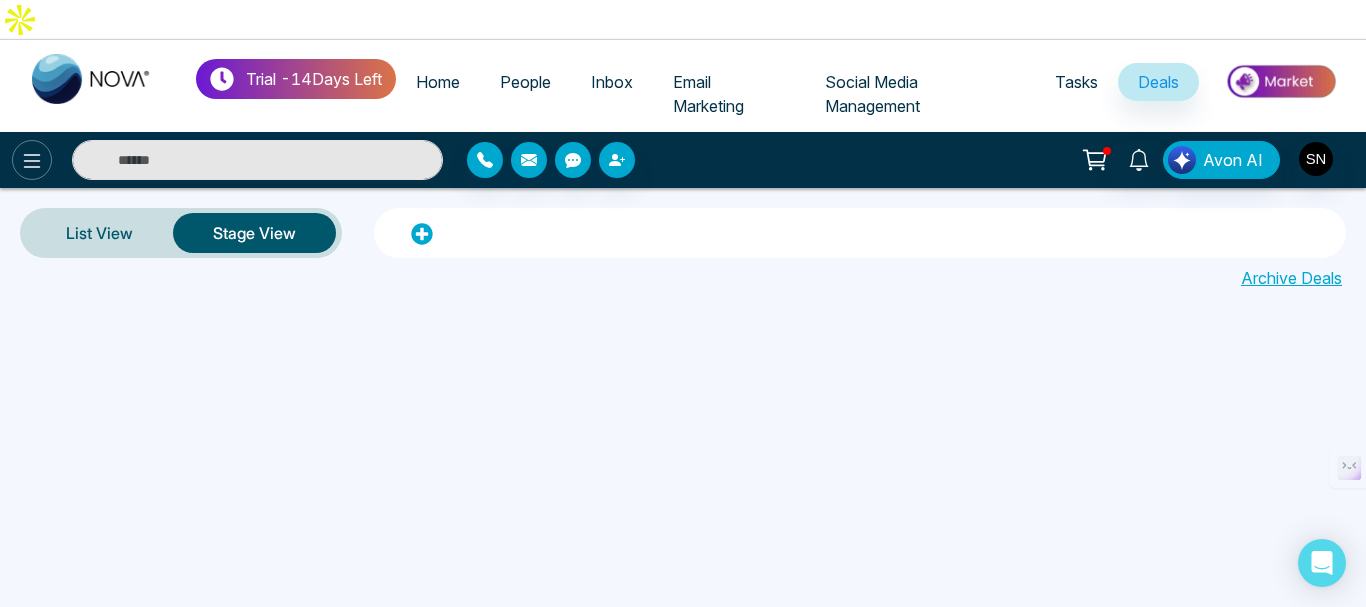 click 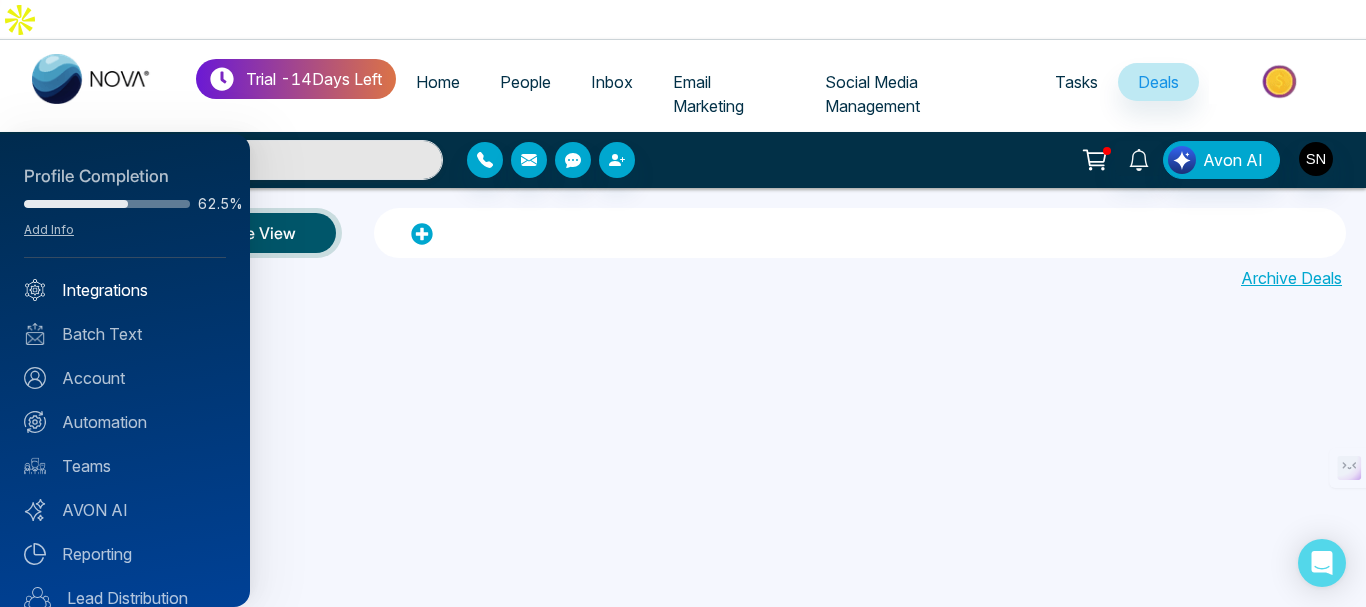 click on "Integrations" at bounding box center [125, 290] 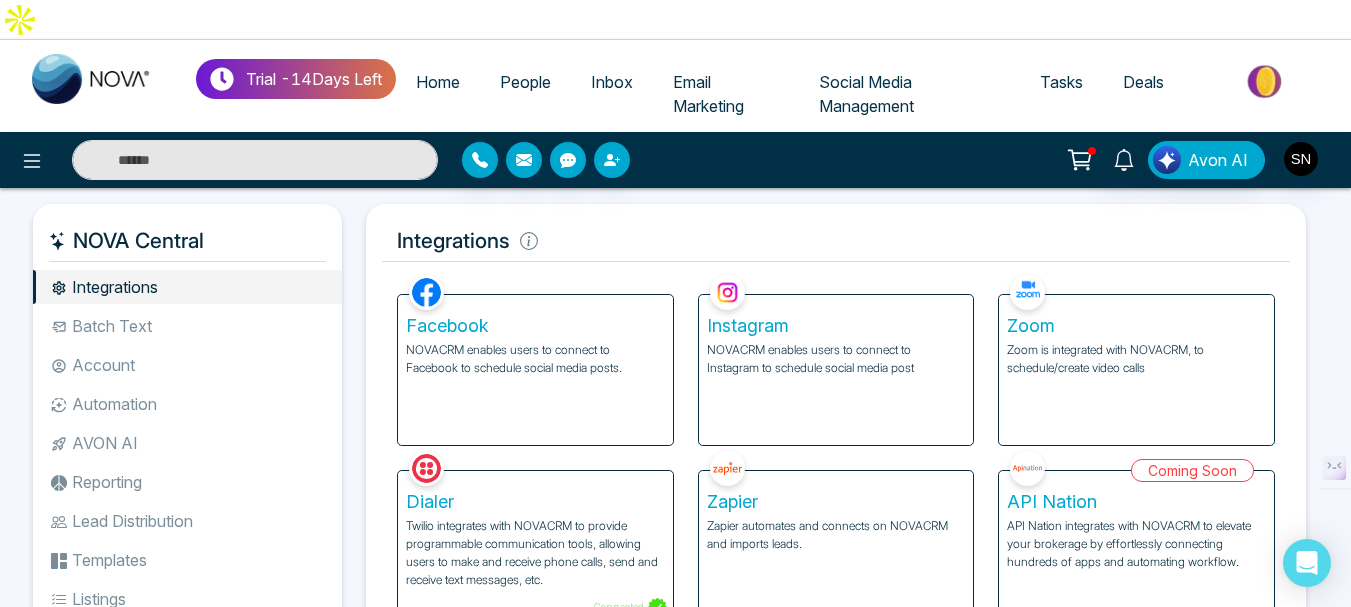 click on "Dialer" at bounding box center (535, 502) 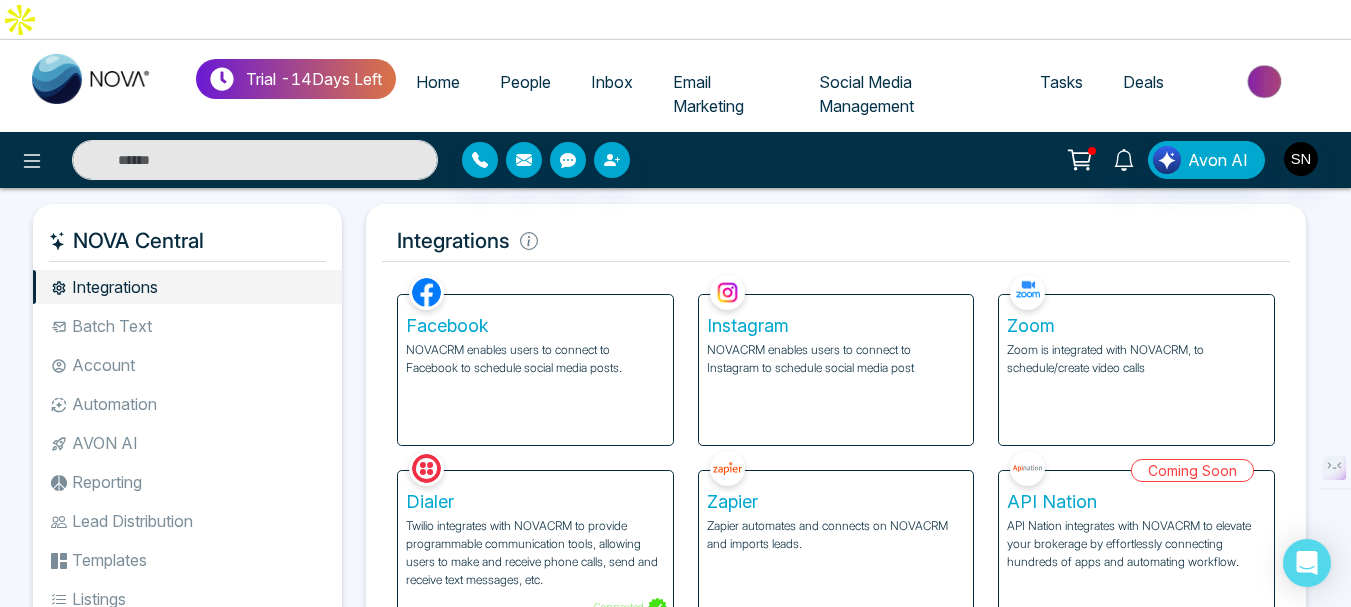 click on "Batch Text" at bounding box center [187, 326] 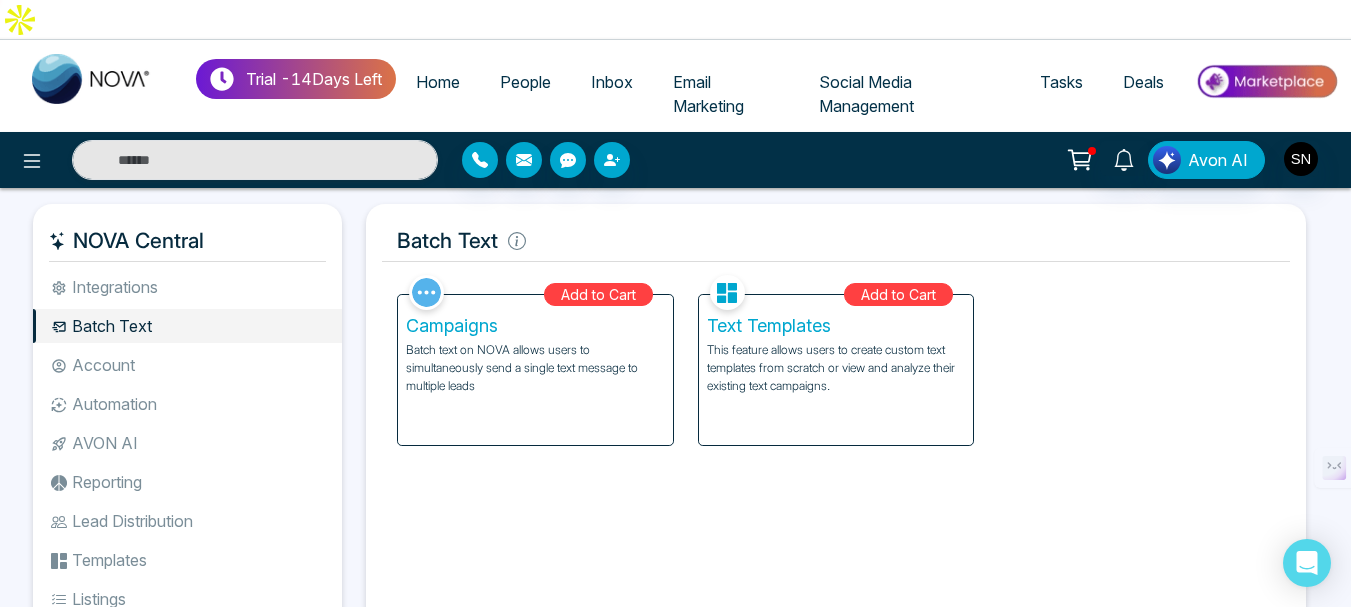 click on "Text Templates" at bounding box center (836, 326) 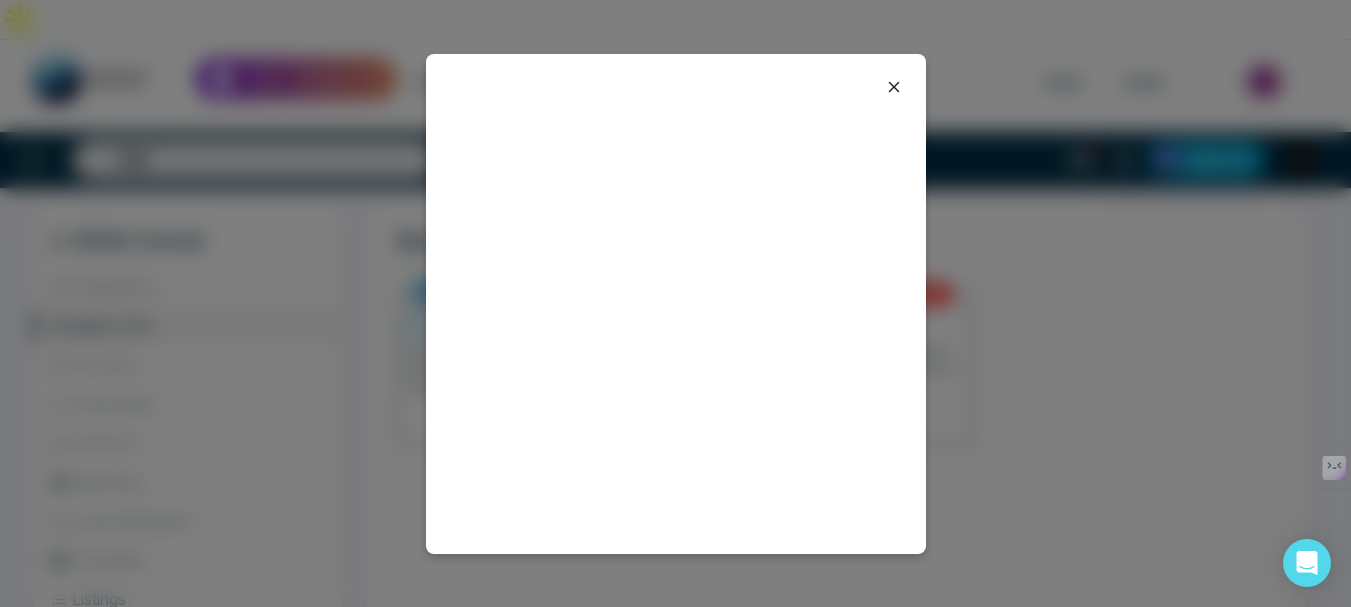 click 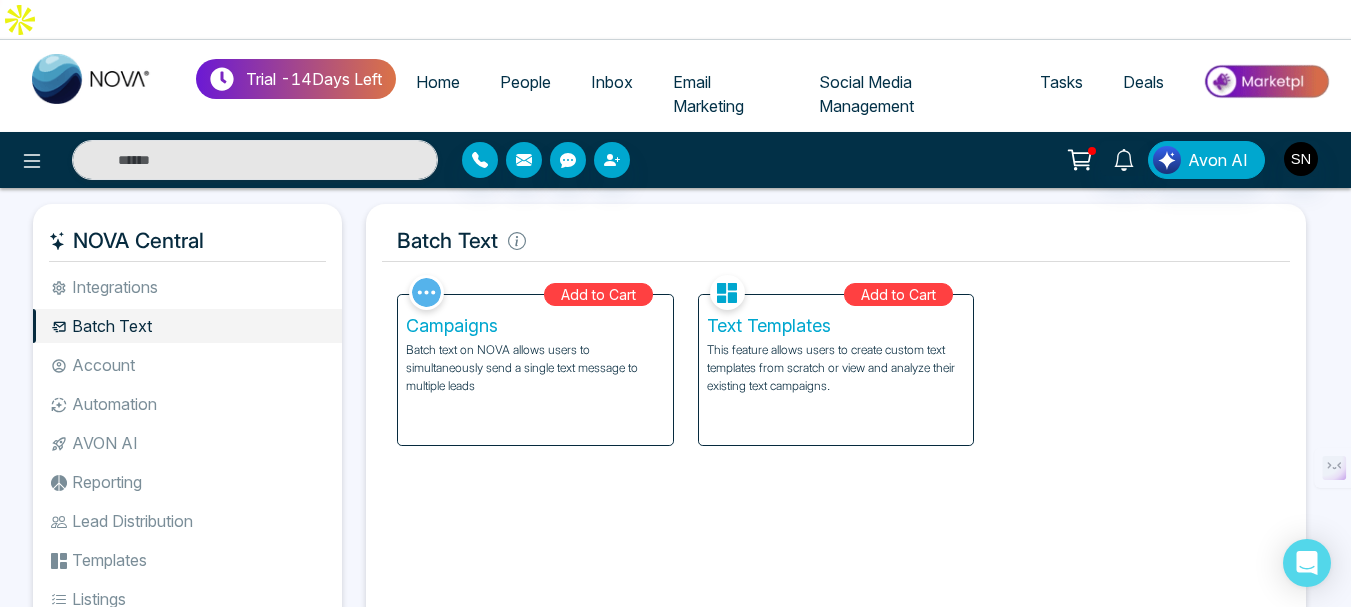 click on "Campaigns" at bounding box center (535, 326) 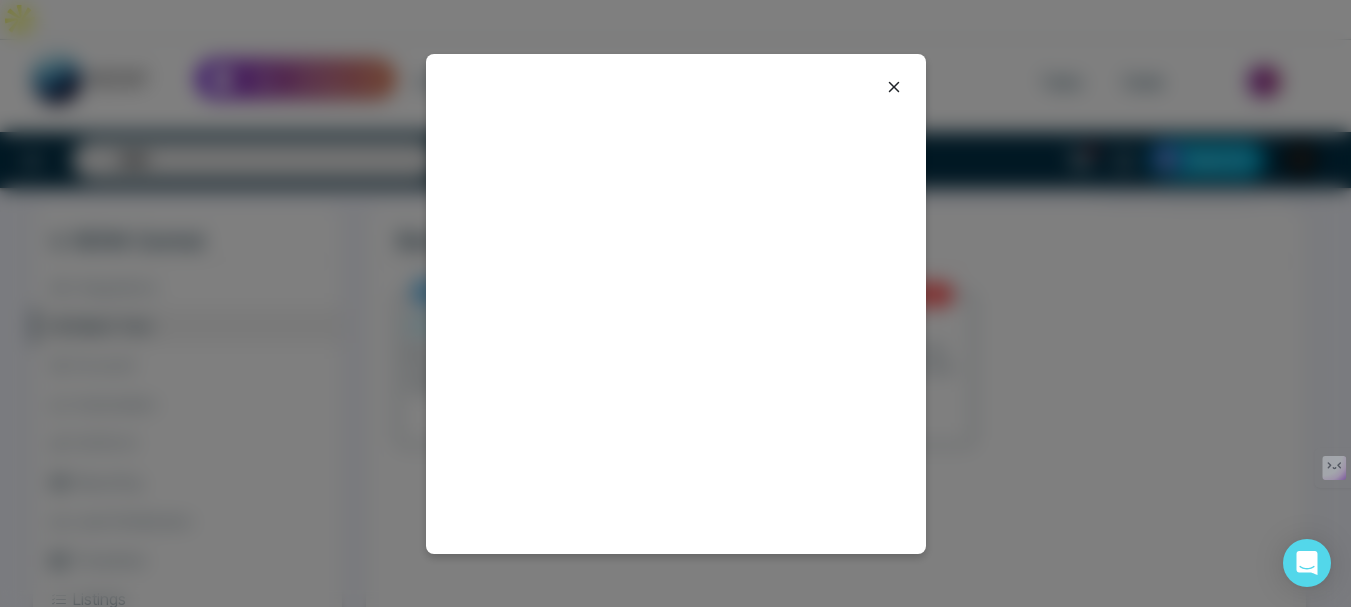 click 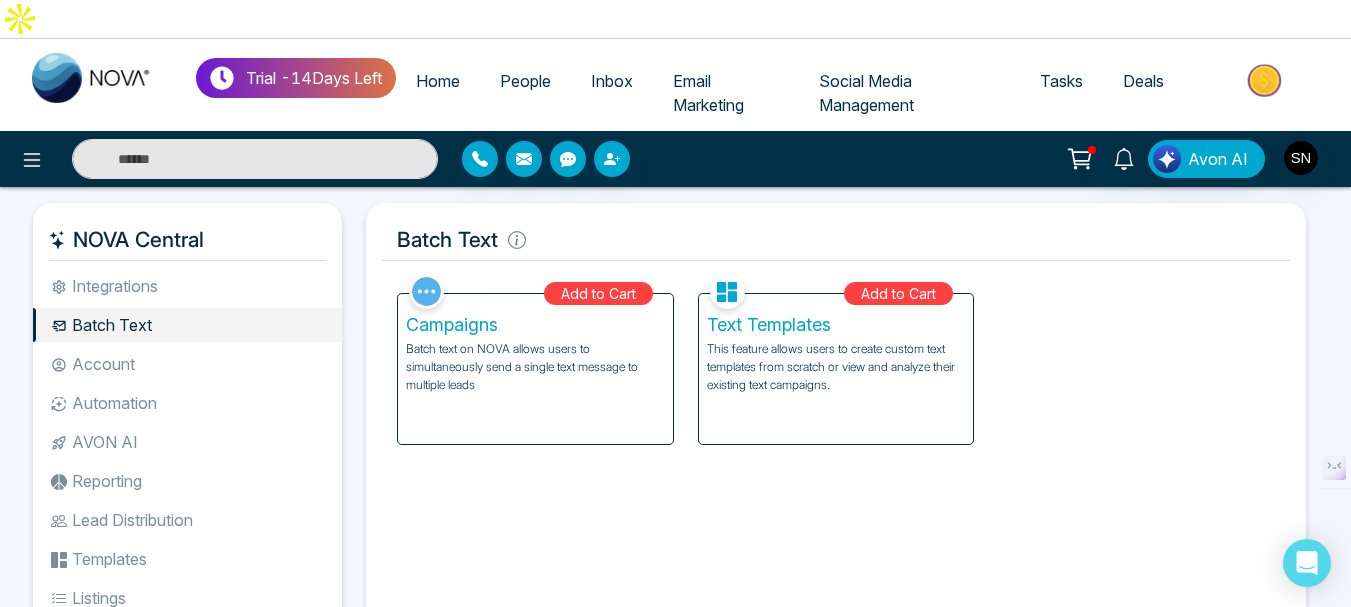 scroll, scrollTop: 0, scrollLeft: 0, axis: both 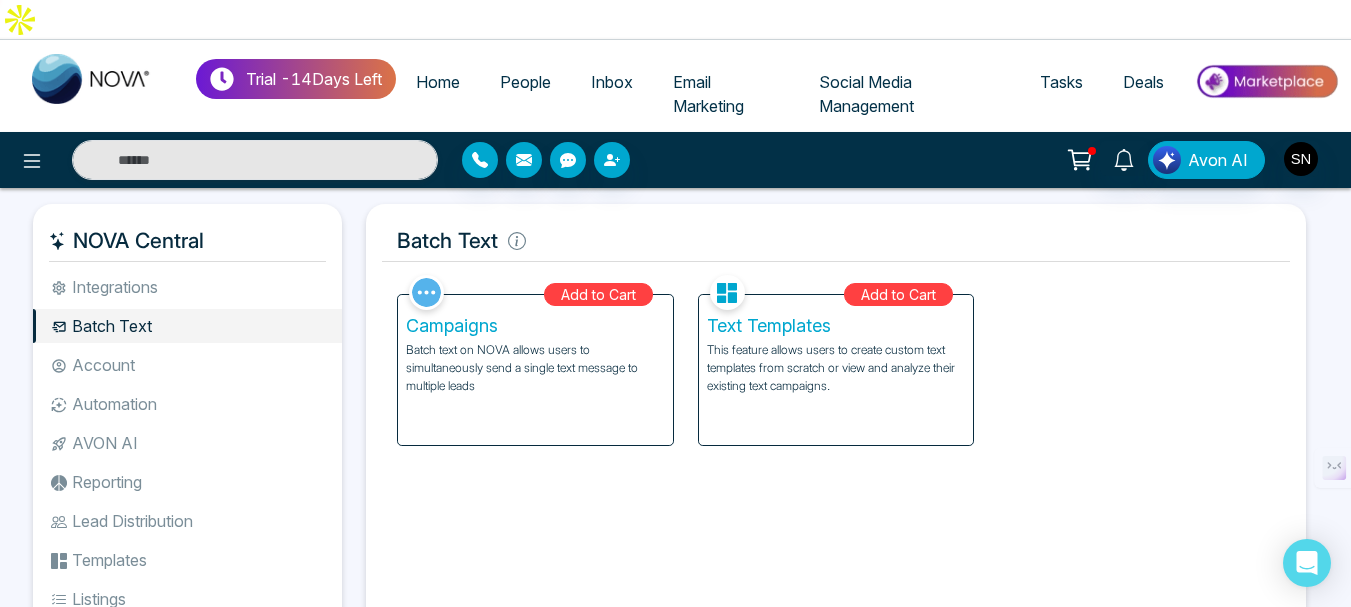 click on "Text Templates" at bounding box center [836, 326] 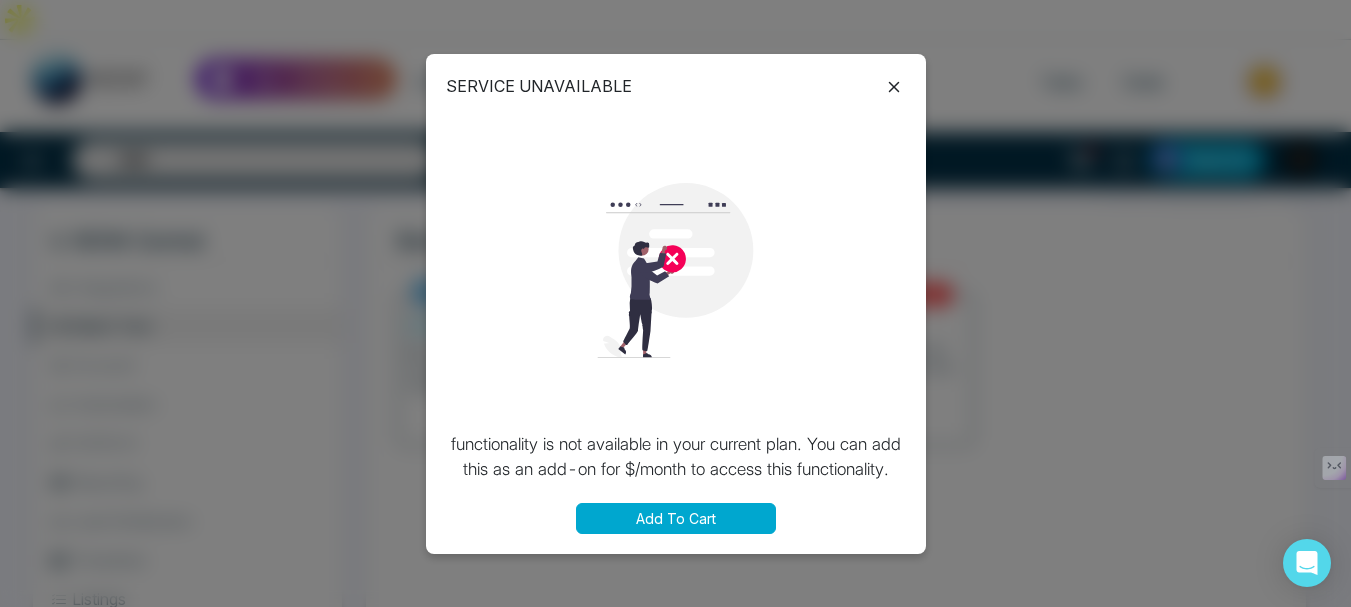 click 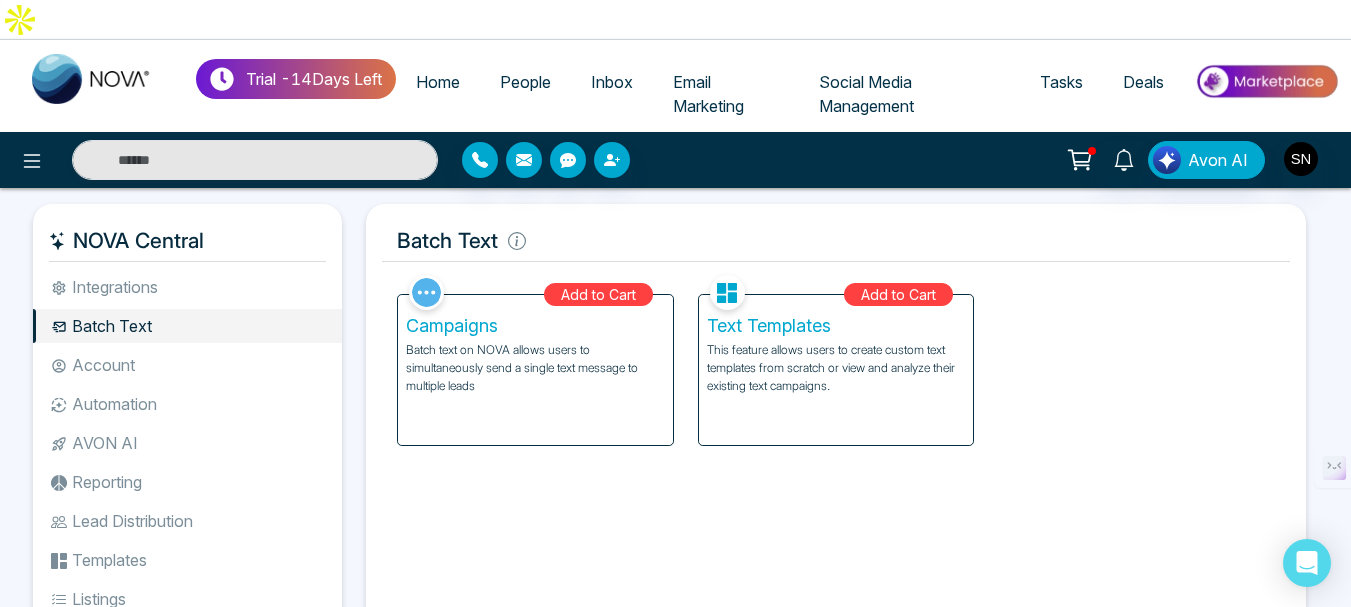 click 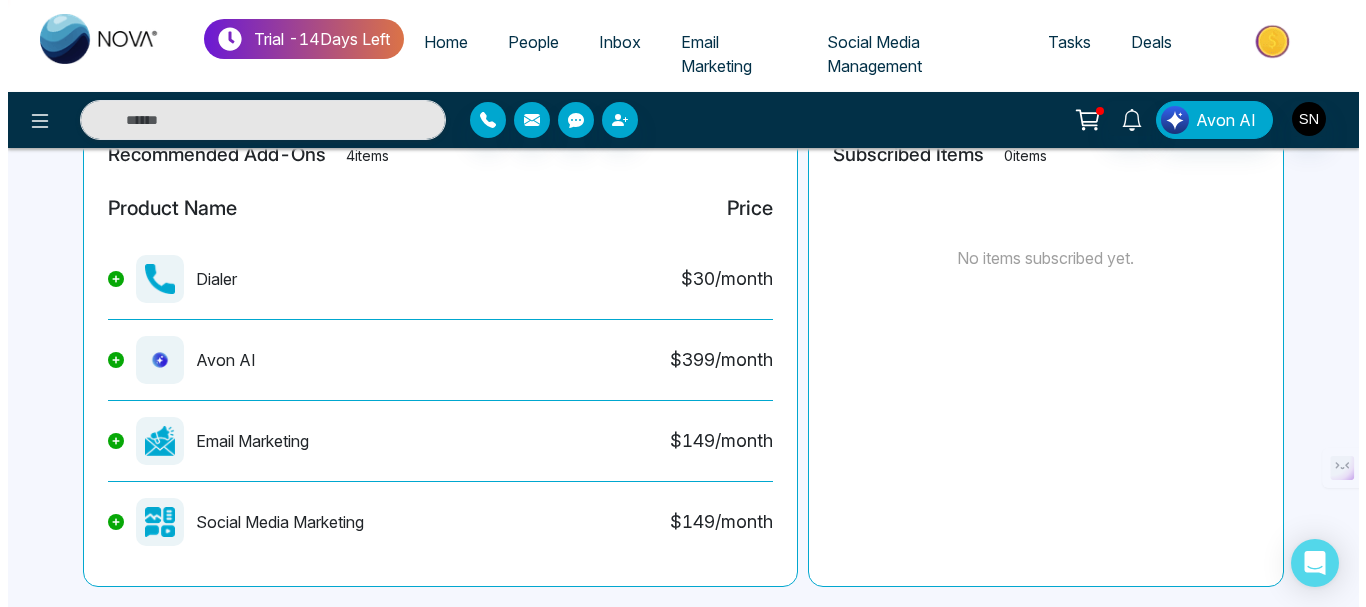 scroll, scrollTop: 418, scrollLeft: 0, axis: vertical 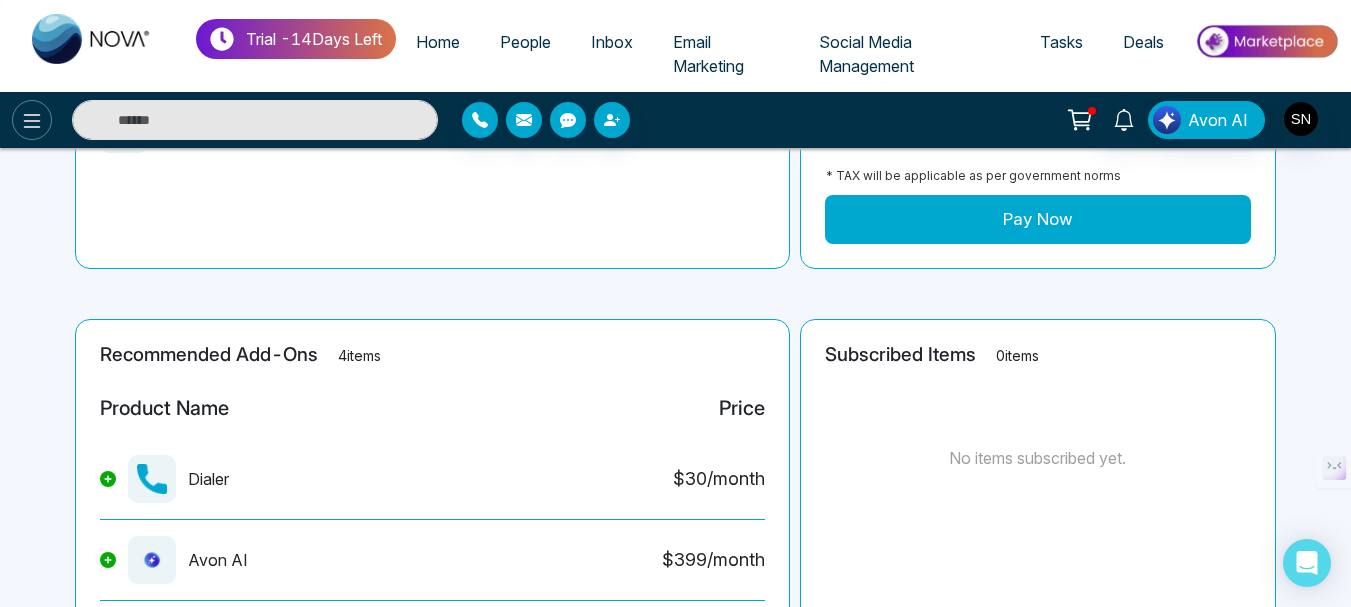 click 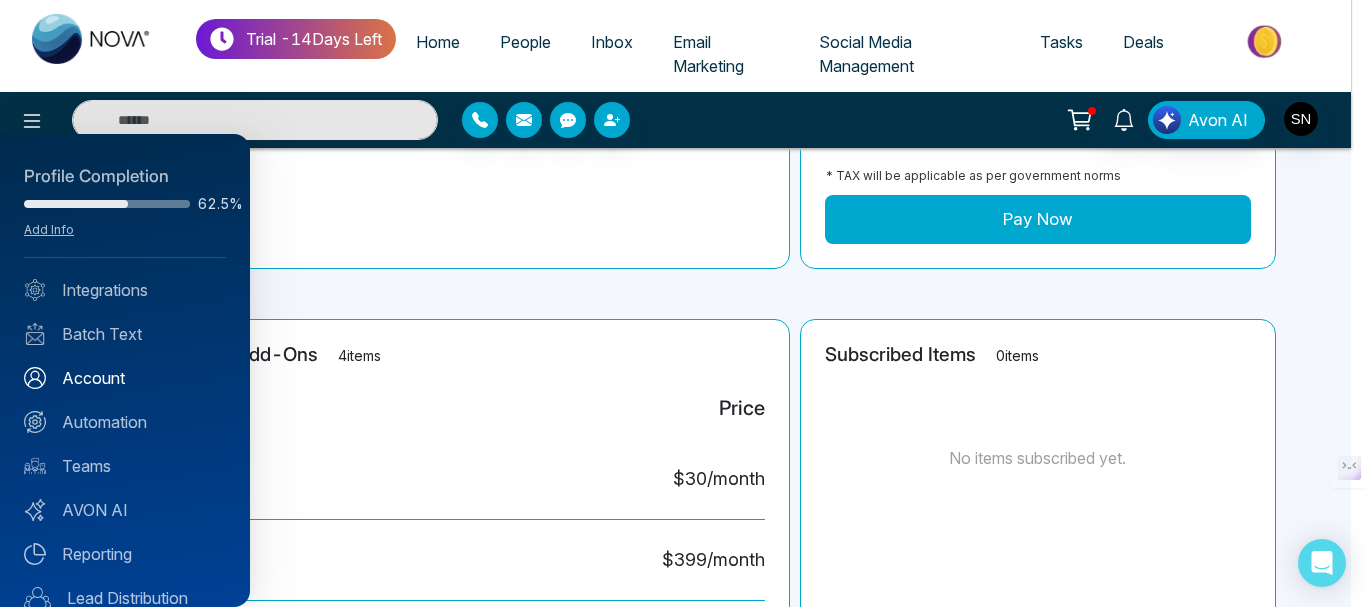 click on "Account" at bounding box center [125, 378] 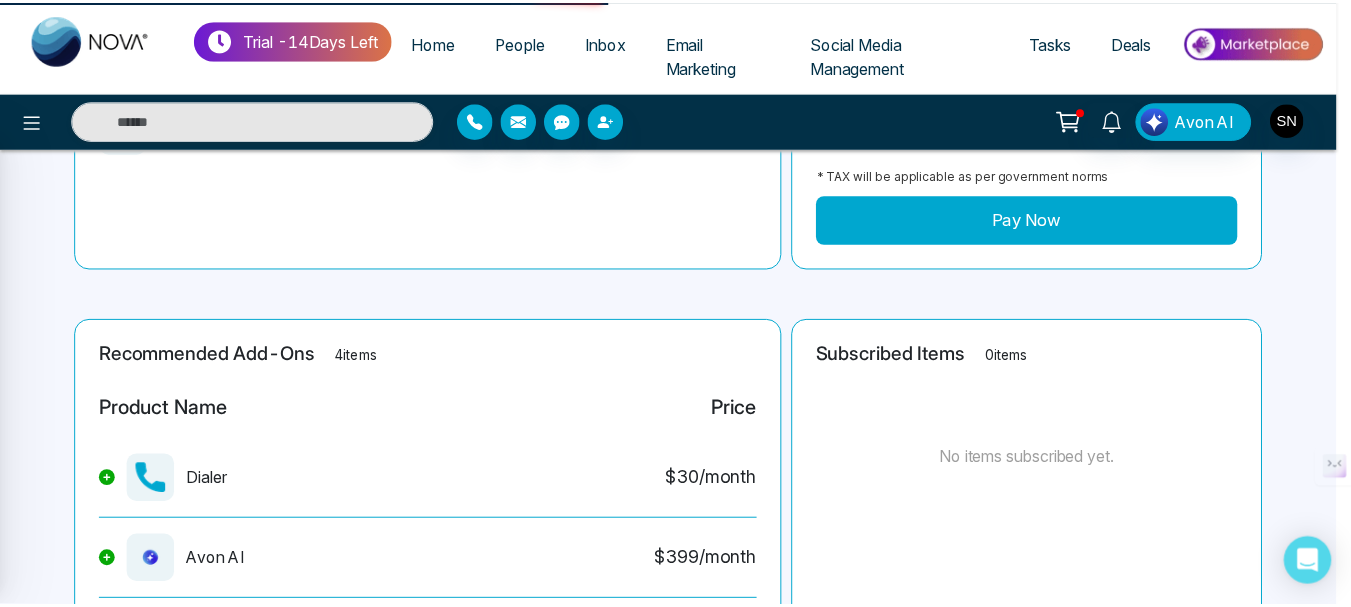 scroll, scrollTop: 0, scrollLeft: 0, axis: both 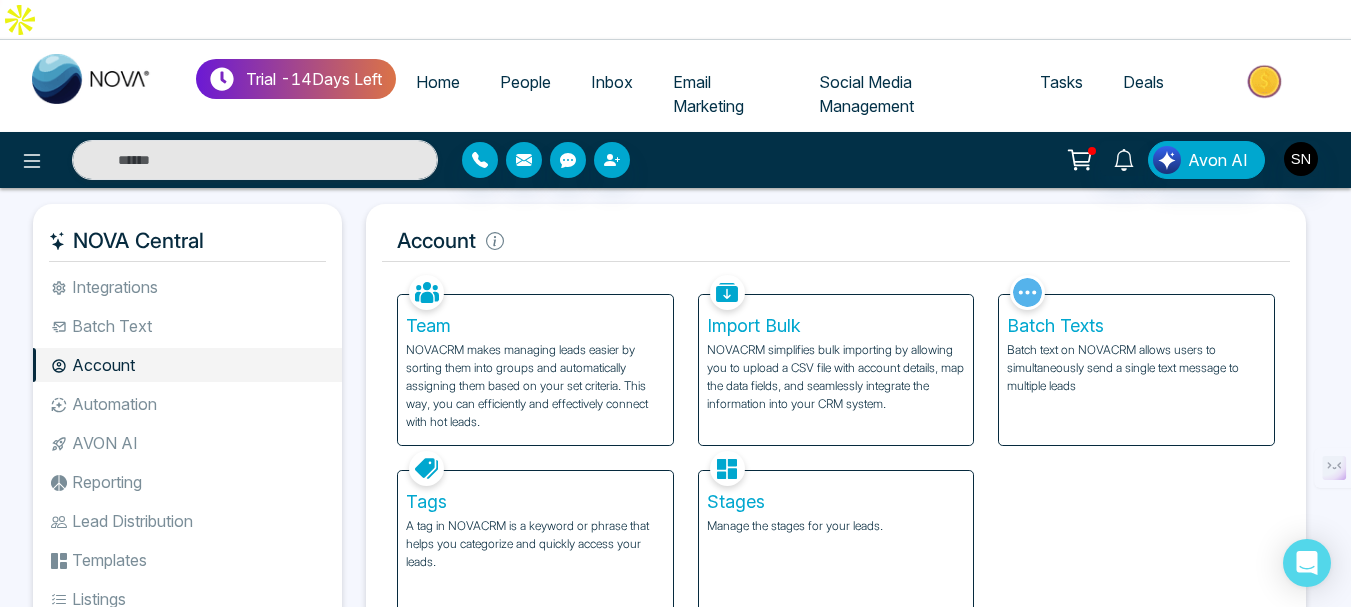 click on "Batch Text" at bounding box center (187, 326) 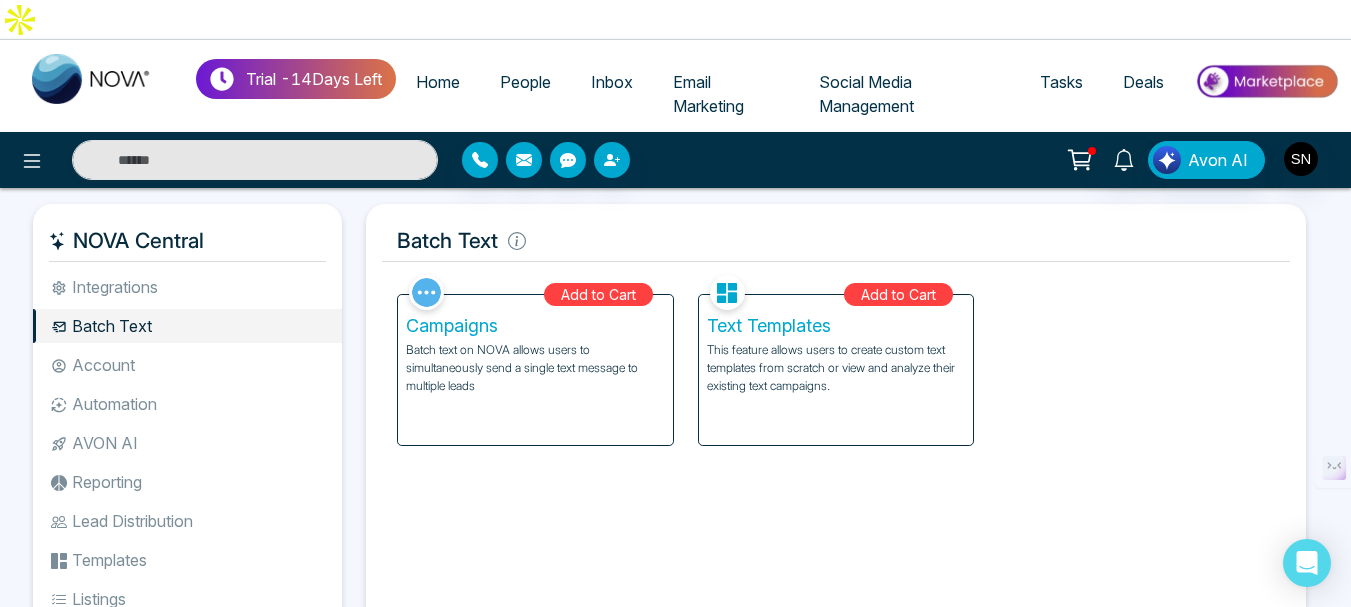 click on "Text Templates" at bounding box center [836, 326] 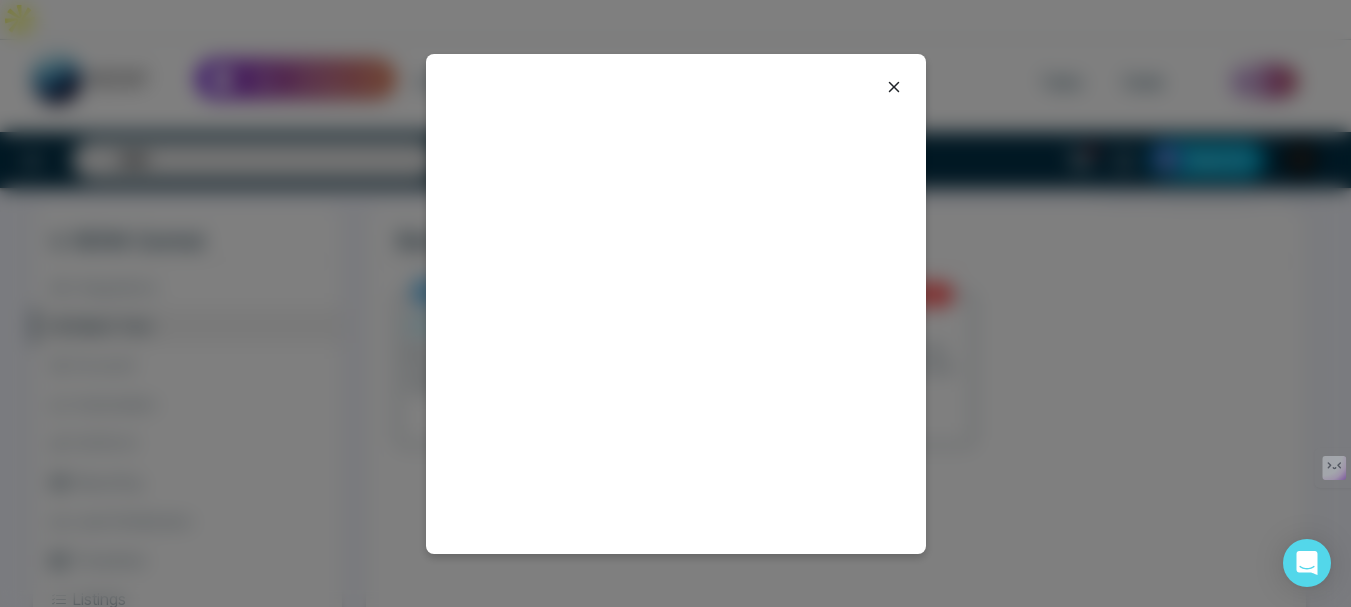 click 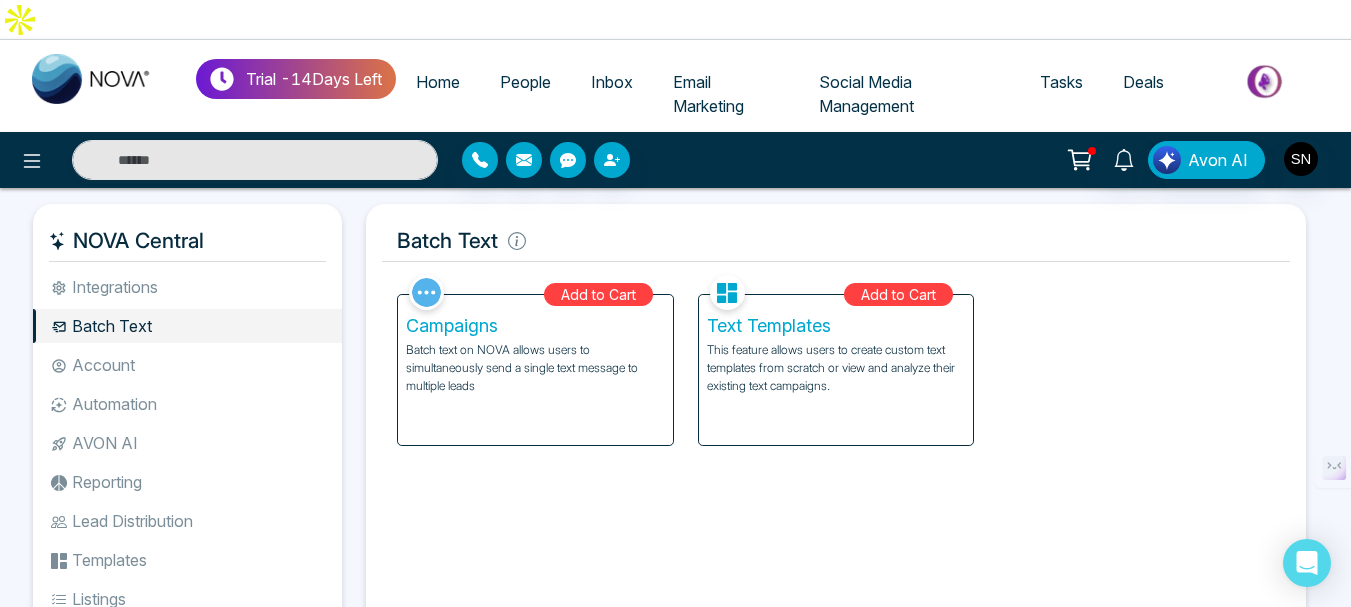 click on "Account" at bounding box center (187, 365) 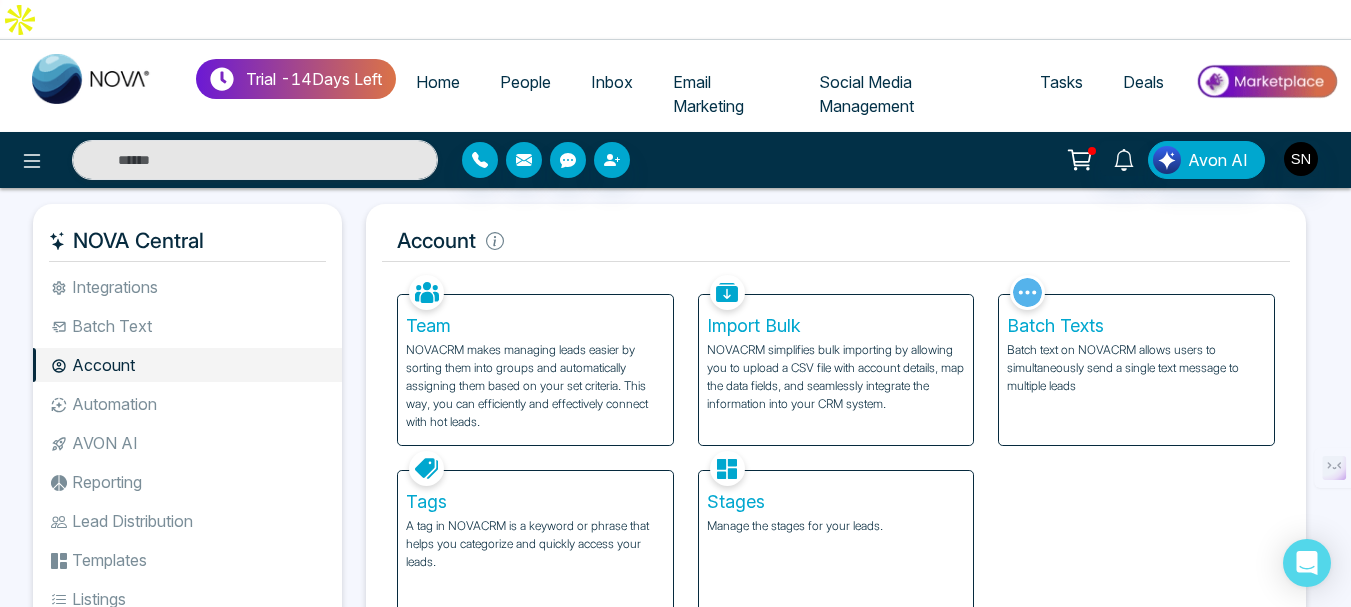 click on "Team" at bounding box center [535, 326] 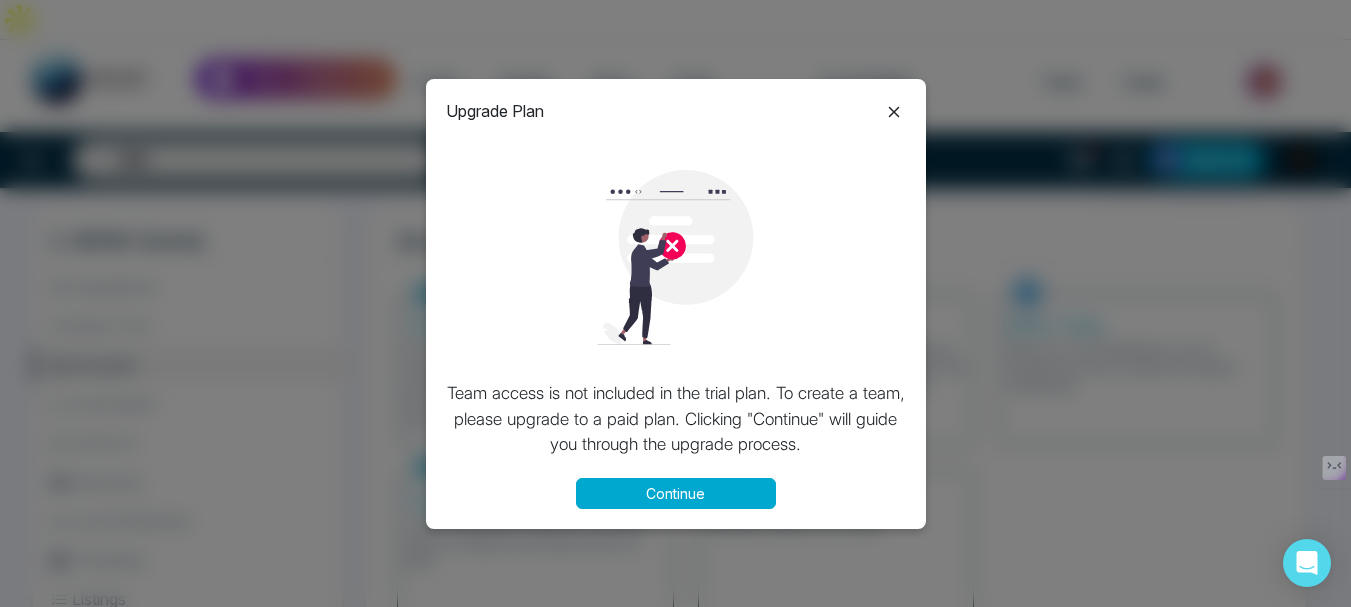 click 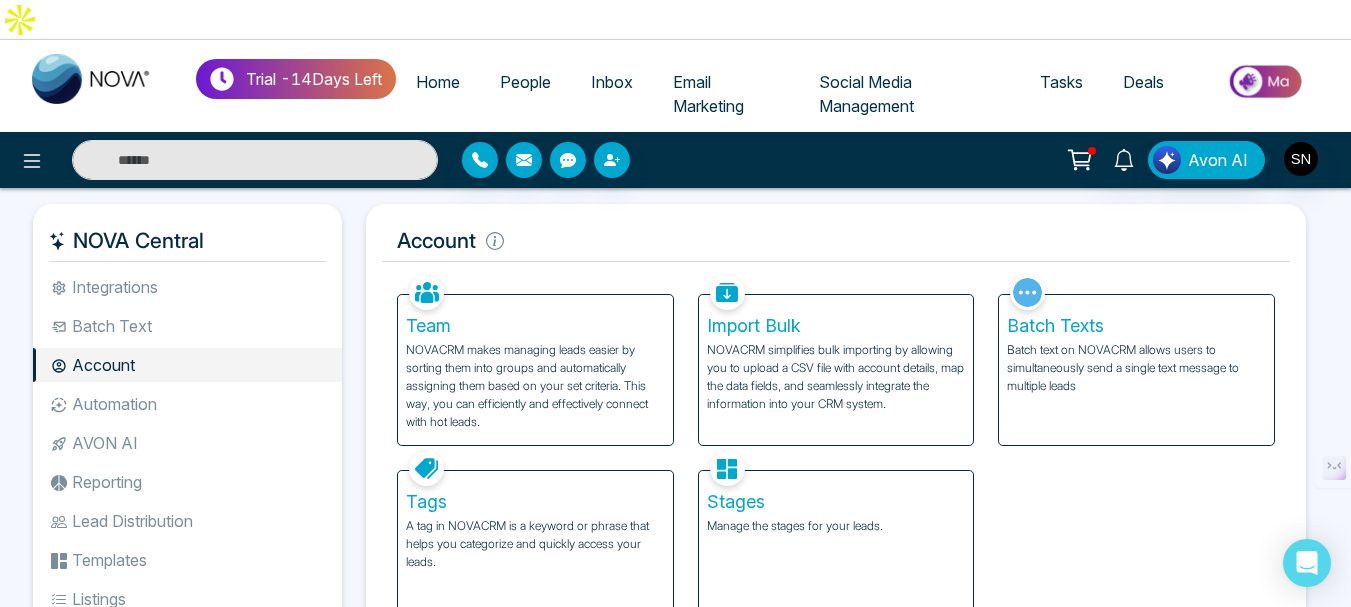 click on "Batch Text" at bounding box center [187, 326] 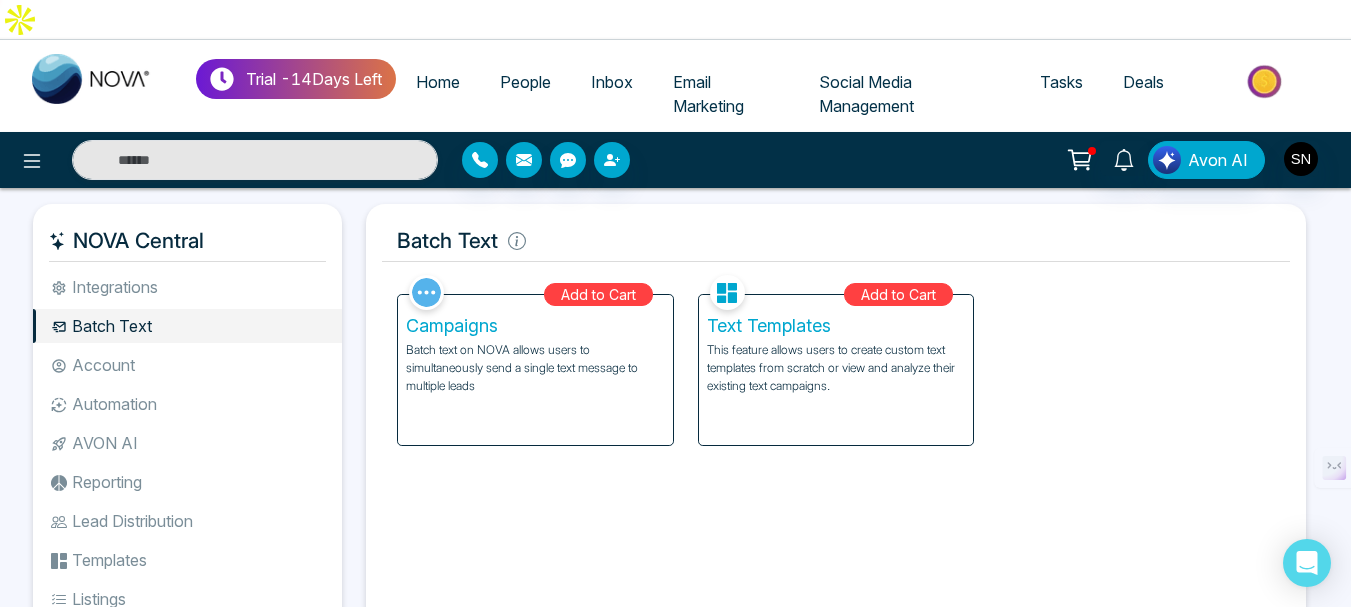 click on "Campaigns" at bounding box center [535, 326] 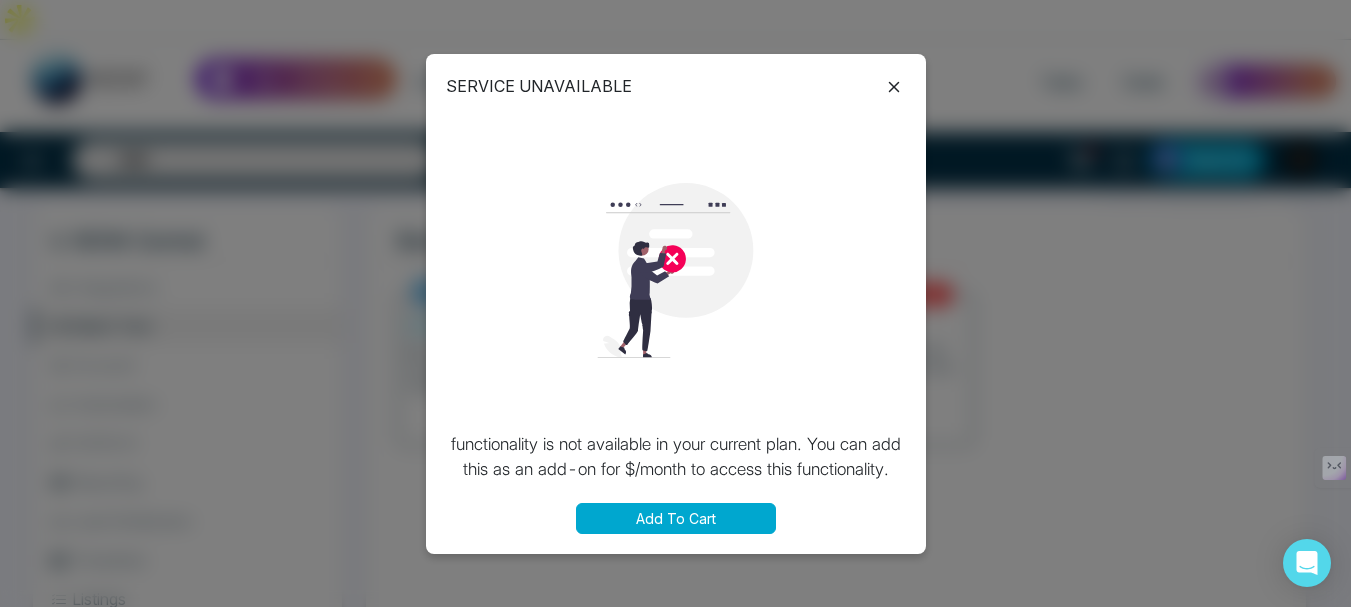 click 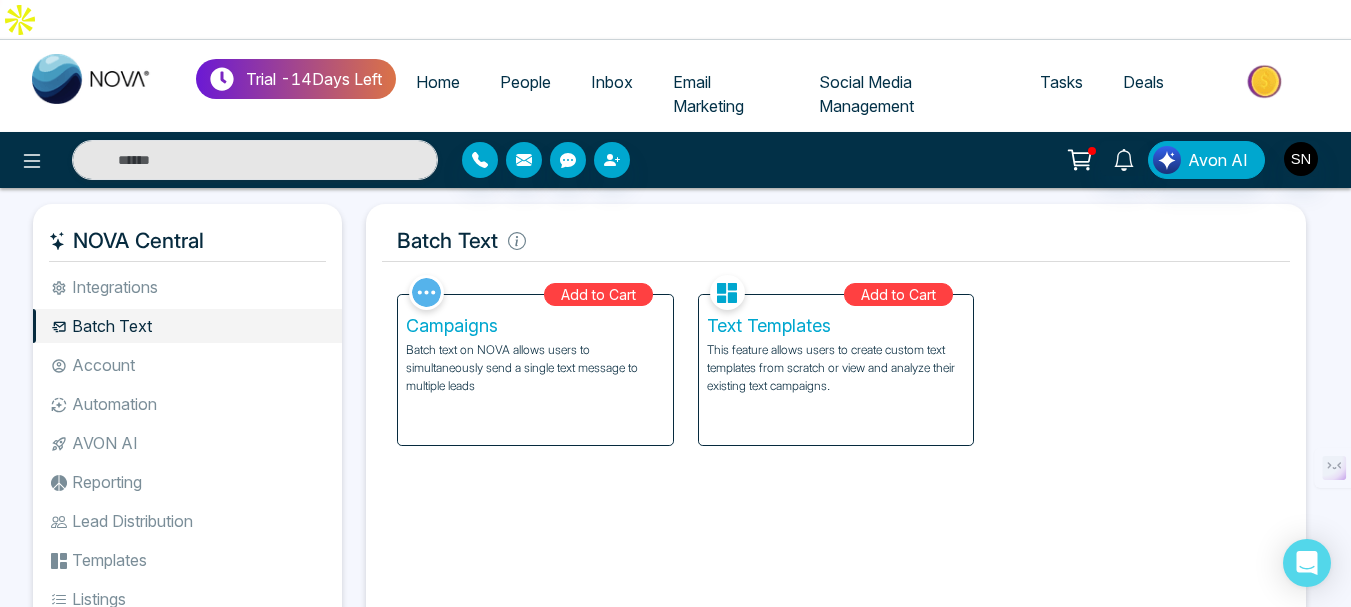 click on "Text Templates" at bounding box center (836, 326) 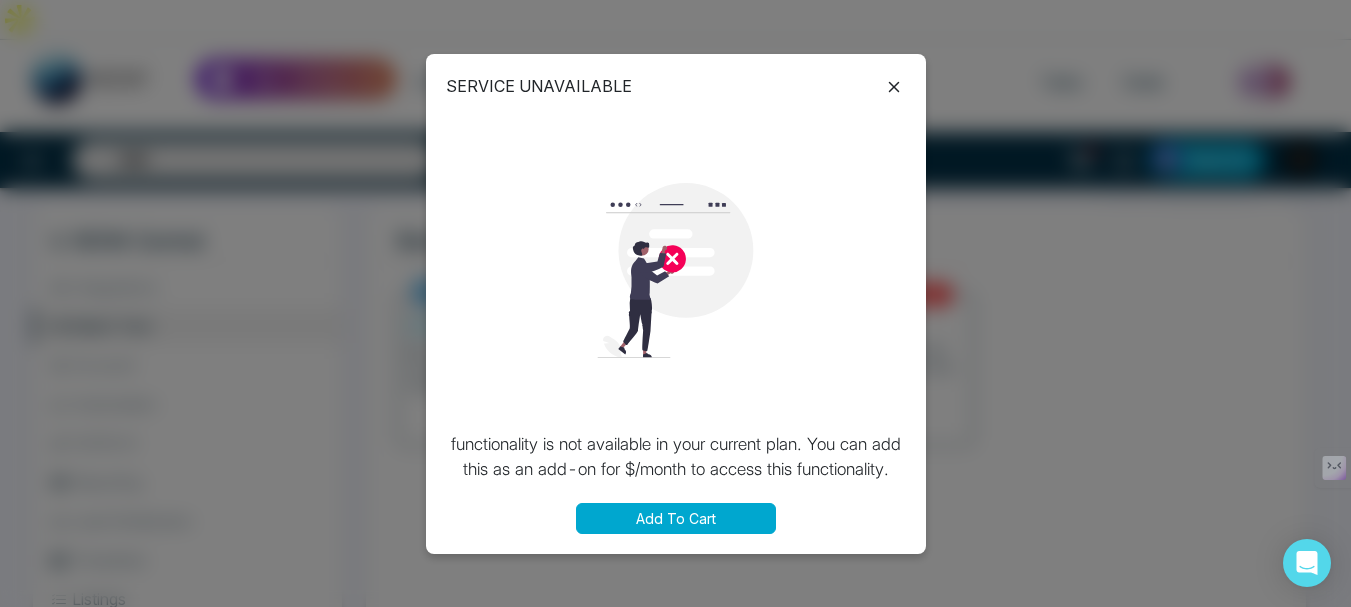 click 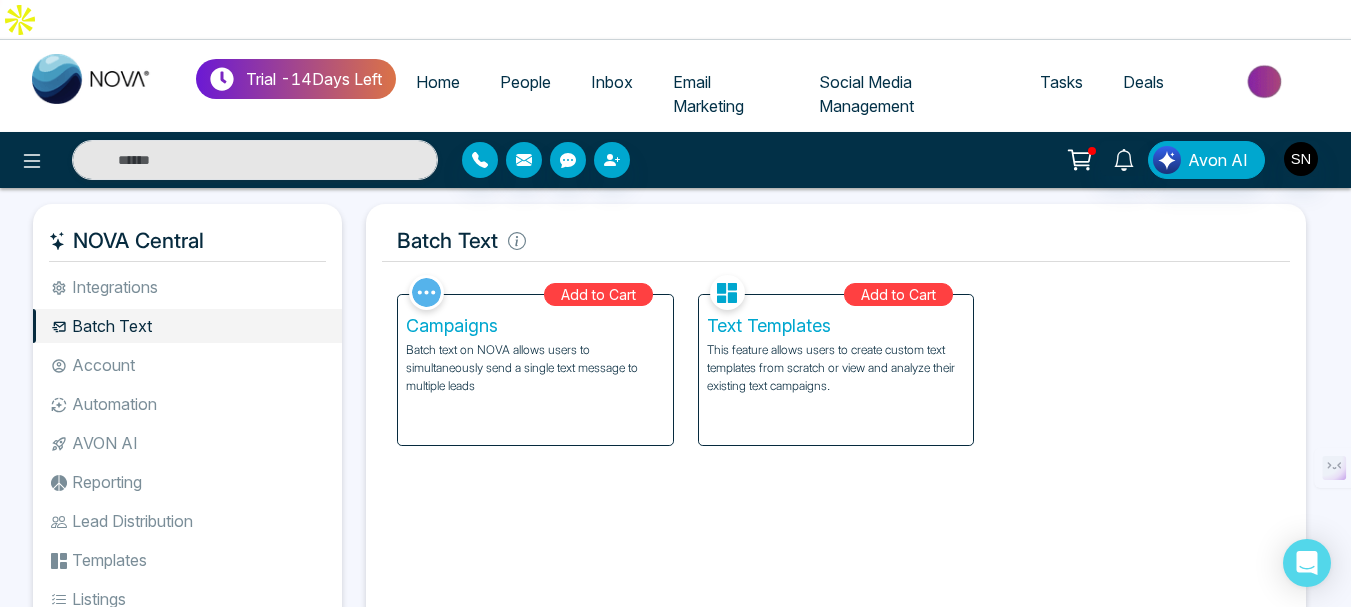 click 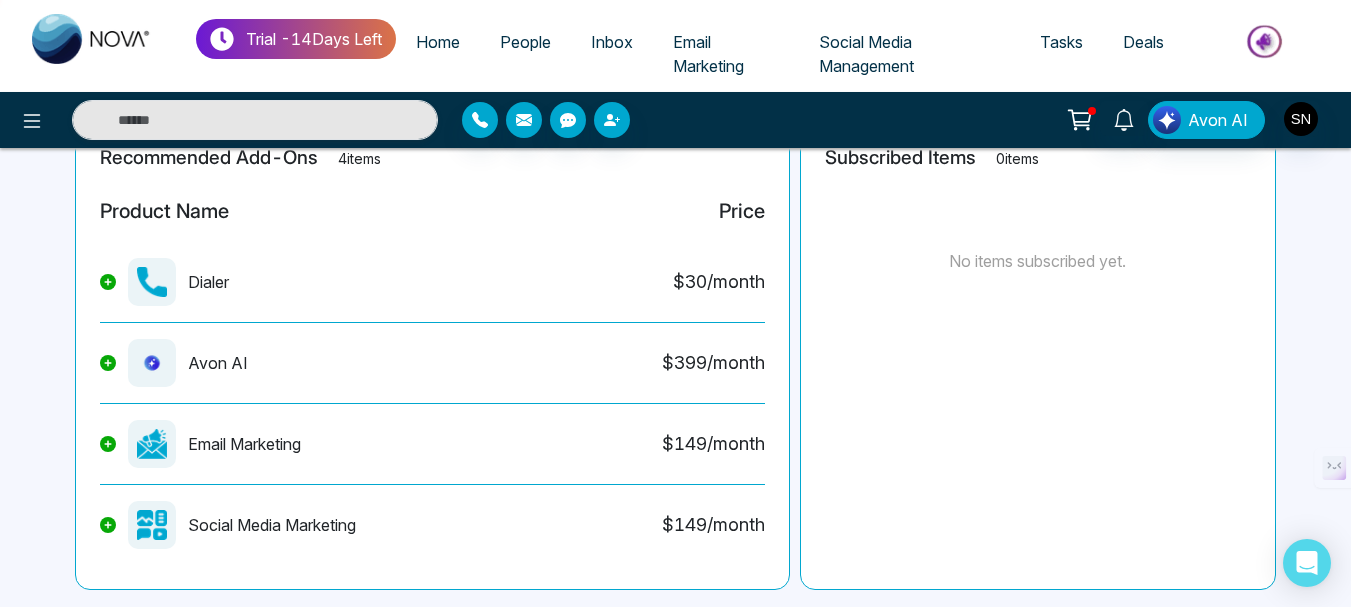 scroll, scrollTop: 618, scrollLeft: 0, axis: vertical 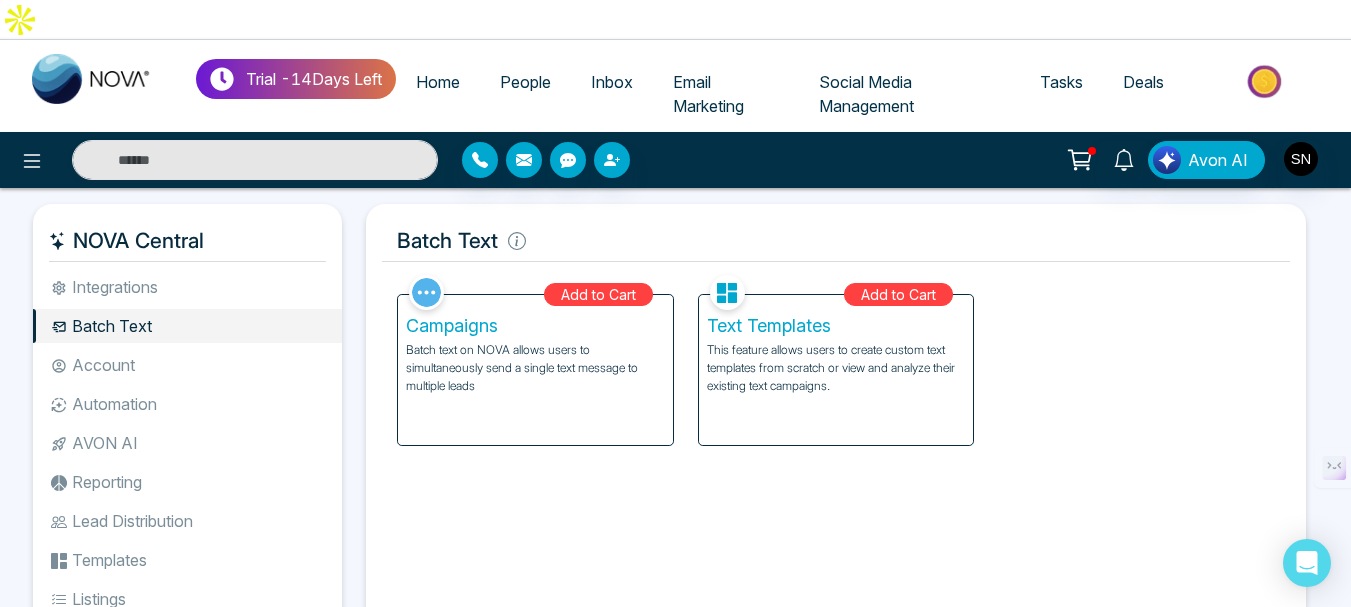 click on "Account" at bounding box center (187, 365) 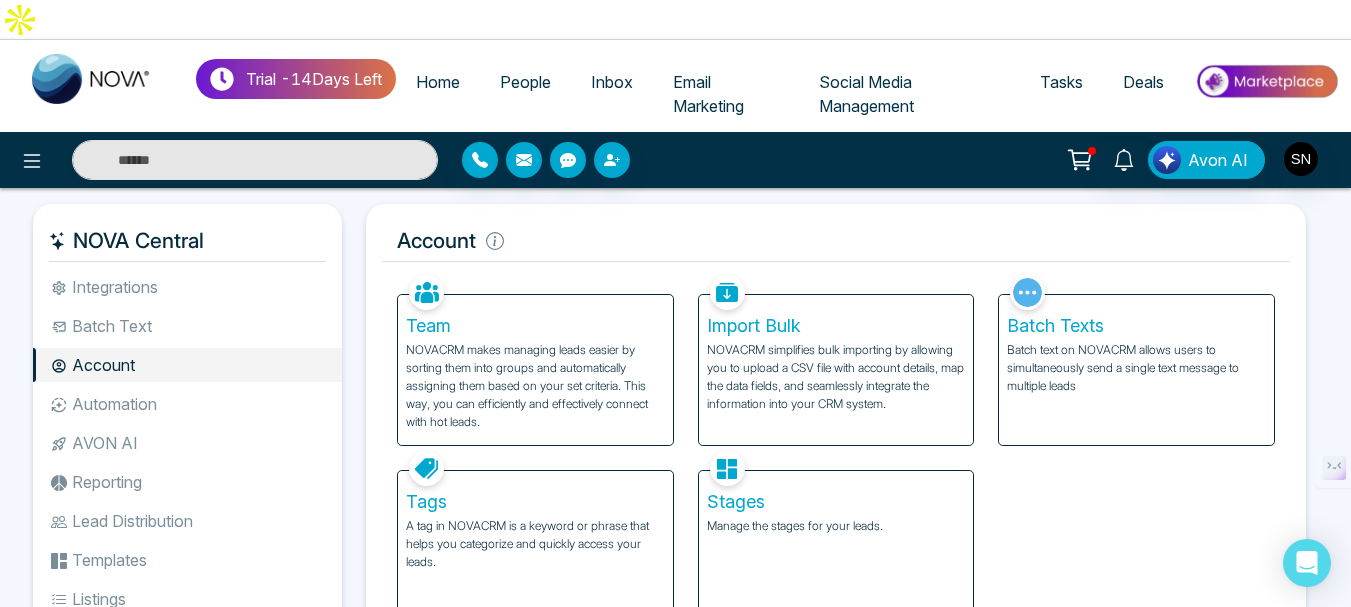 click on "Team" at bounding box center (535, 326) 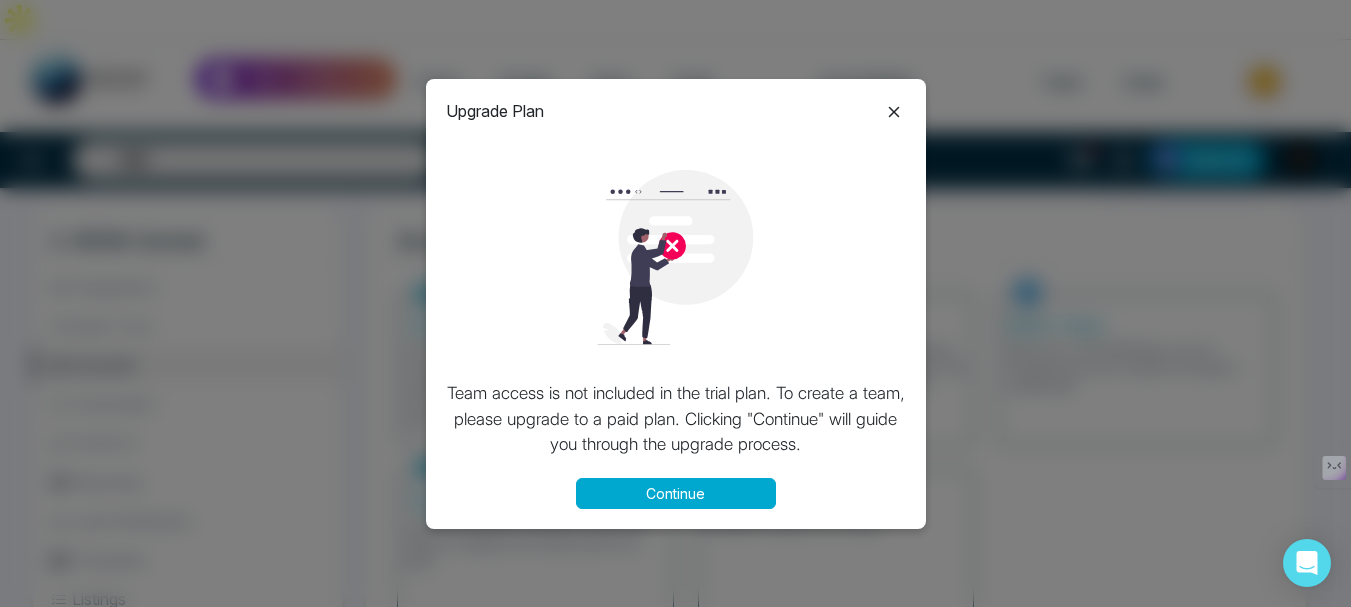 click 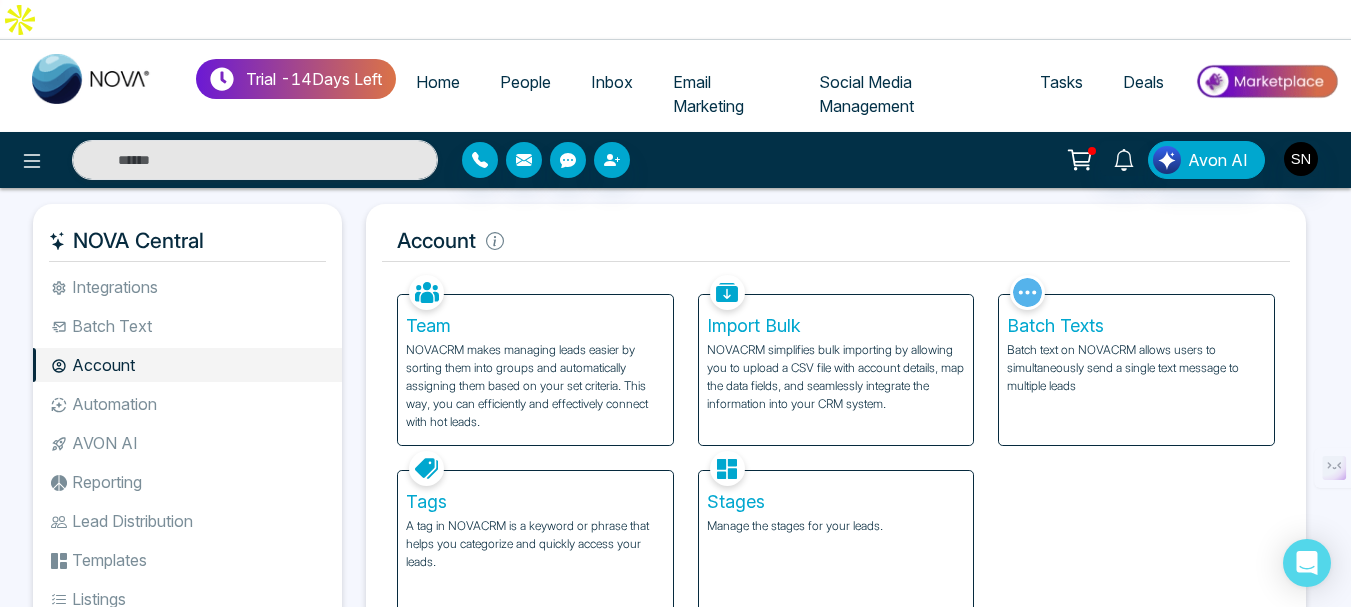 click on "Import Bulk" at bounding box center [836, 326] 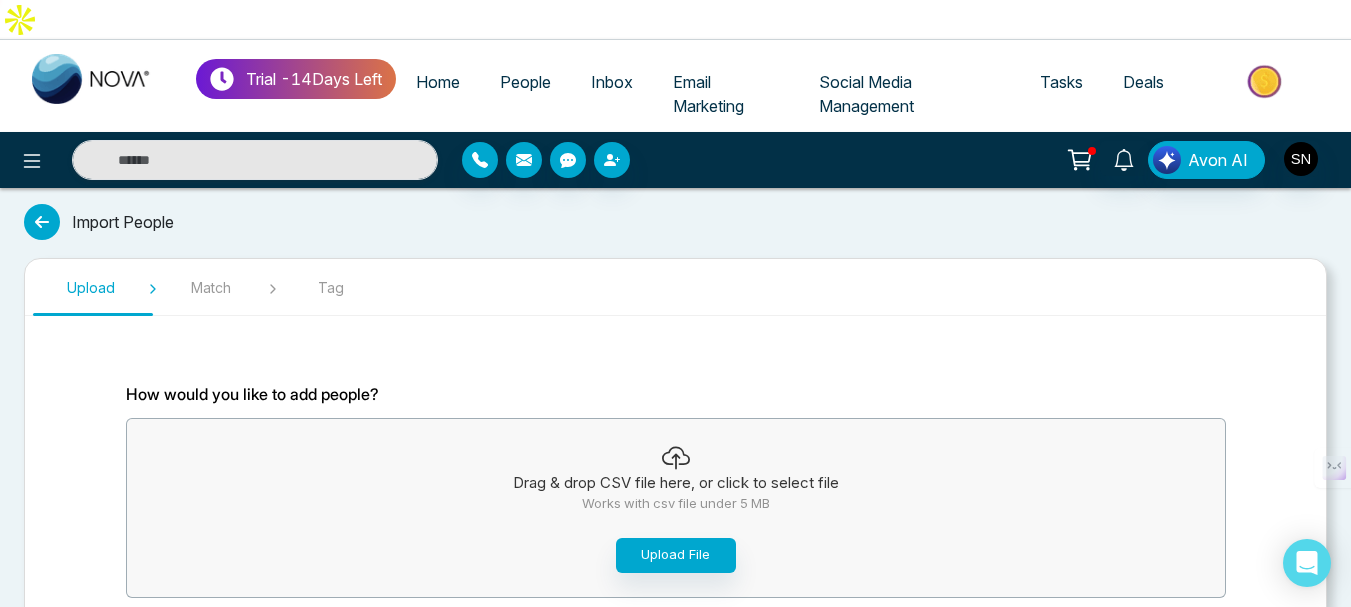 scroll, scrollTop: 103, scrollLeft: 0, axis: vertical 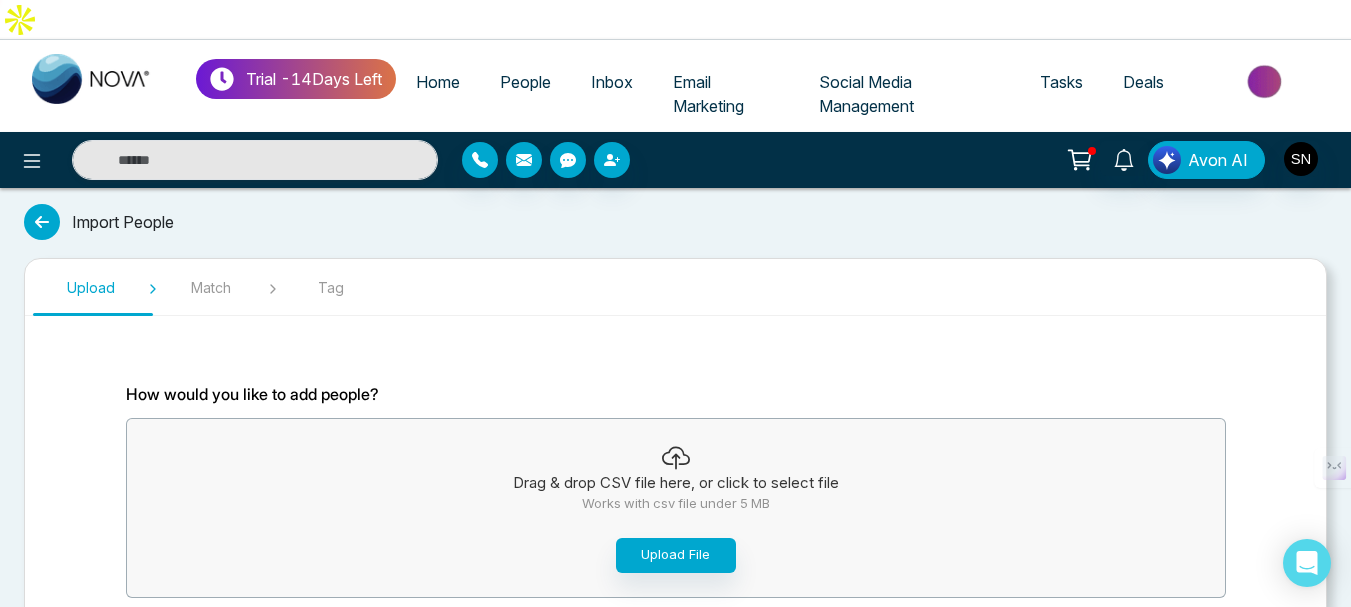 click at bounding box center [42, 222] 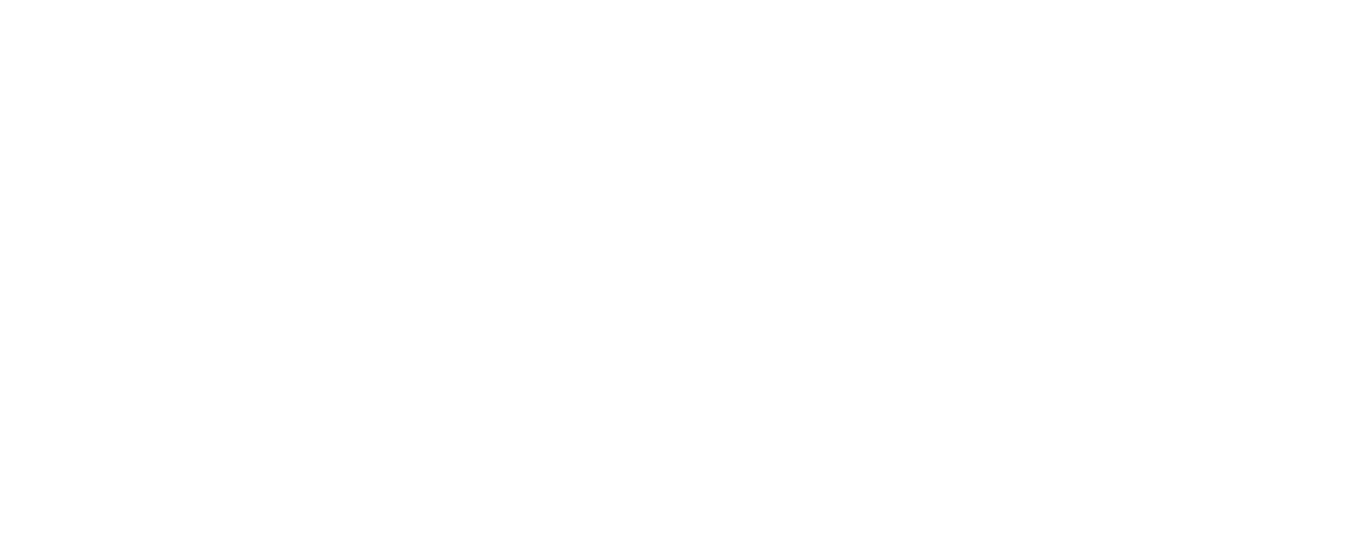 select on "*" 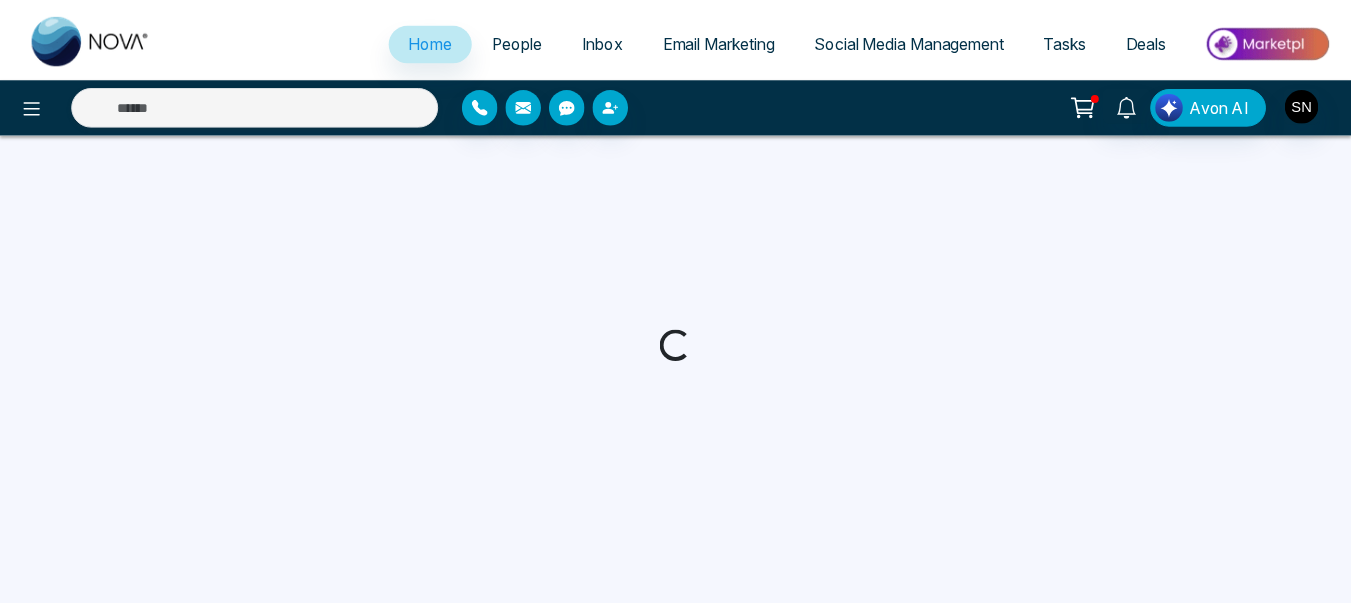 scroll, scrollTop: 0, scrollLeft: 0, axis: both 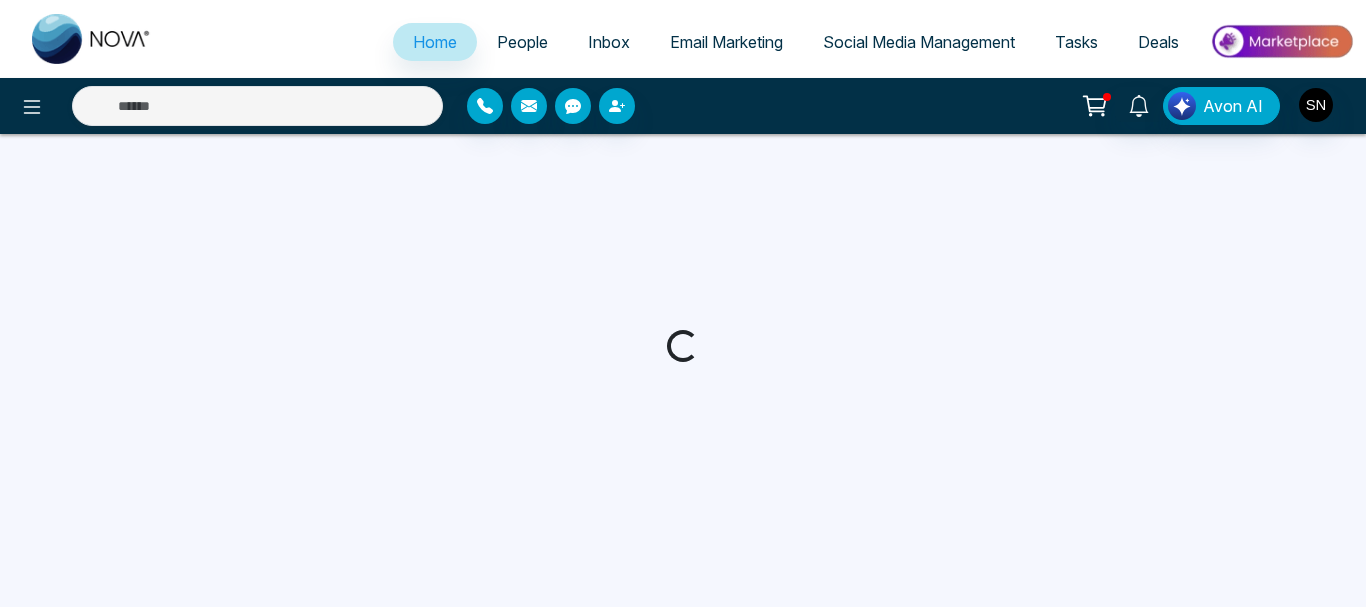select on "*" 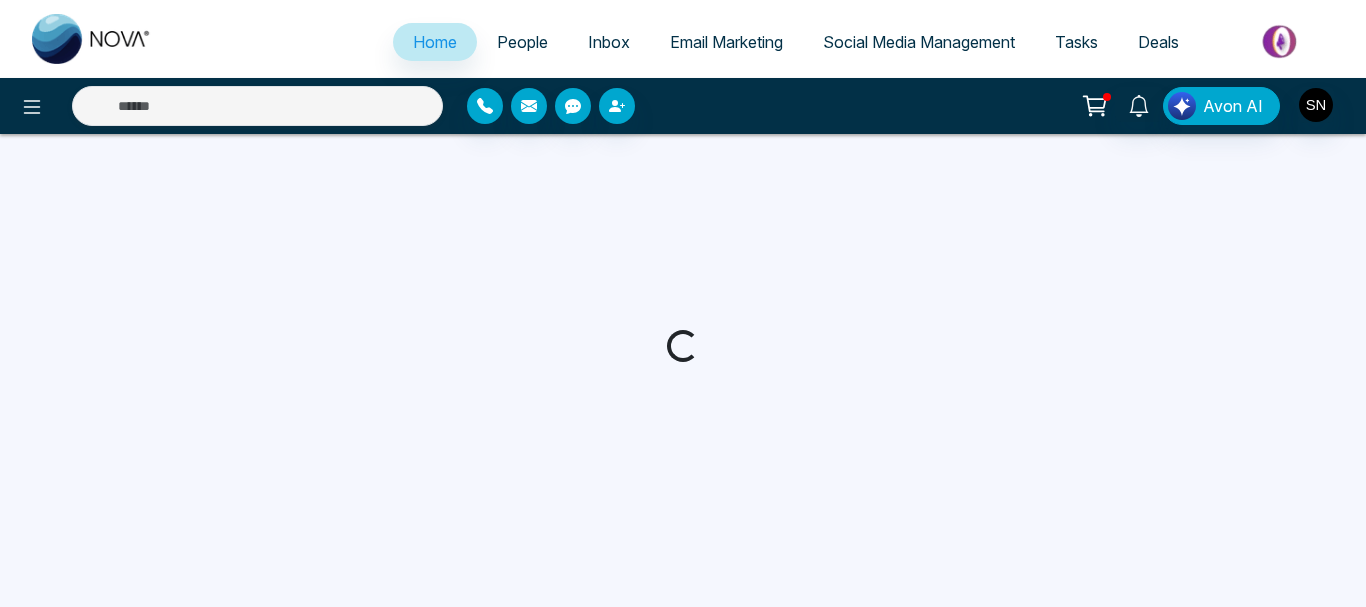 select on "*" 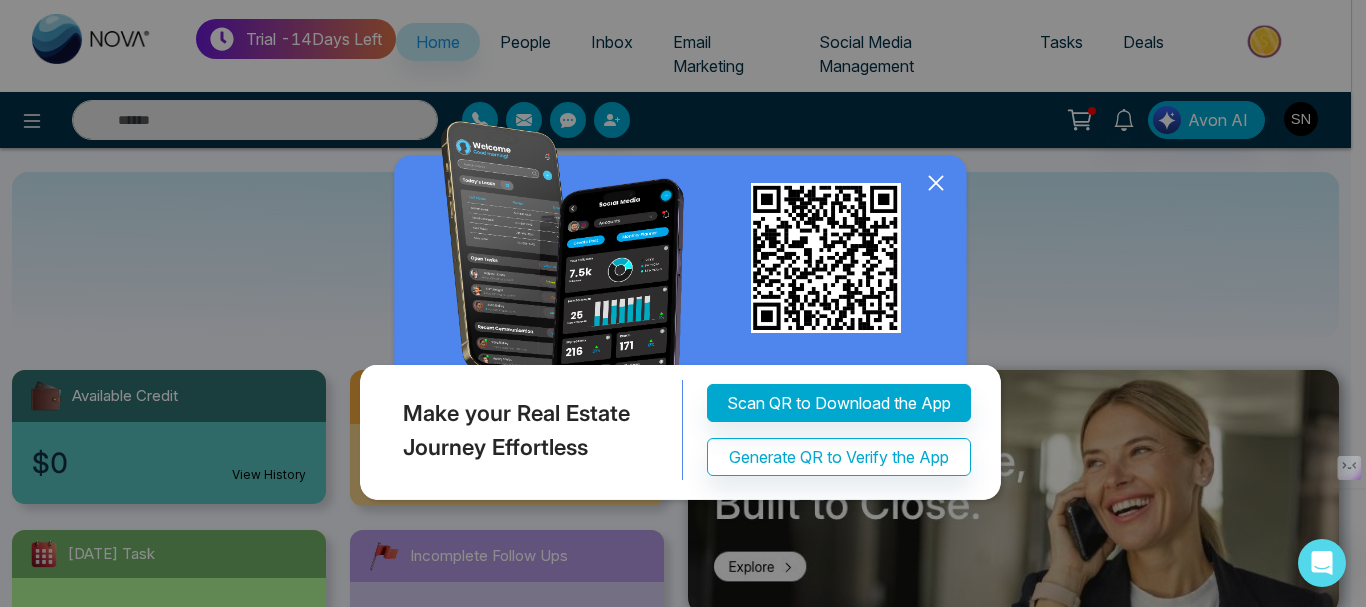 drag, startPoint x: 18, startPoint y: 115, endPoint x: 28, endPoint y: 123, distance: 12.806249 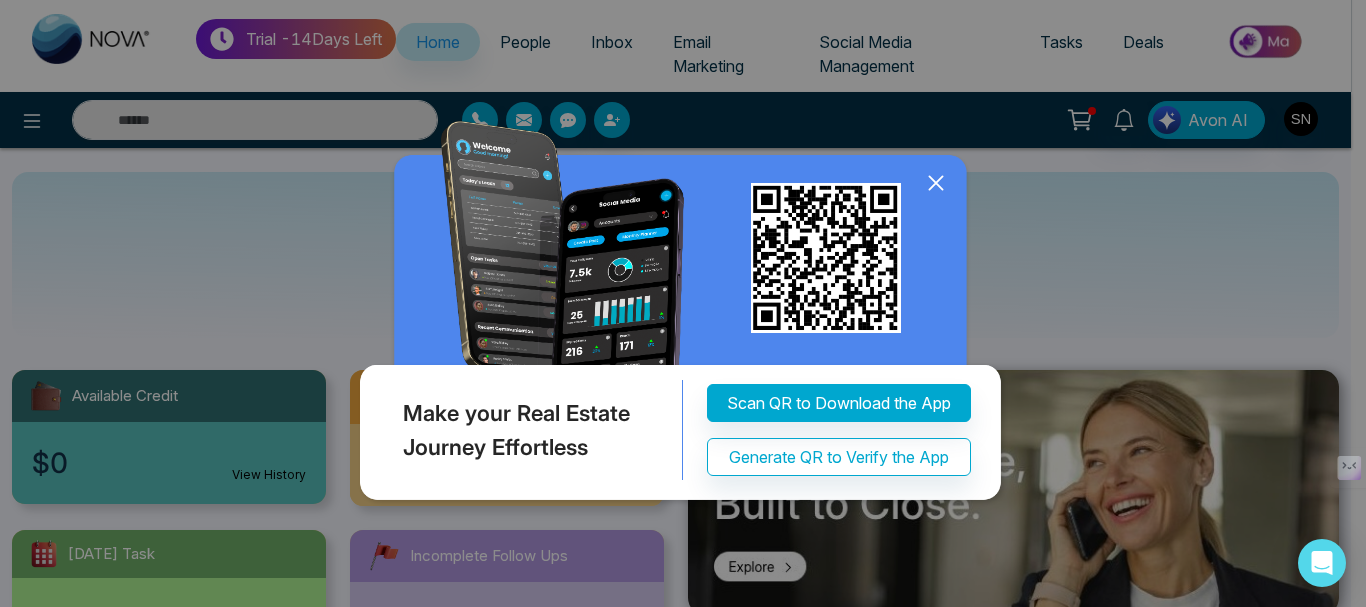 click on "Make your Real Estate  Journey Effortless Scan QR to Download the App Generate QR to Verify the App" at bounding box center (683, 303) 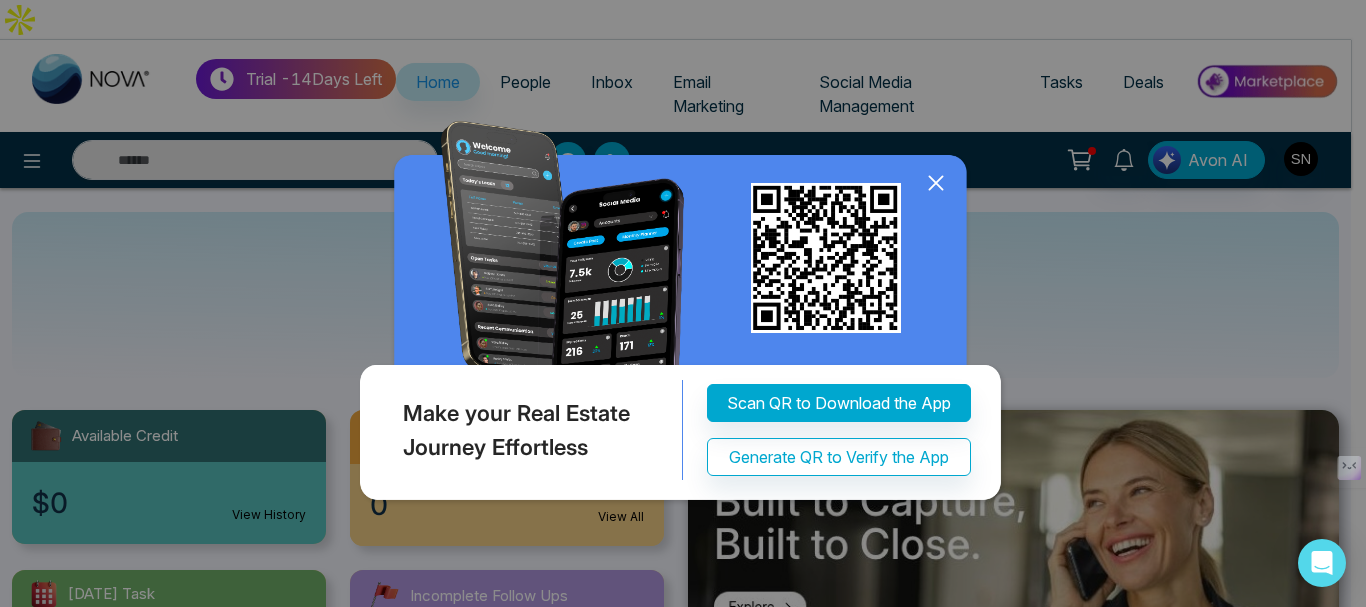 click 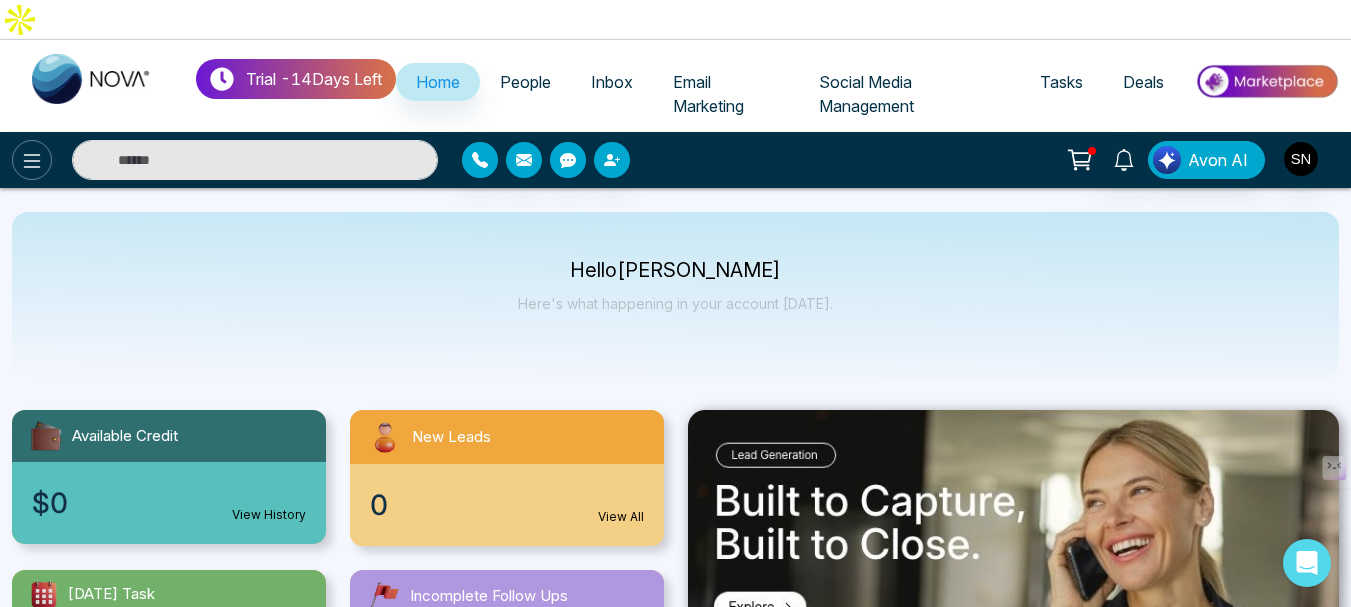 click 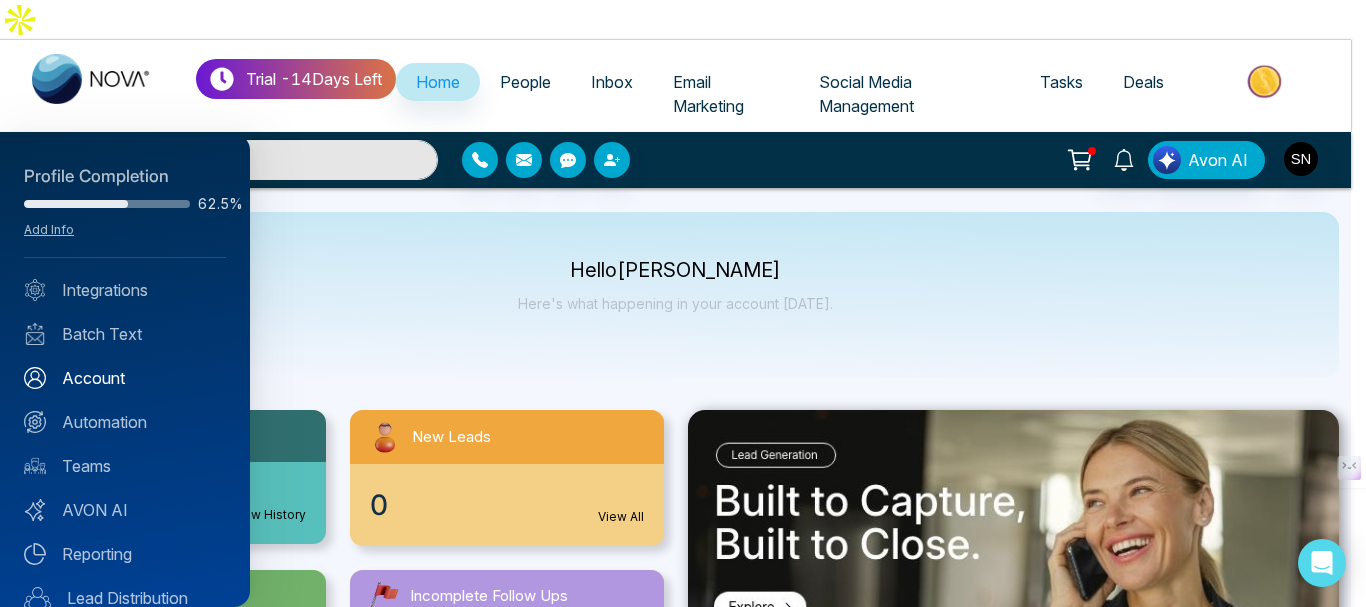 click on "Account" at bounding box center [125, 378] 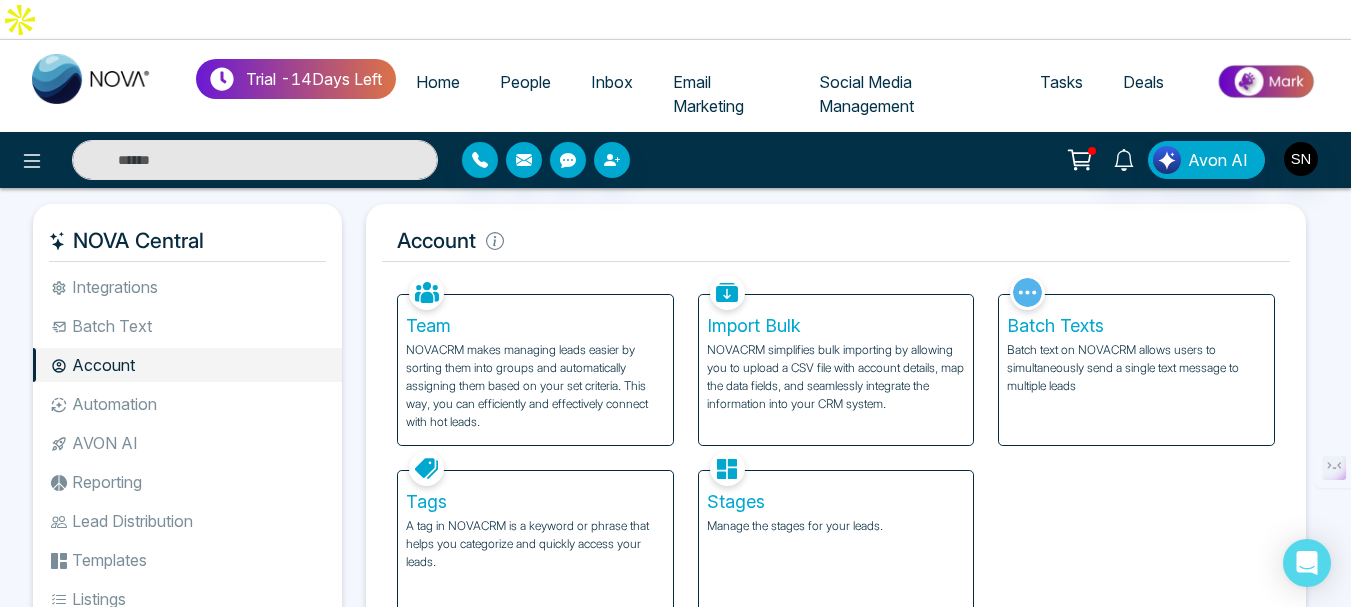 click on "Tags" at bounding box center (535, 502) 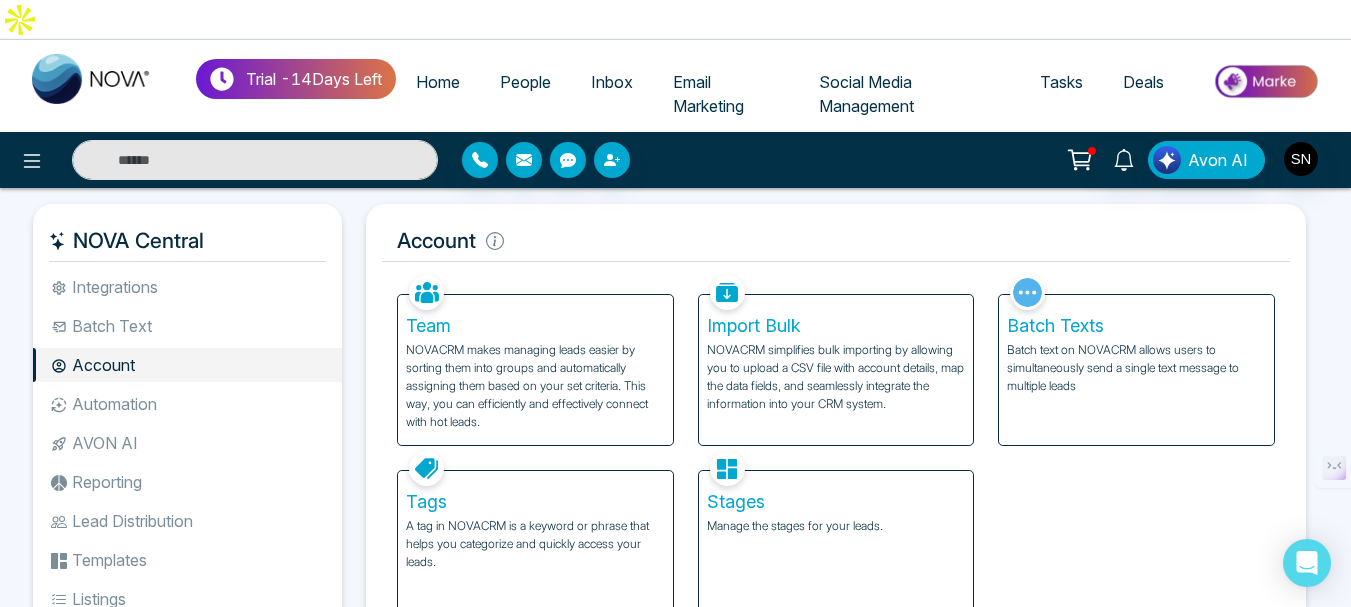 click on "Stages" at bounding box center (836, 502) 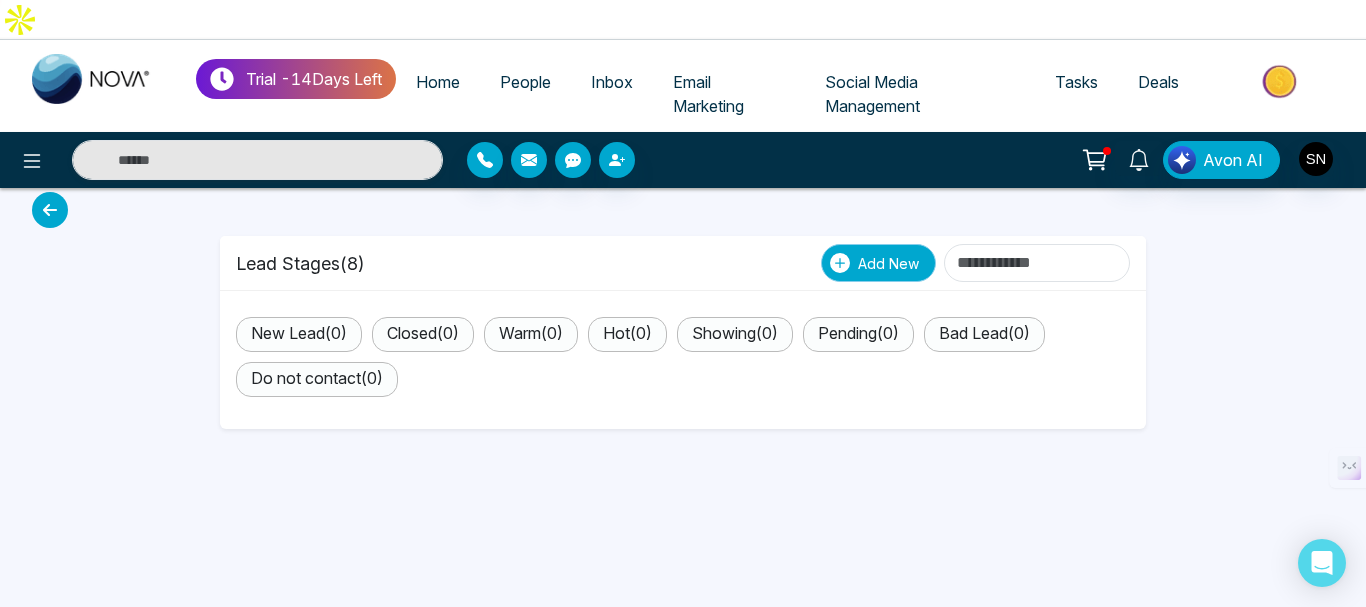 click on "Add New" at bounding box center (878, 263) 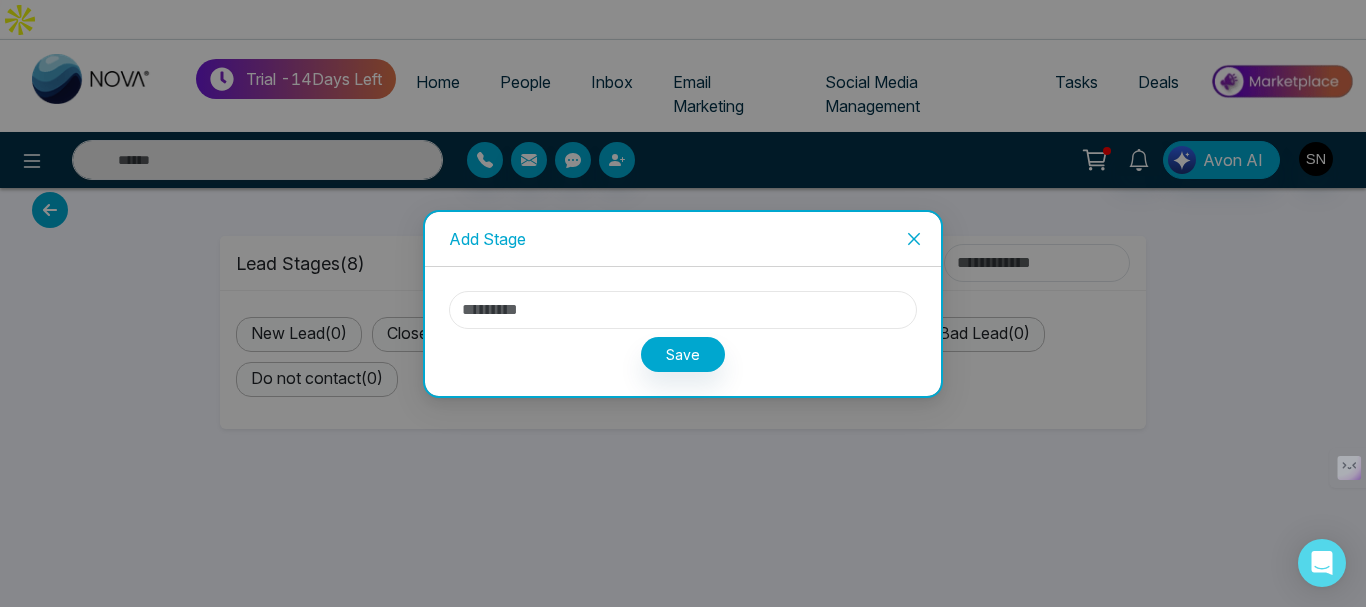 click at bounding box center [683, 310] 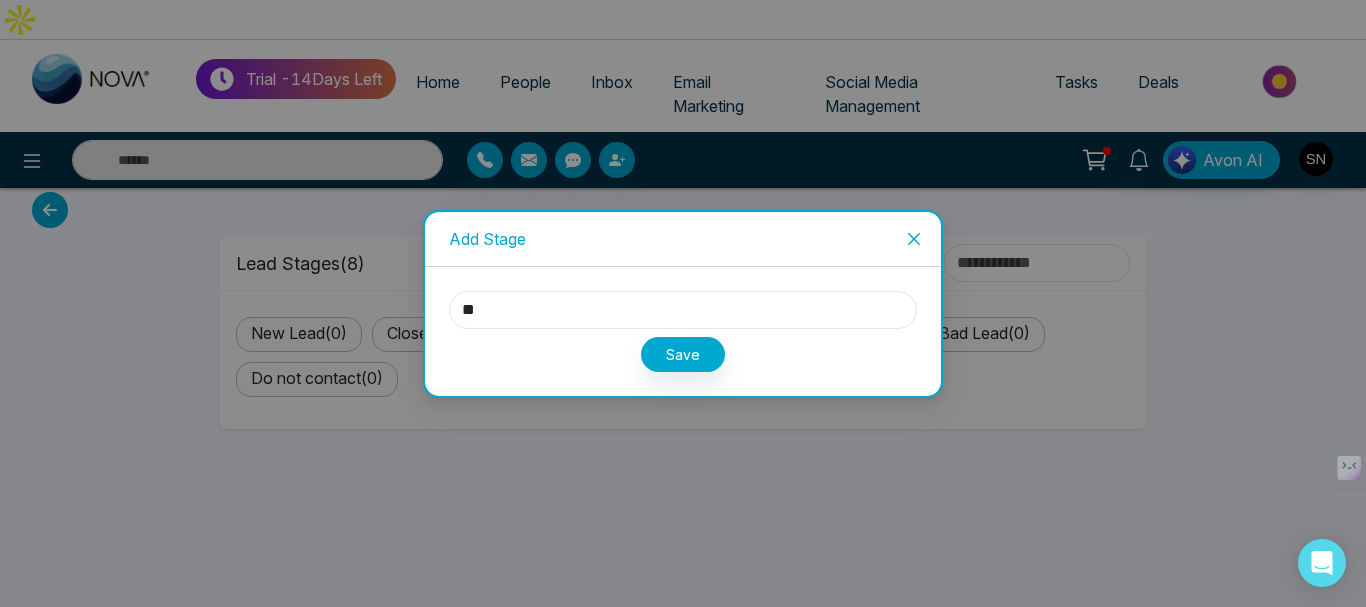 type on "**" 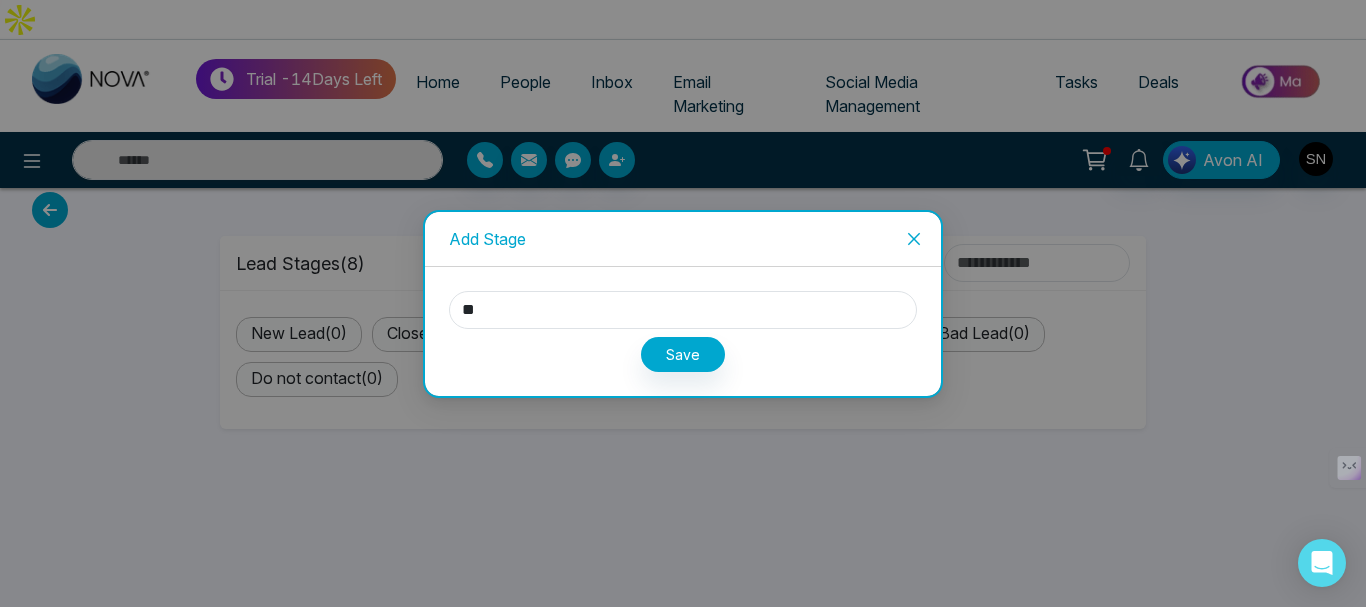 click 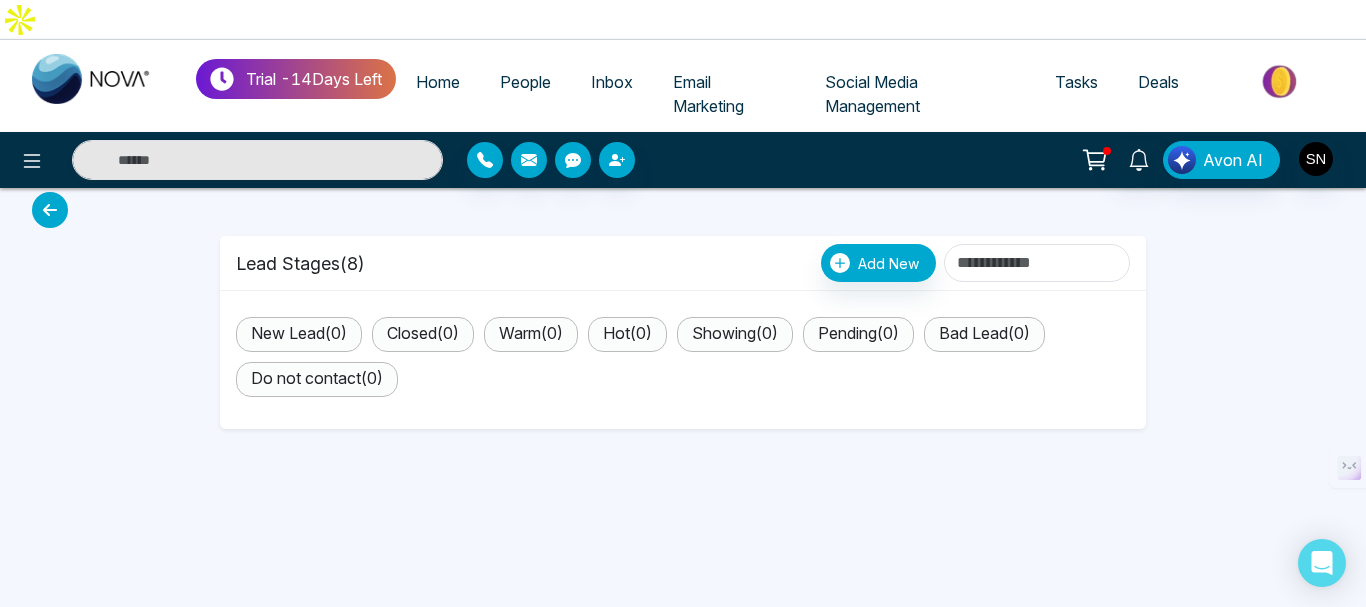 click at bounding box center (50, 210) 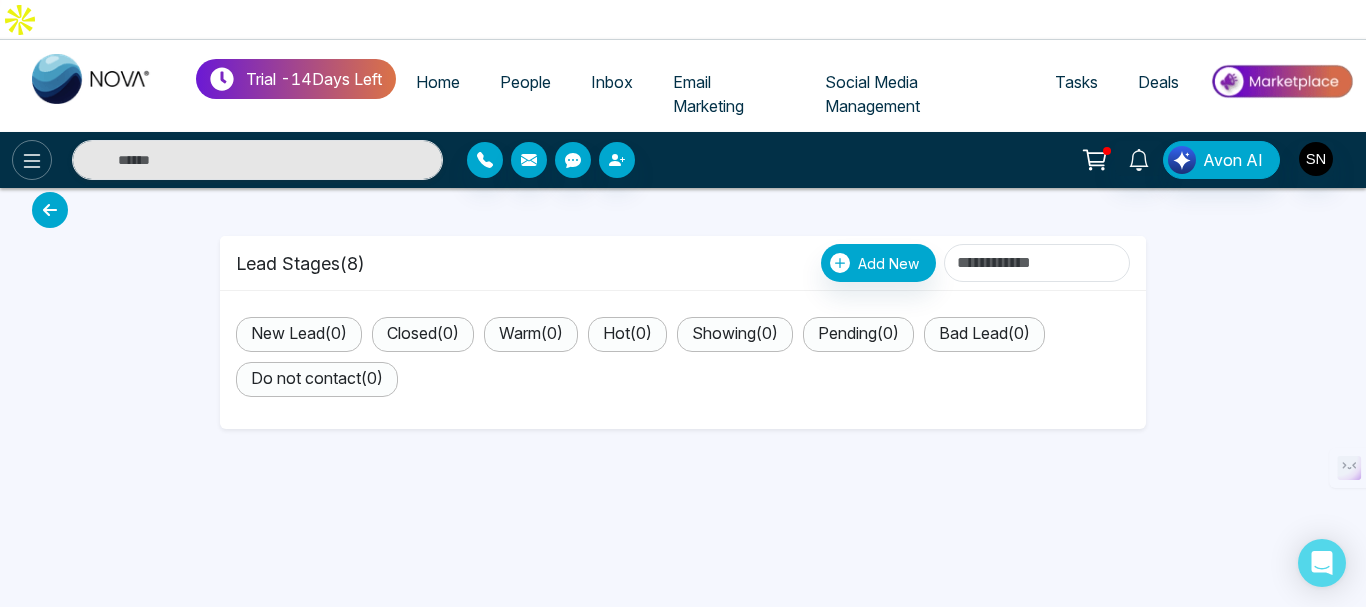 click 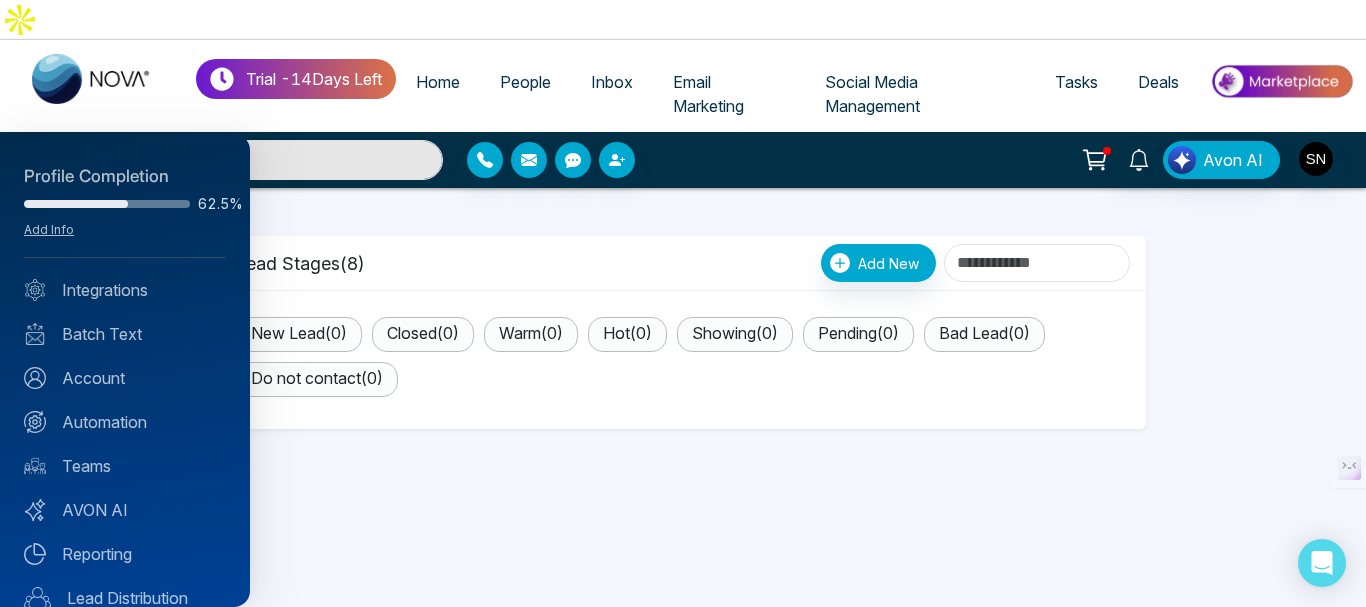 click on "Profile Completion 62.5% Add Info Integrations Batch Text Account Automation Teams AVON AI Reporting Lead Distribution Templates Listings Website Announcements" at bounding box center [125, 370] 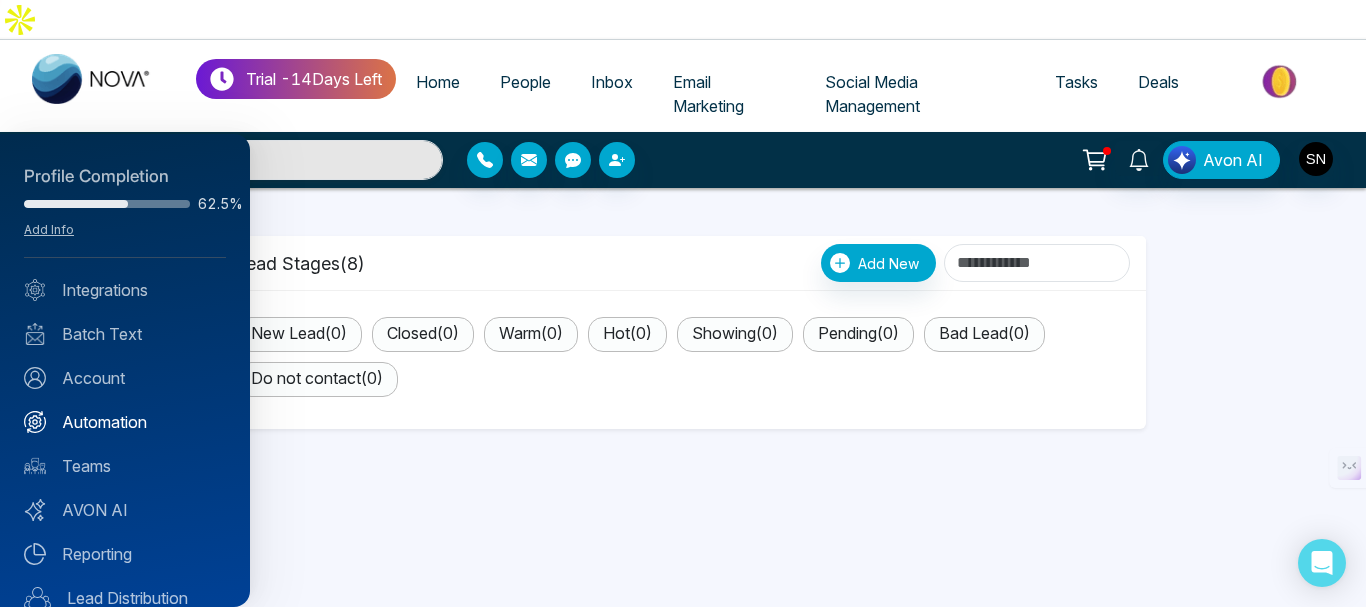 click on "Automation" at bounding box center [125, 422] 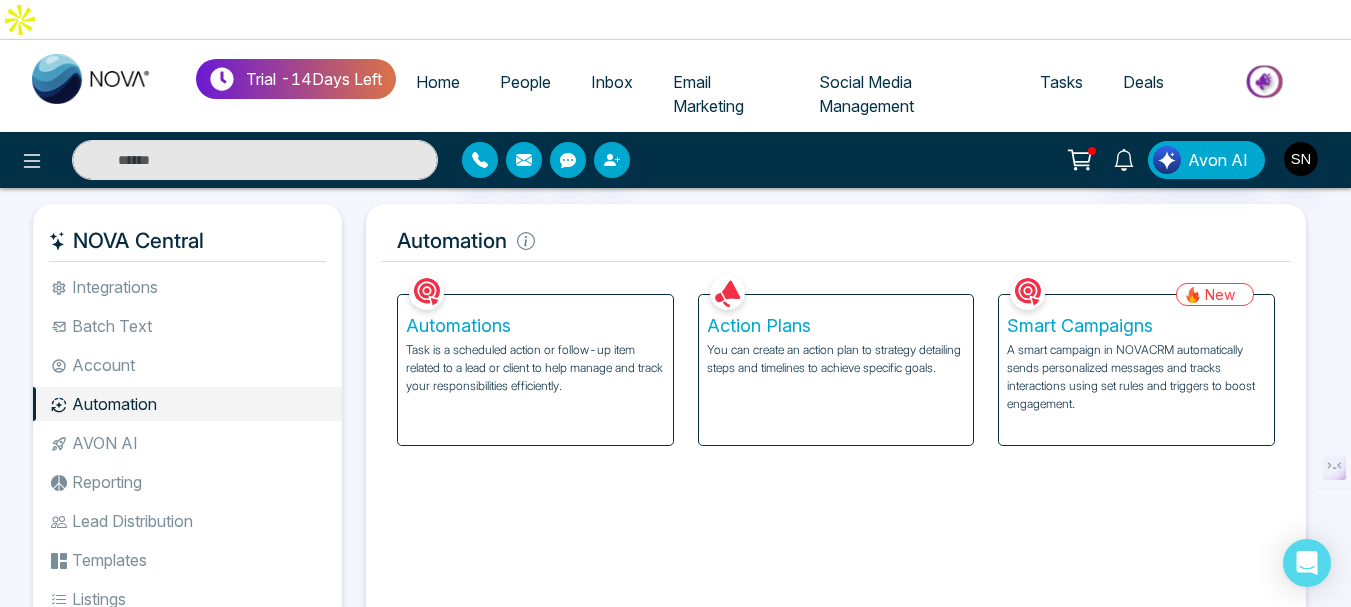 click on "Action Plans" at bounding box center [836, 326] 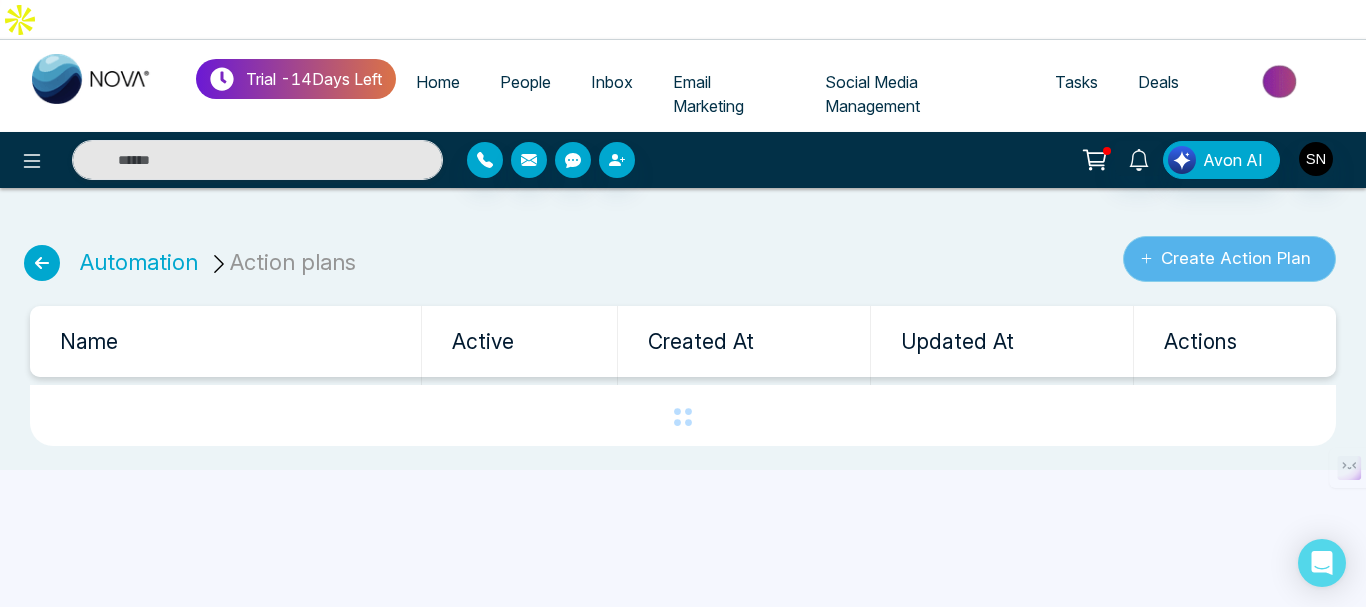 click on "Create Action Plan" at bounding box center (1229, 259) 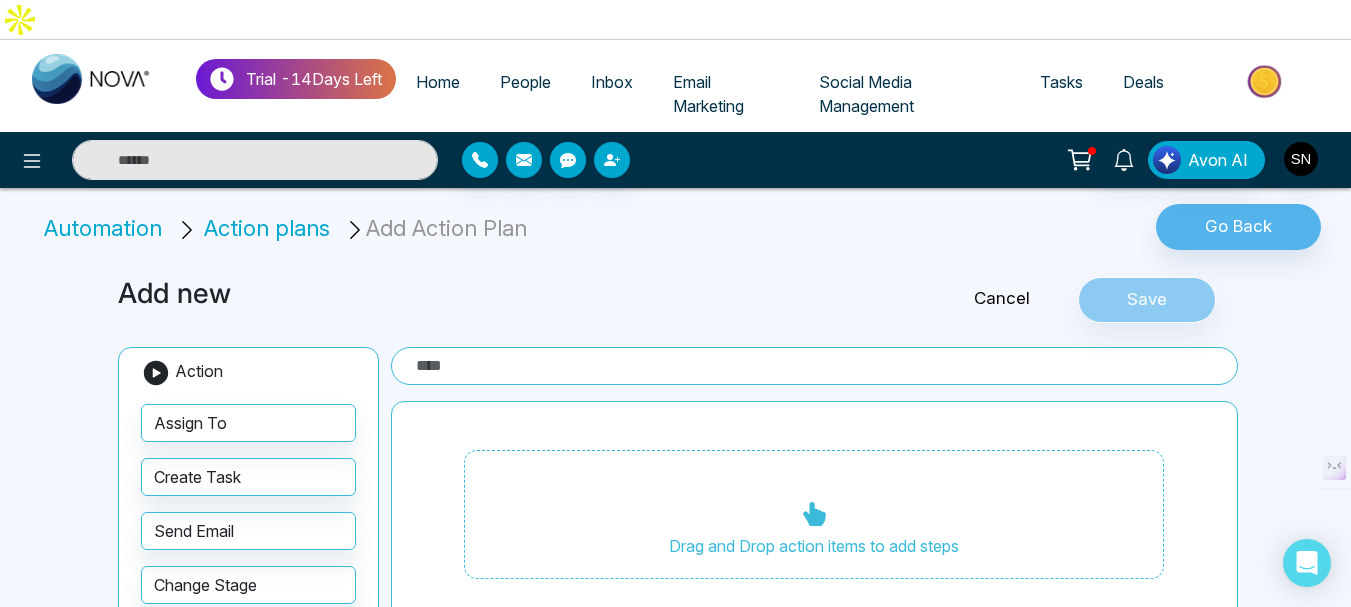 scroll, scrollTop: 4, scrollLeft: 0, axis: vertical 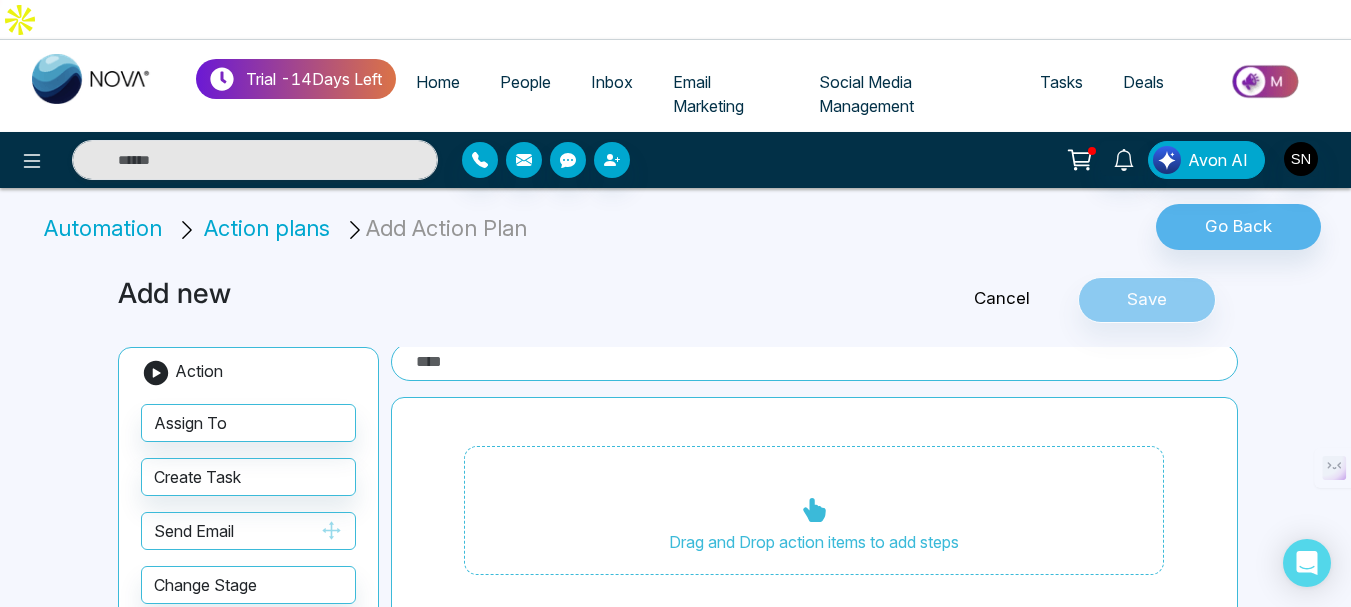 click on "Send Email" at bounding box center [248, 531] 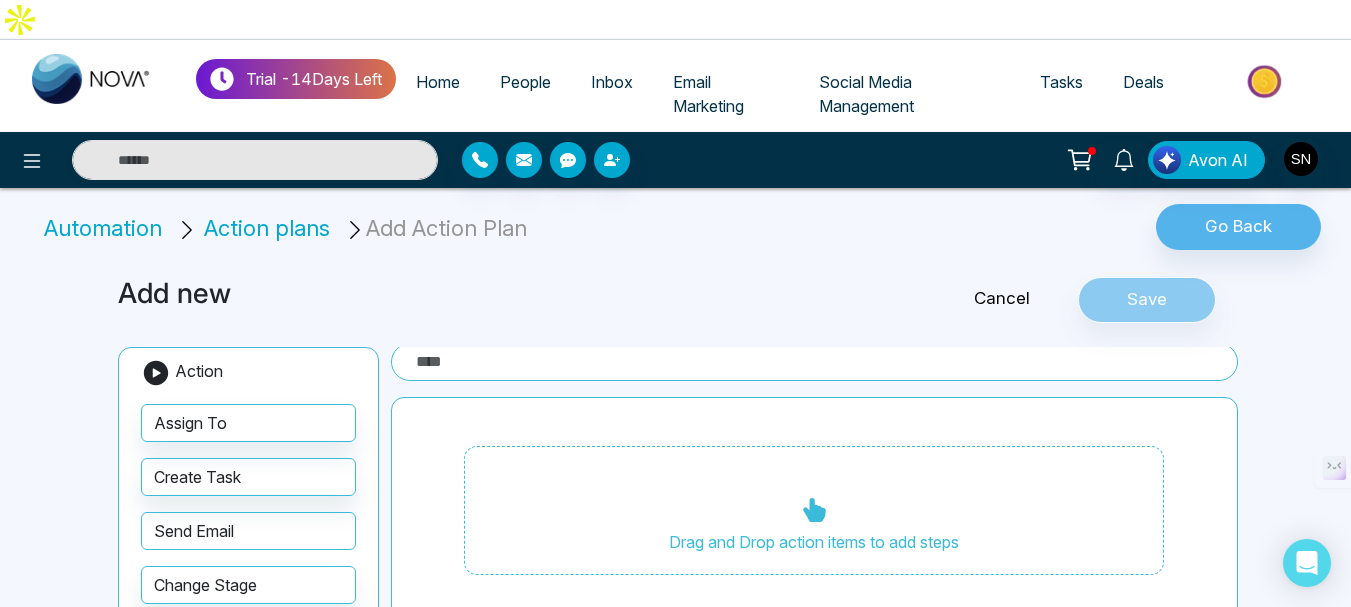 scroll, scrollTop: 100, scrollLeft: 0, axis: vertical 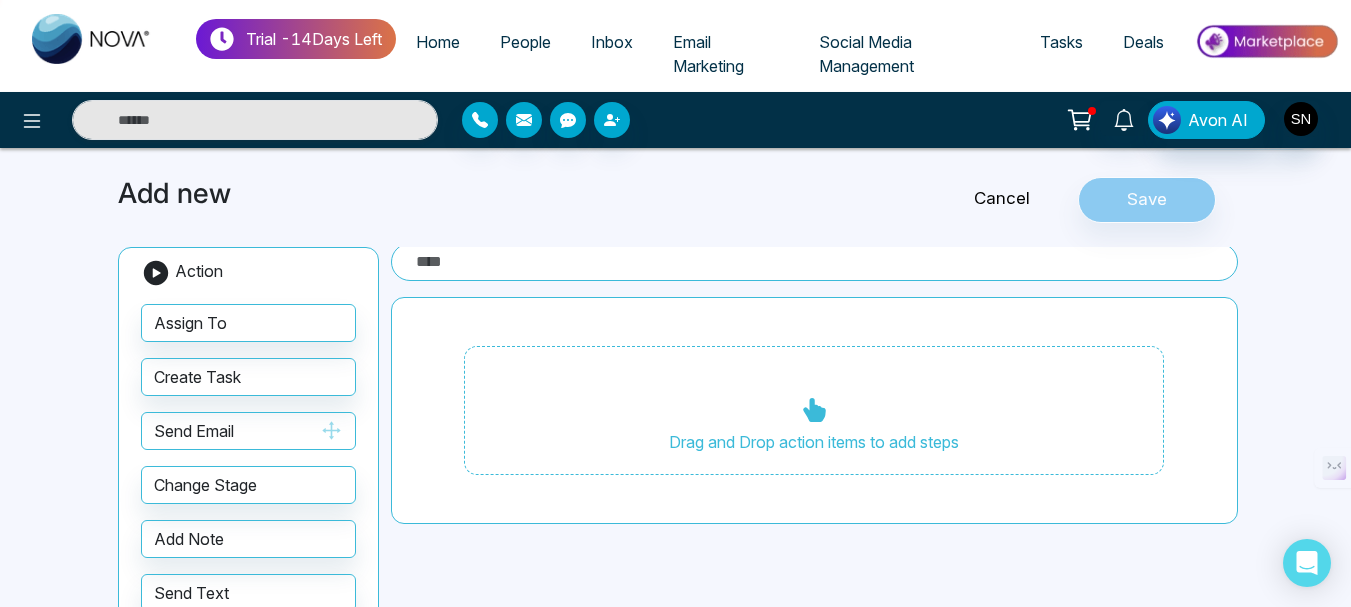 click on "Send Email" at bounding box center (248, 431) 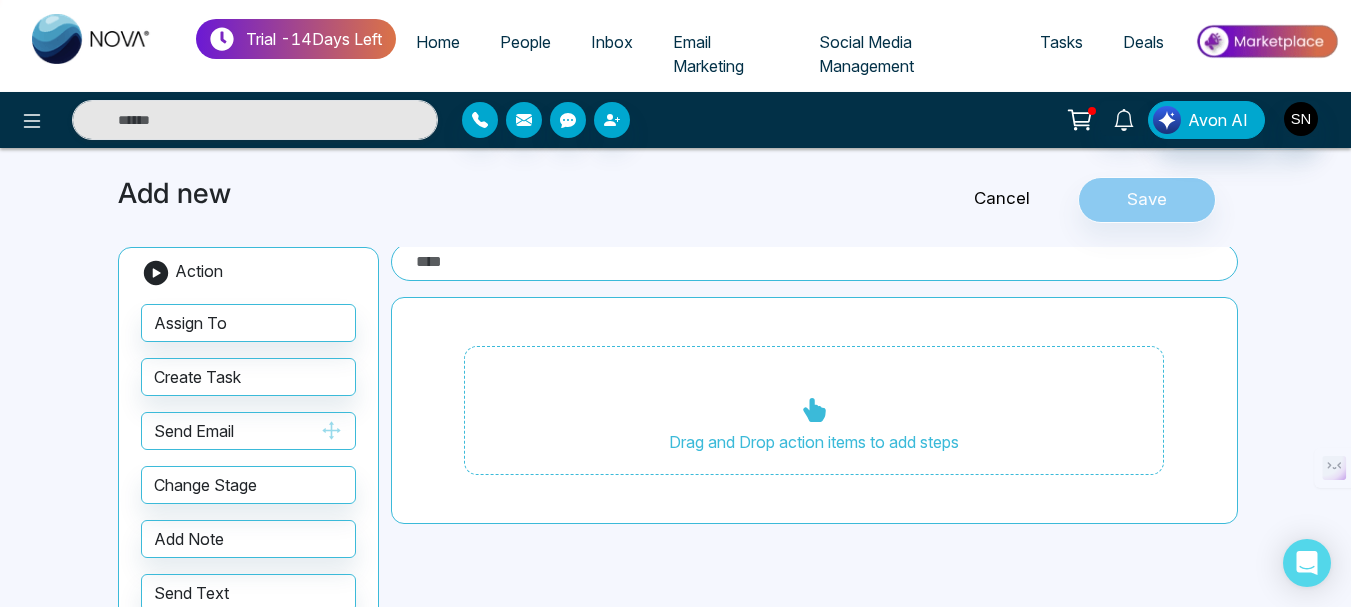 click on "Send Email" at bounding box center (248, 431) 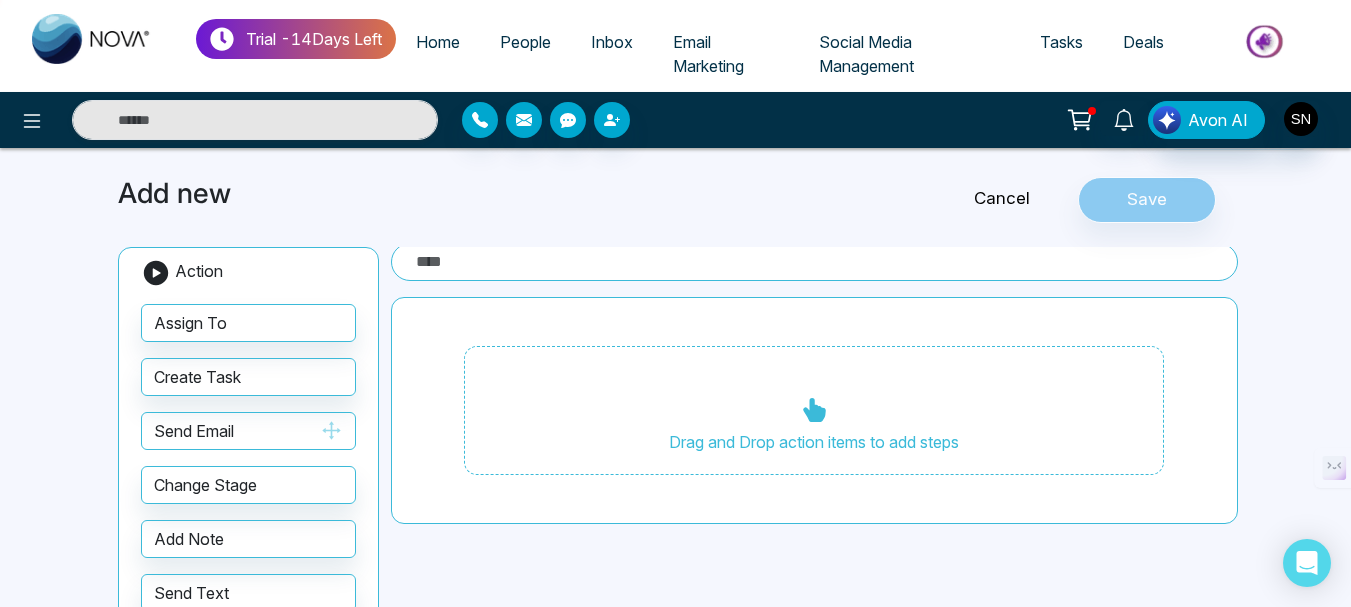 click on "Send Email" at bounding box center (248, 431) 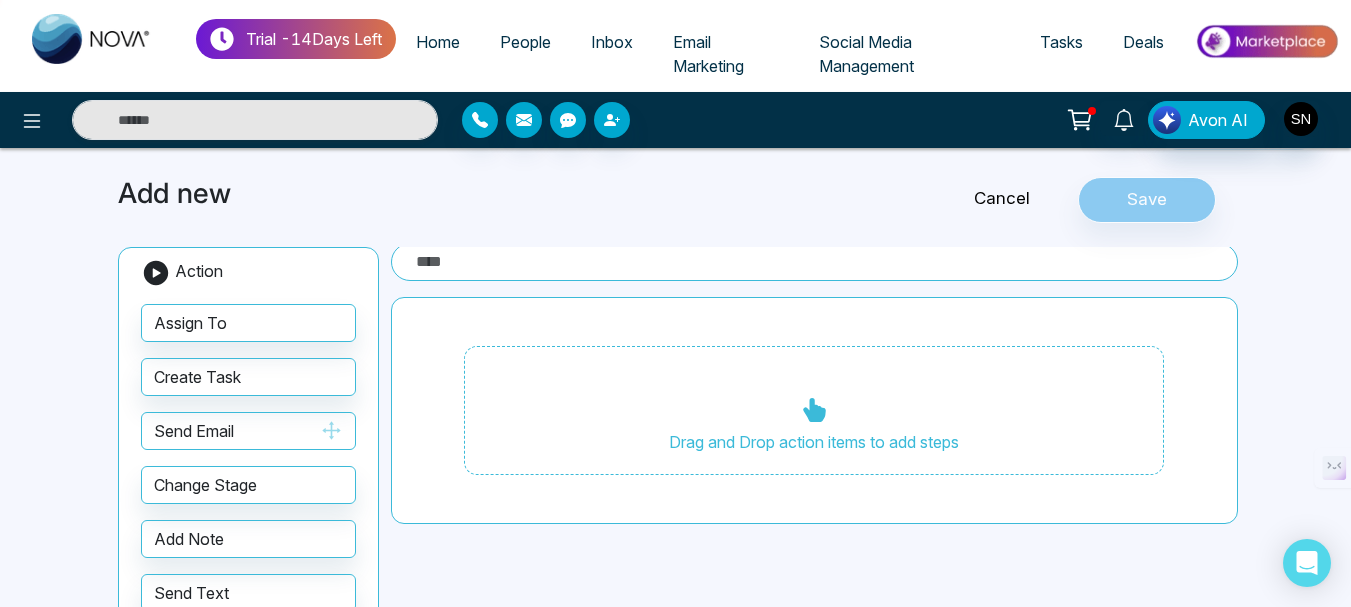 click on "Send Email" at bounding box center (248, 431) 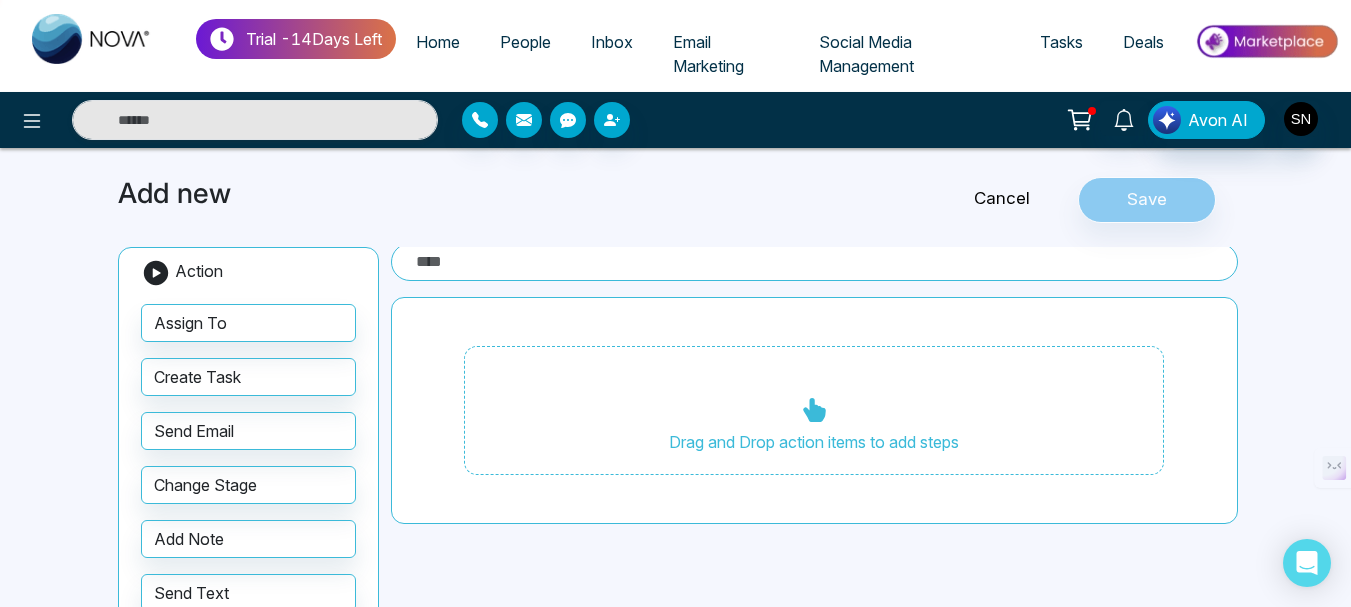 click on "Action" at bounding box center [199, 271] 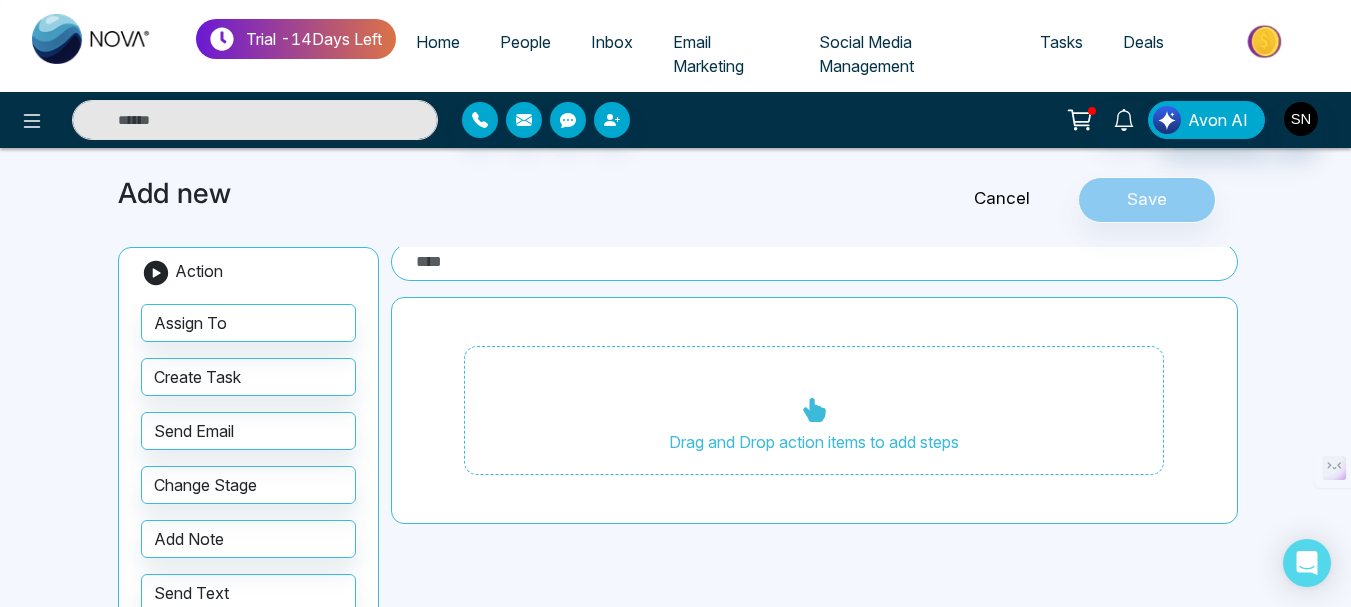 click 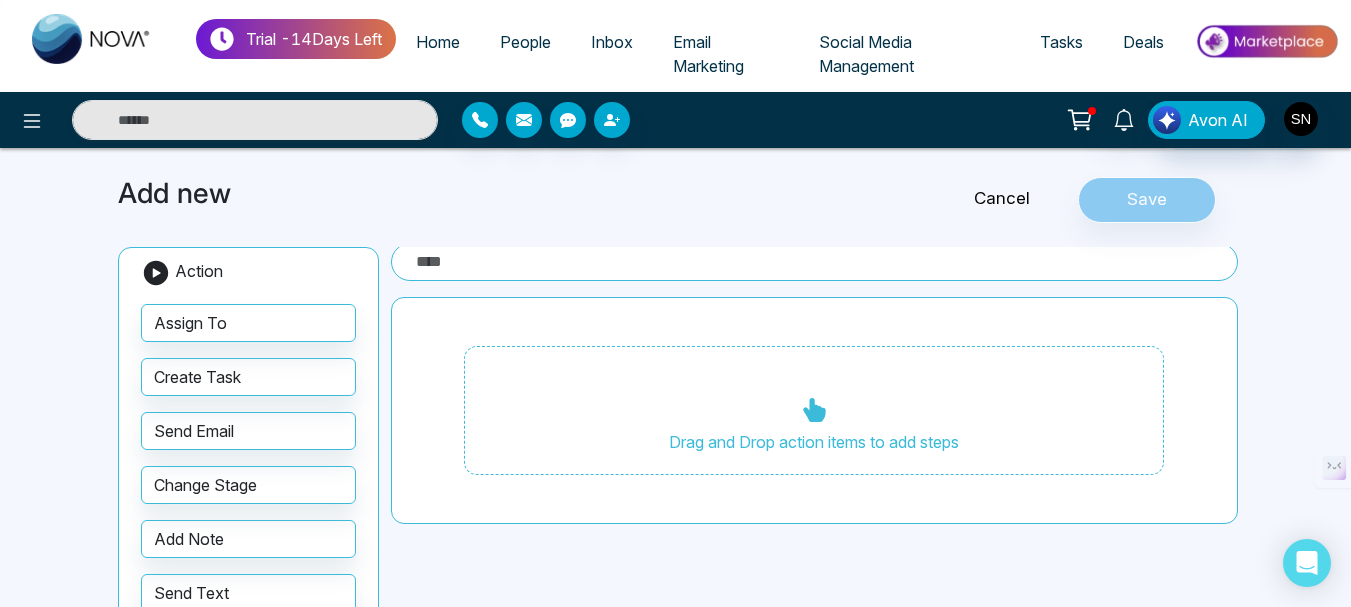click 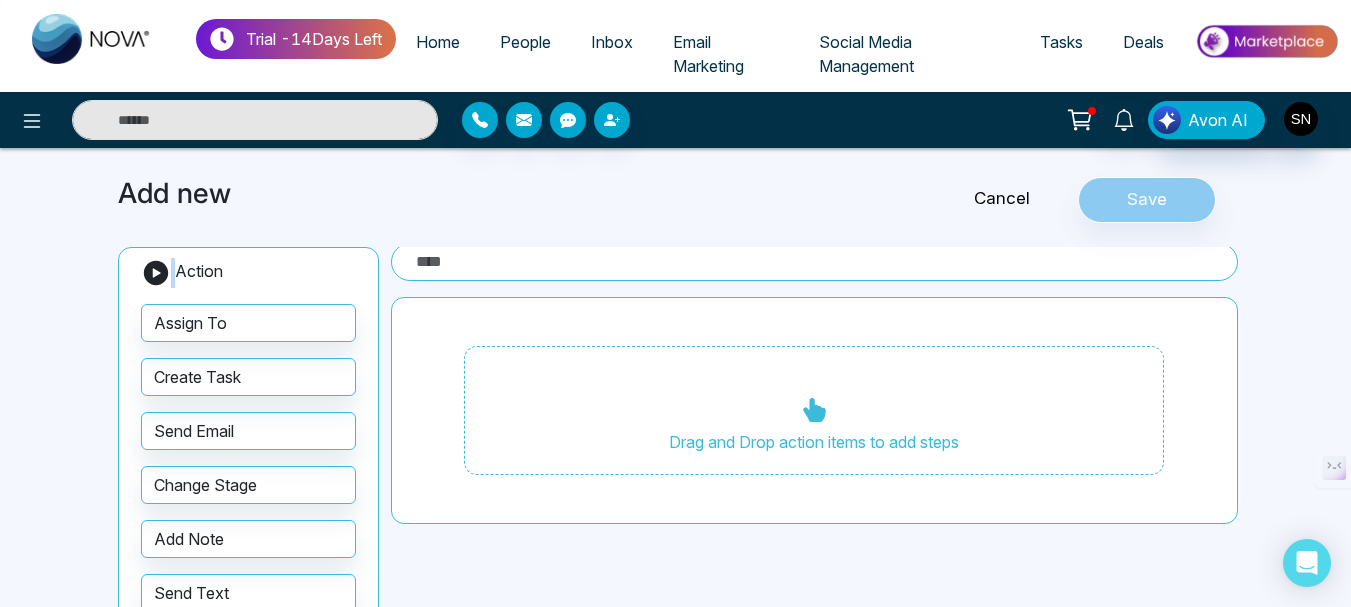 click 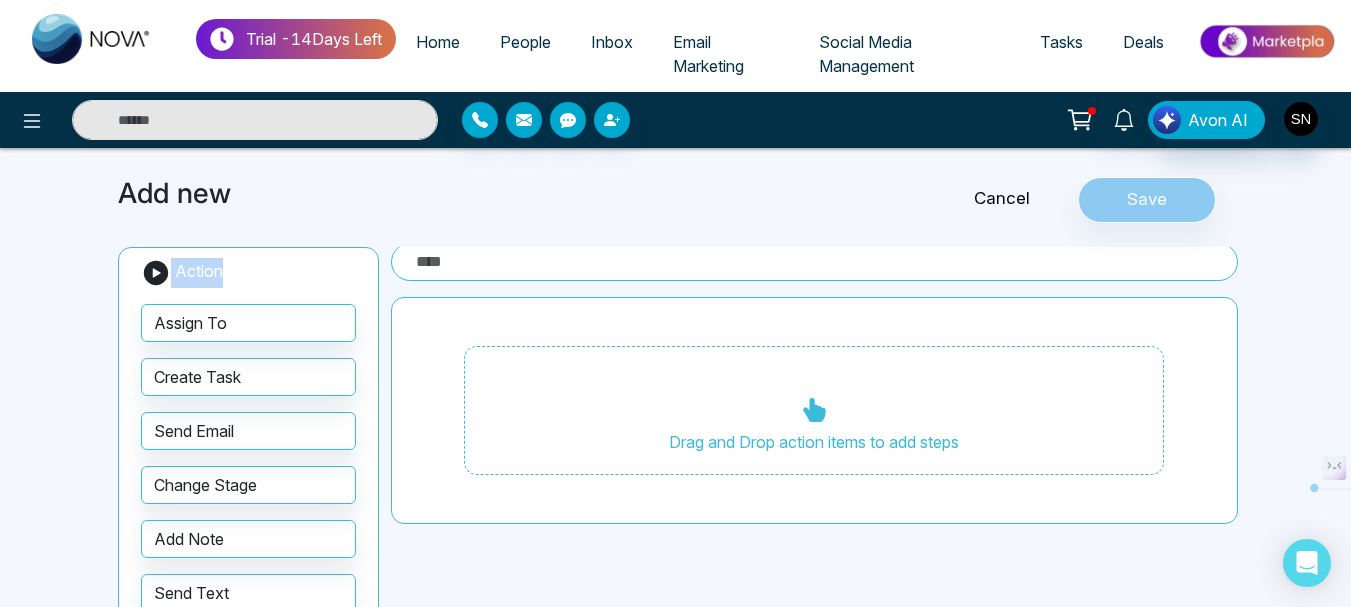 click 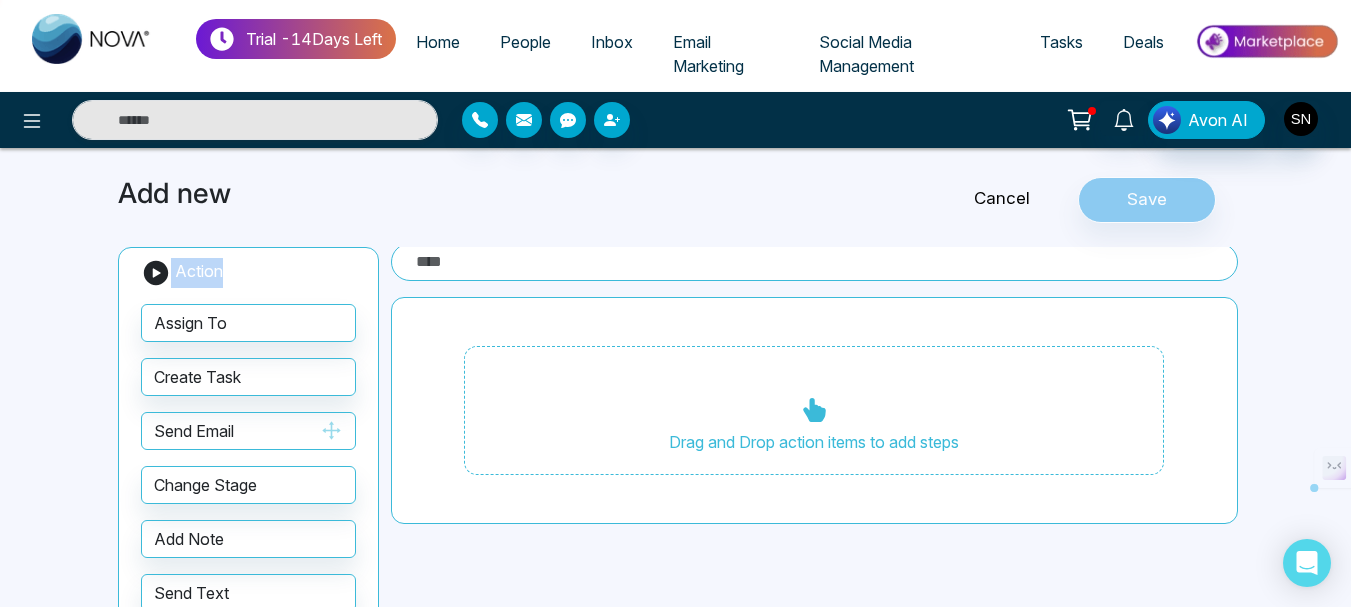 click on "Send Email" at bounding box center [248, 431] 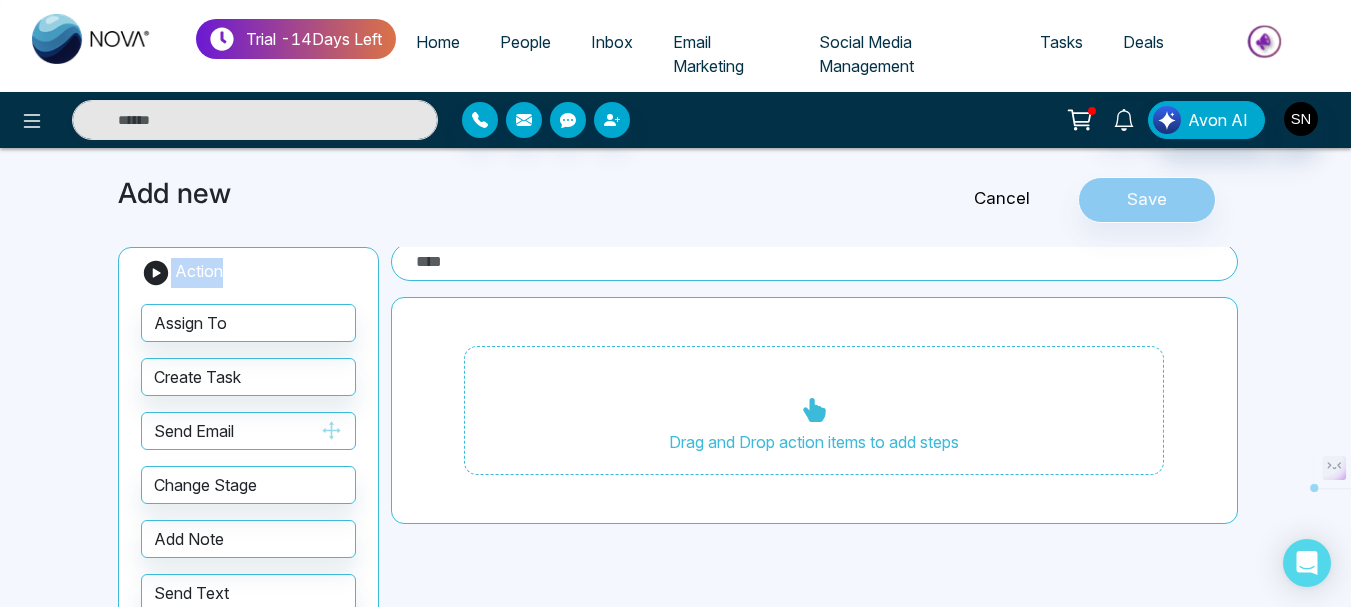 click 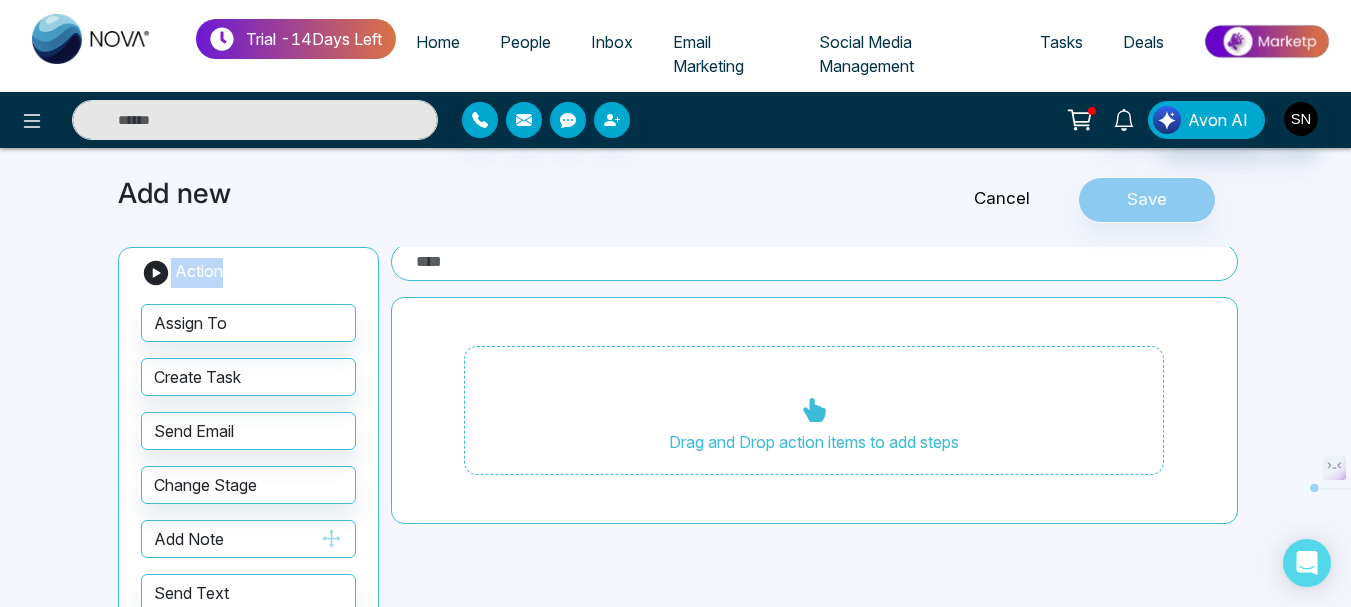 click on "Add Note" at bounding box center [248, 539] 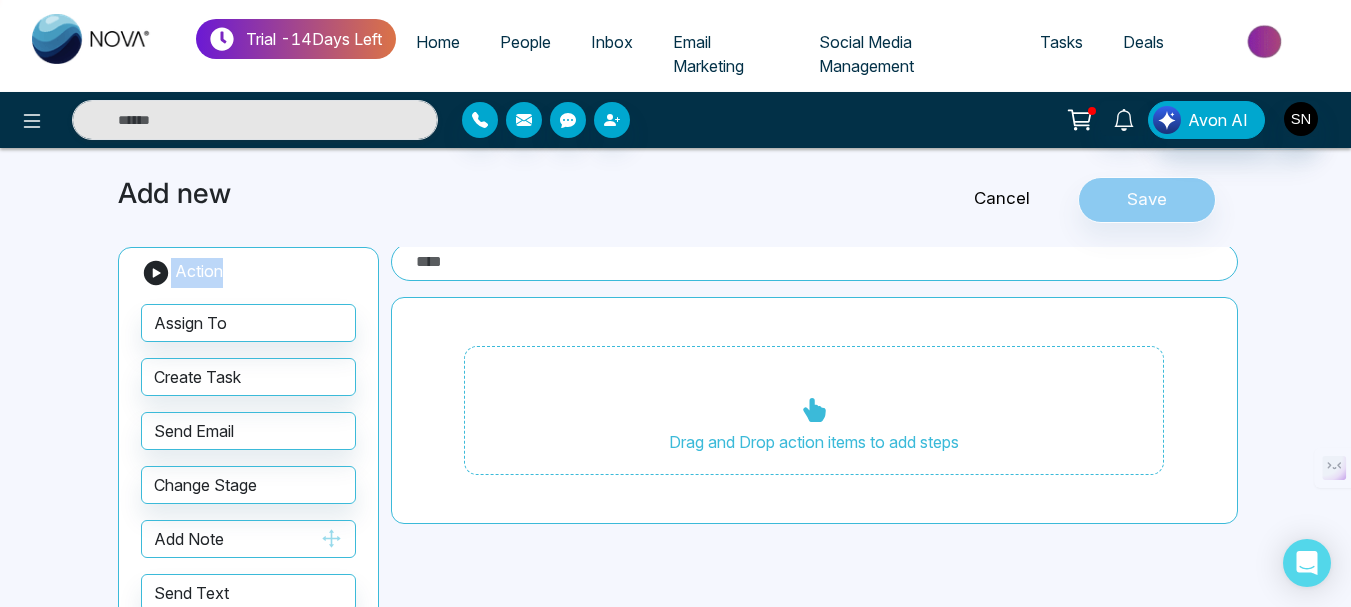 click 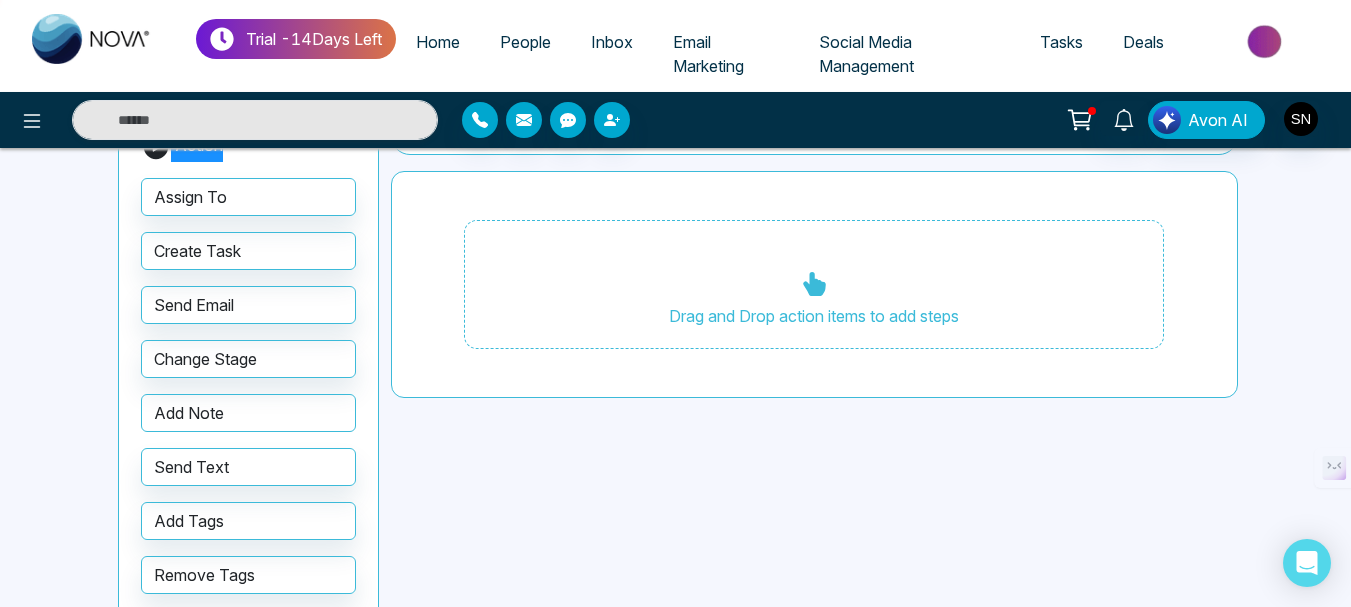 scroll, scrollTop: 230, scrollLeft: 0, axis: vertical 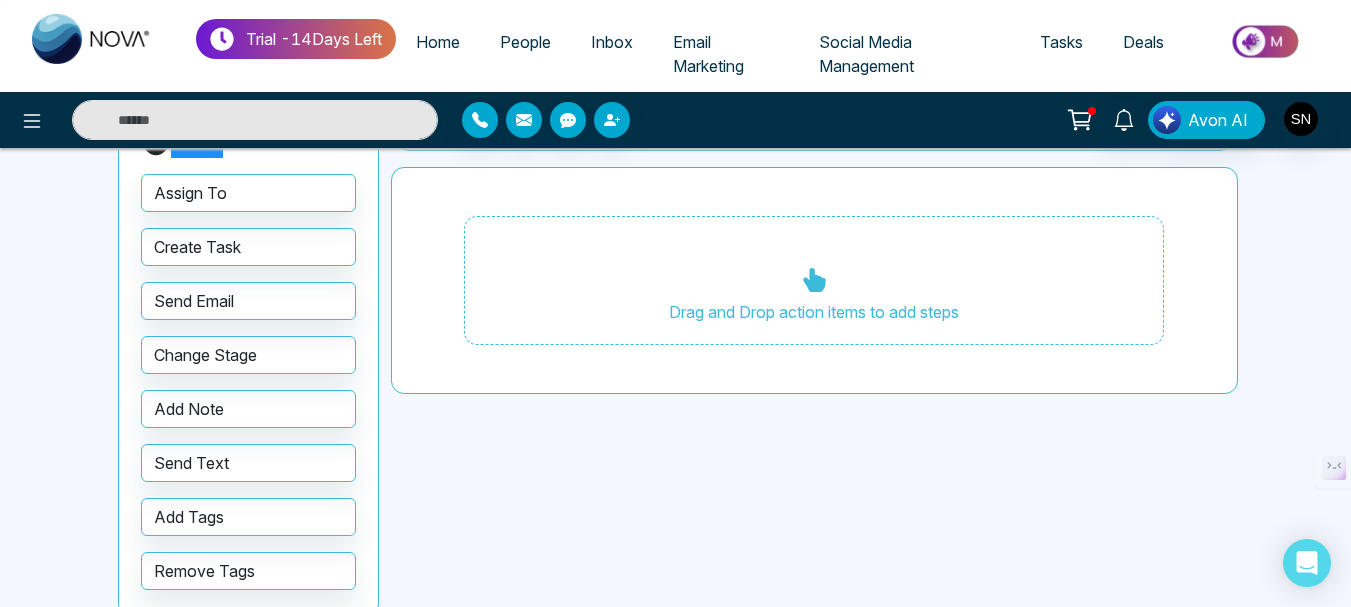 click on "Drag and Drop action items to add steps" at bounding box center (814, 281) 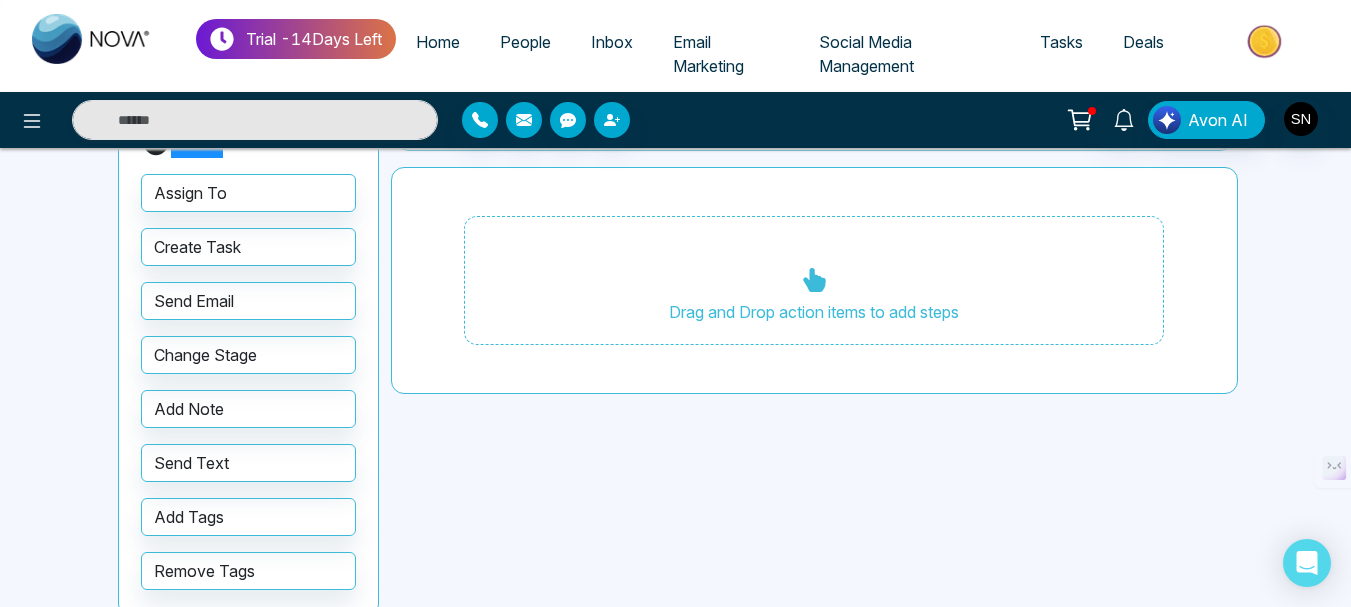 click 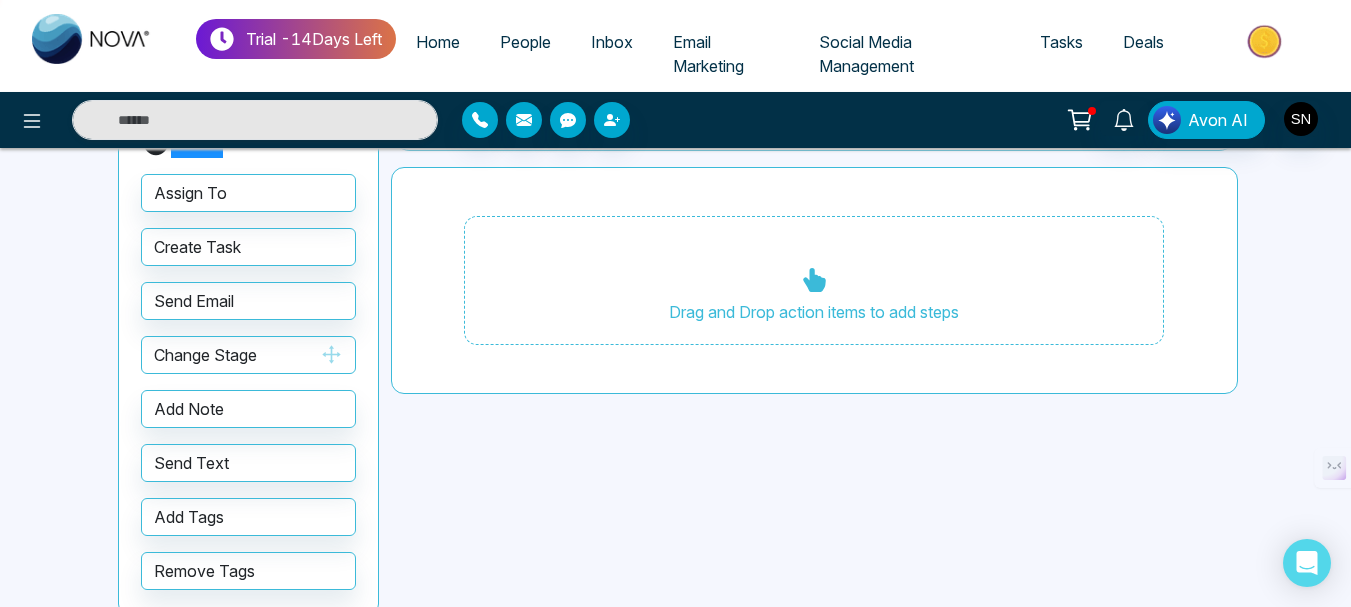click on "Change Stage" at bounding box center (248, 355) 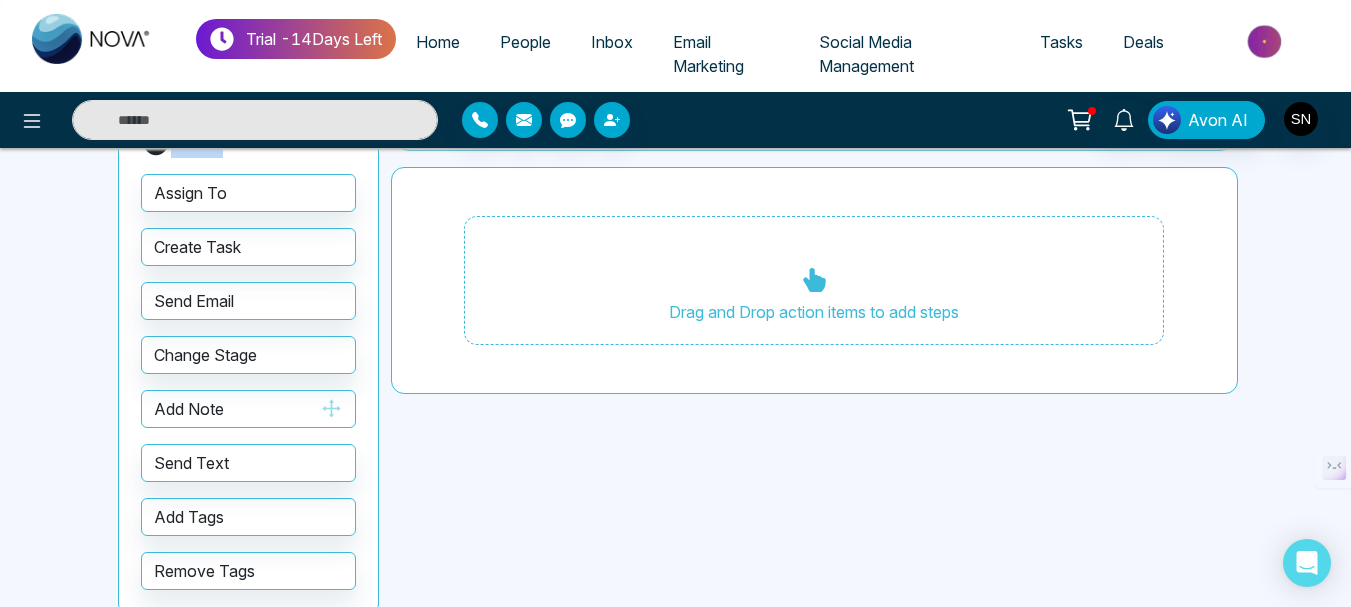 click on "Add Note" at bounding box center (248, 409) 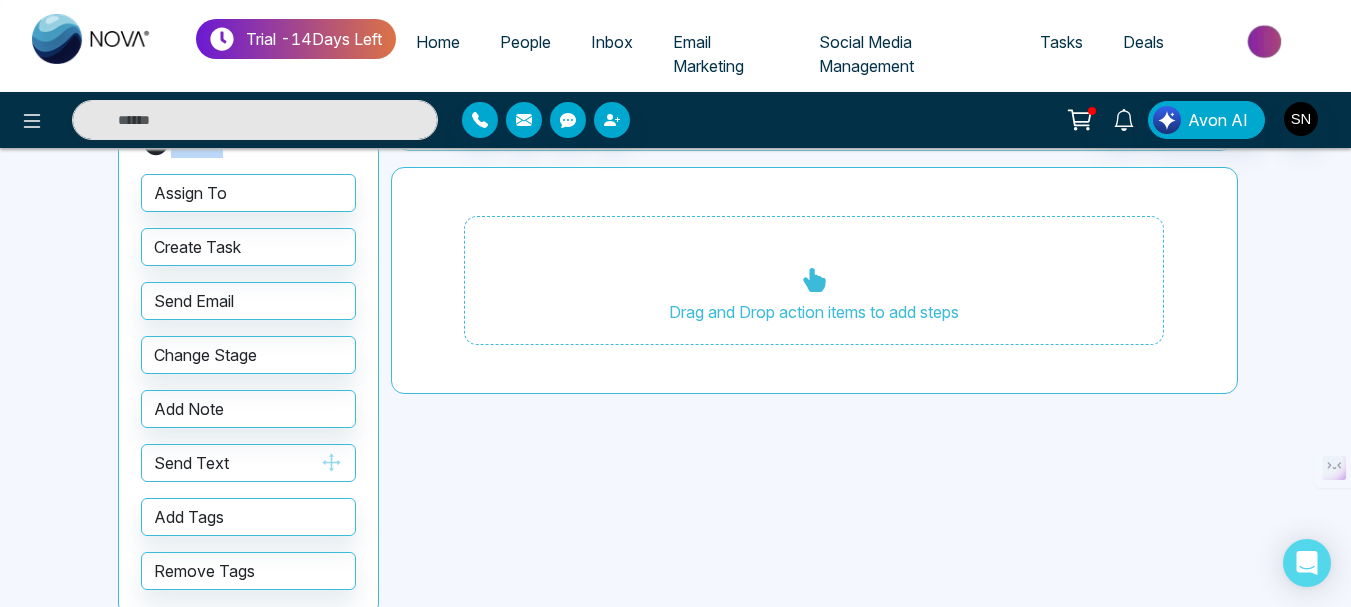 click on "Send Text" at bounding box center (248, 463) 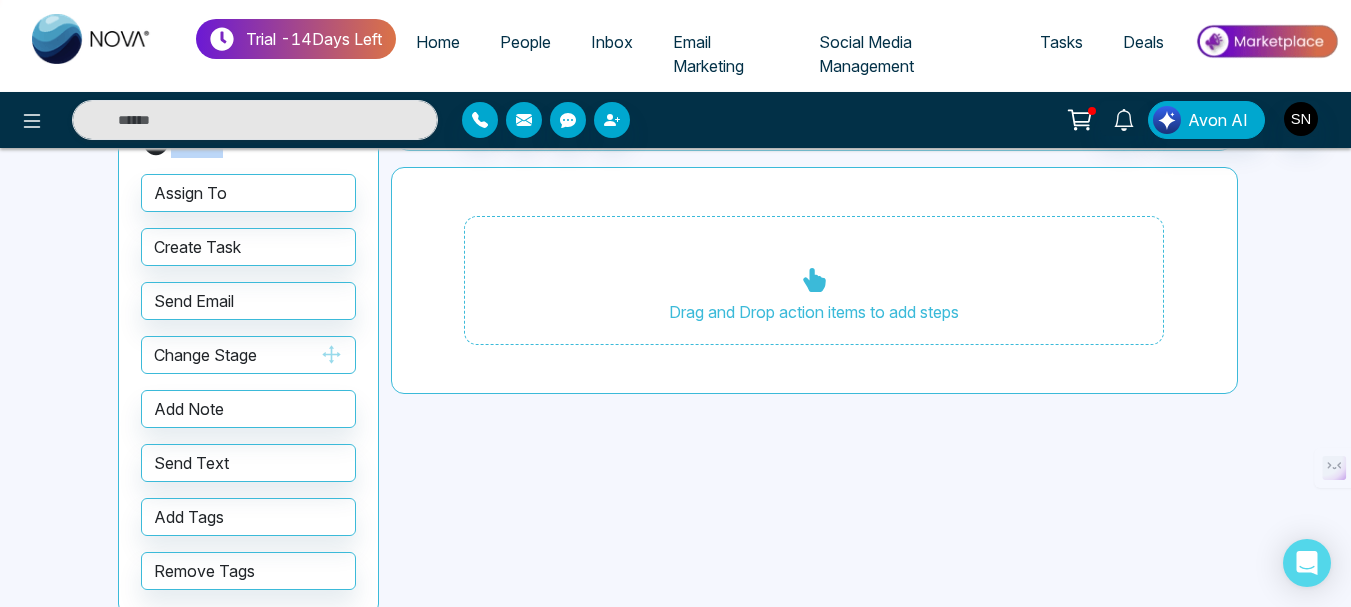 click on "Change Stage" at bounding box center [248, 355] 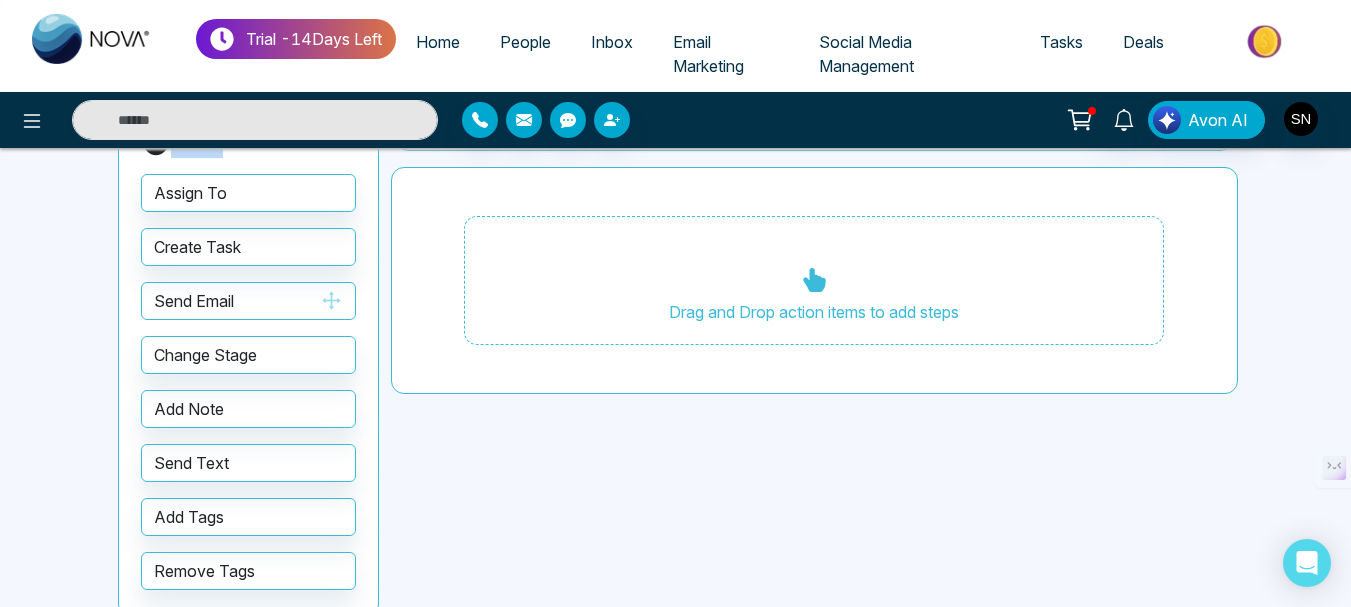 click on "Send Email" at bounding box center (248, 301) 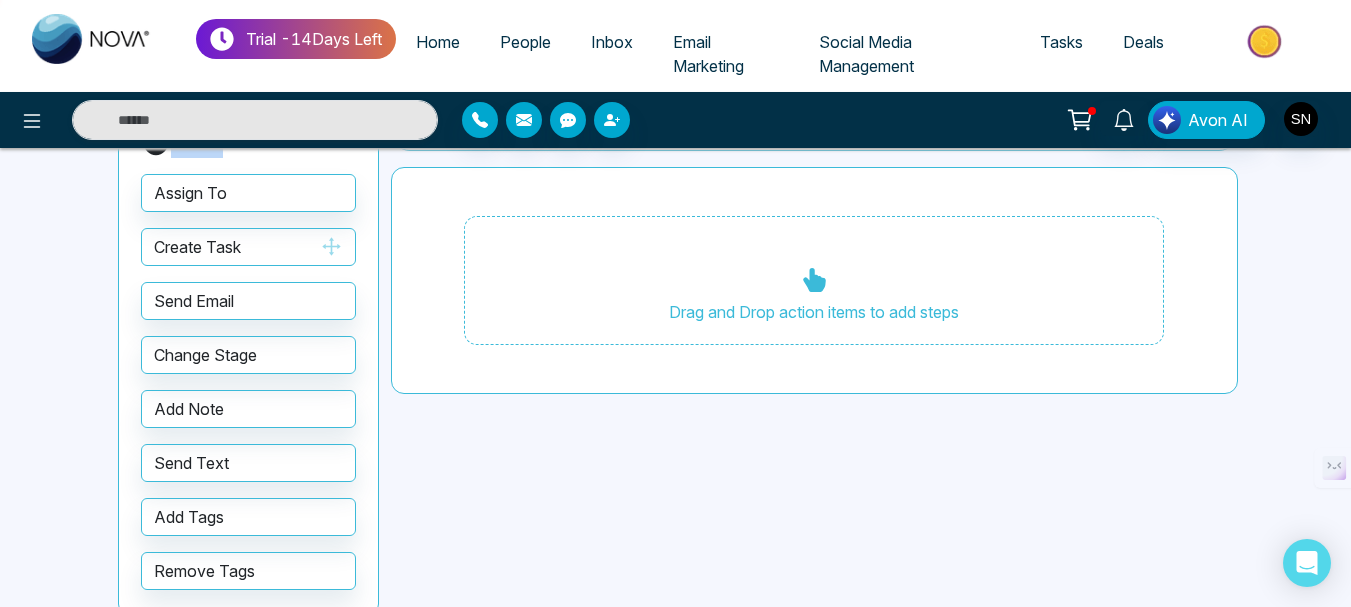 click on "Create Task" at bounding box center (248, 247) 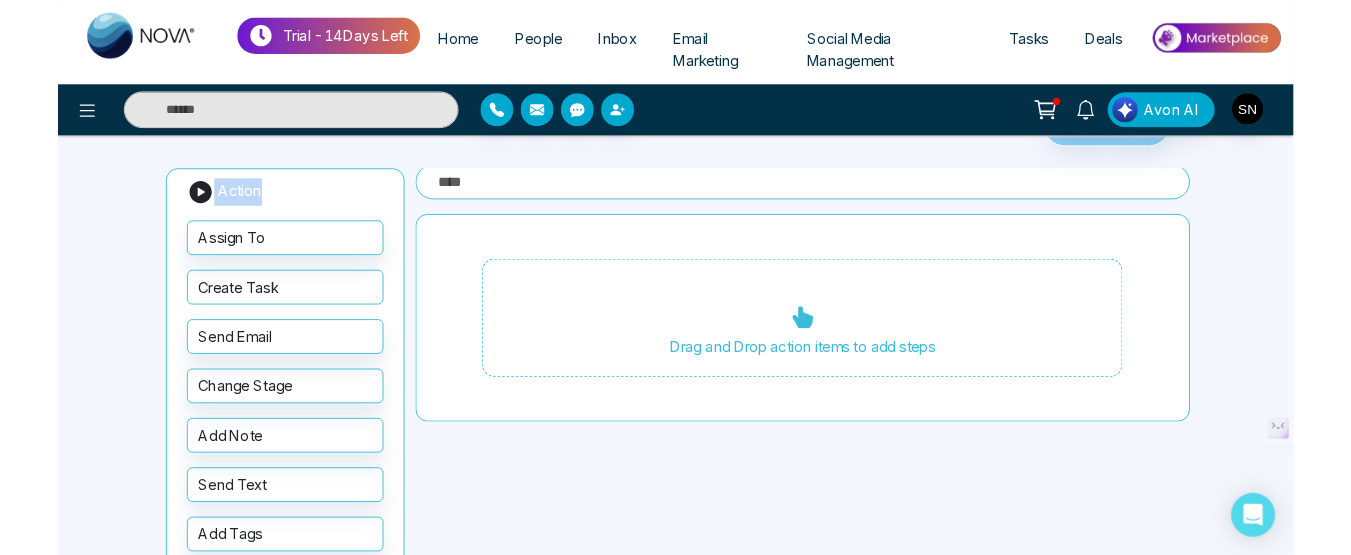 scroll, scrollTop: 130, scrollLeft: 0, axis: vertical 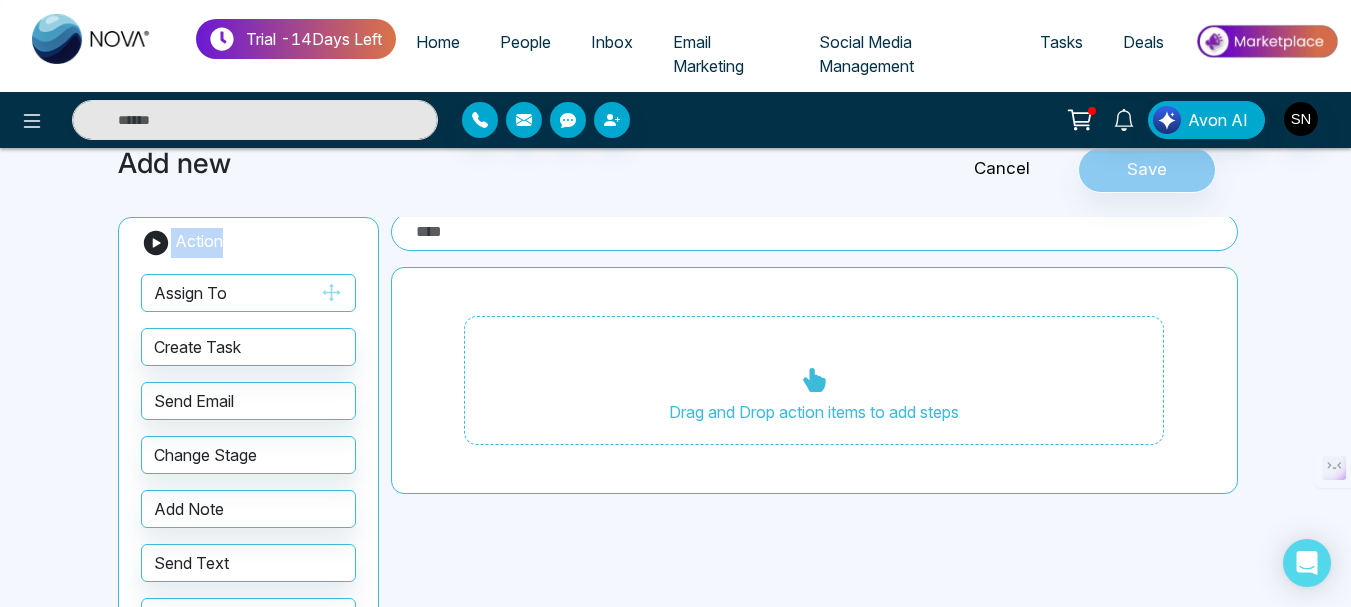 click on "Assign To" at bounding box center (248, 293) 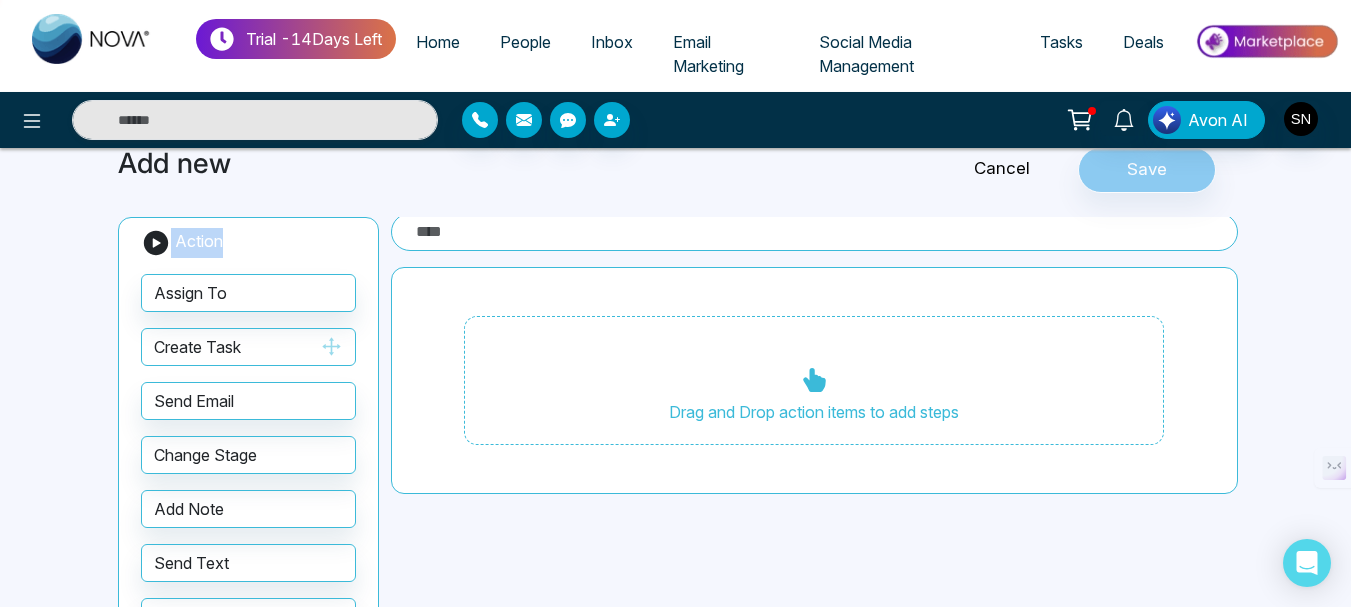 click on "Create Task" at bounding box center [248, 347] 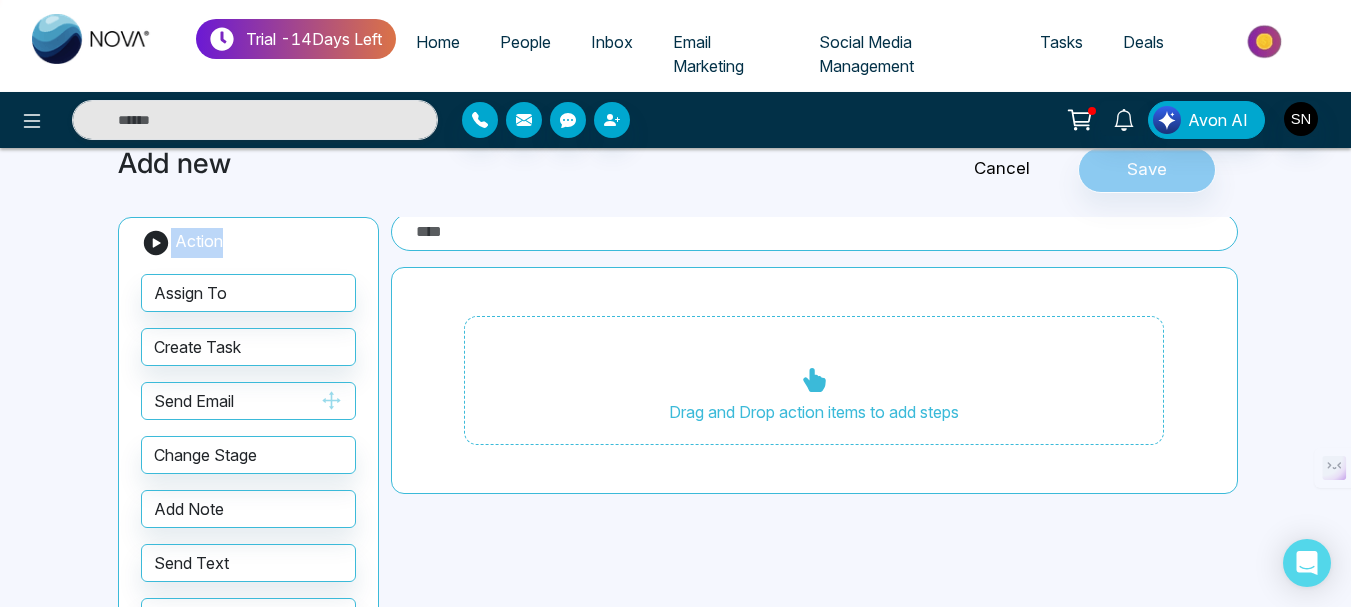 click on "Send Email" at bounding box center (248, 401) 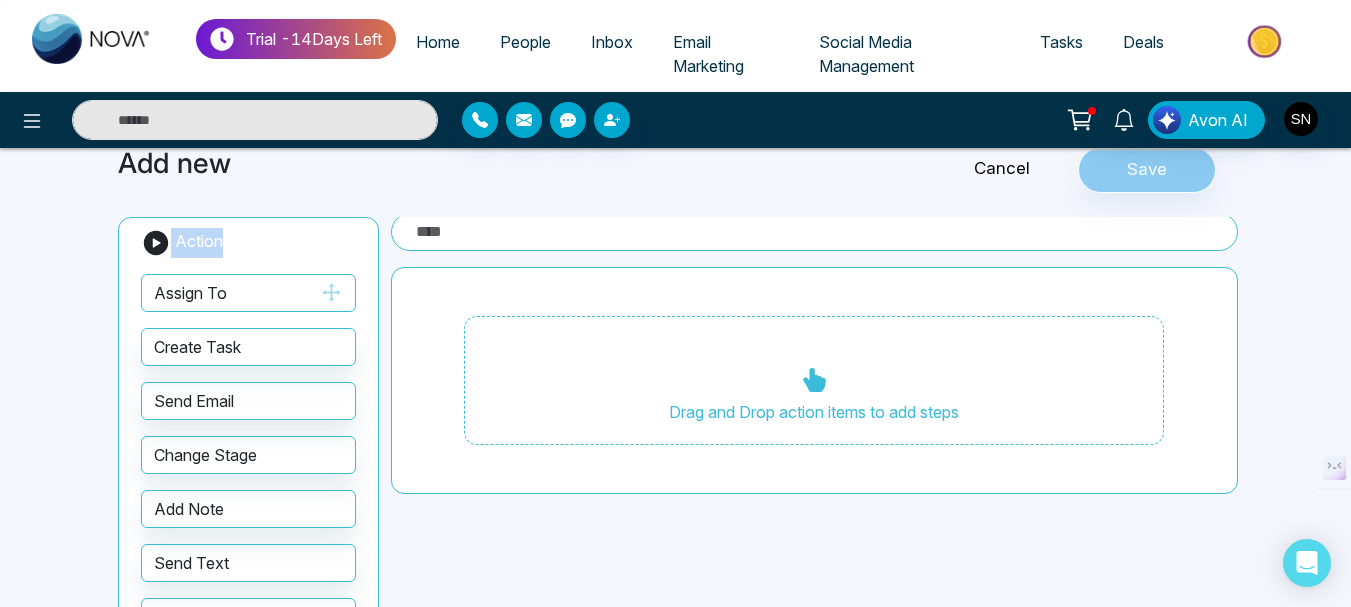 click on "Assign To" at bounding box center [248, 293] 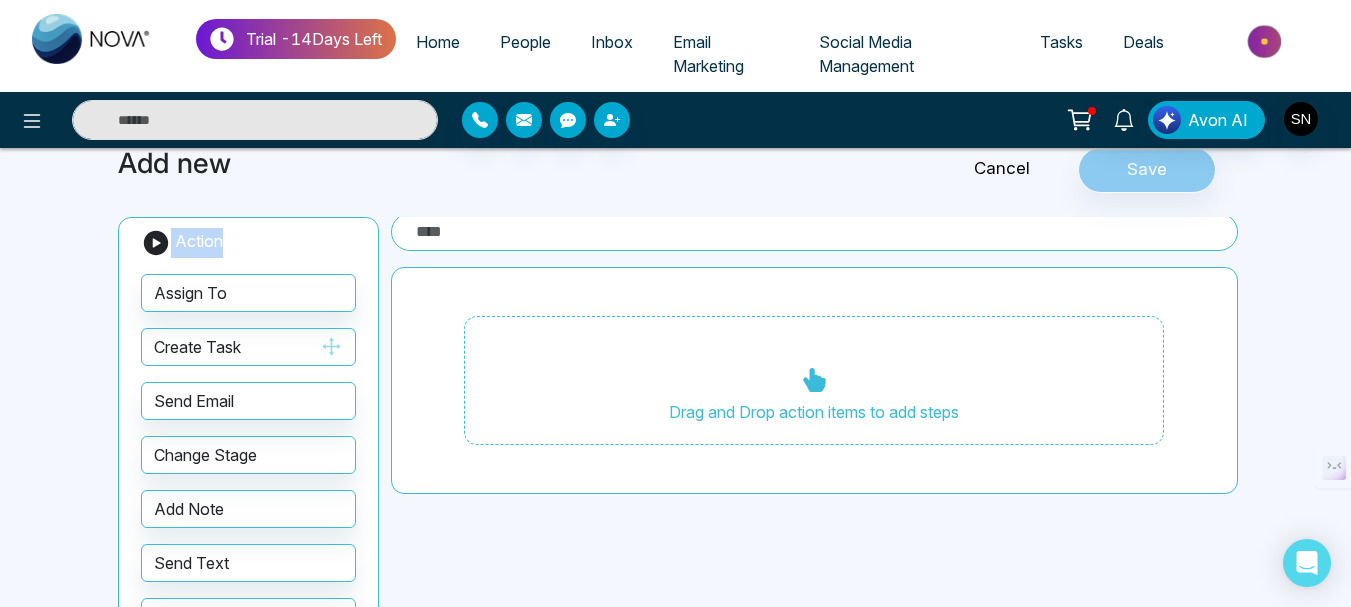 click on "Create Task" at bounding box center [248, 347] 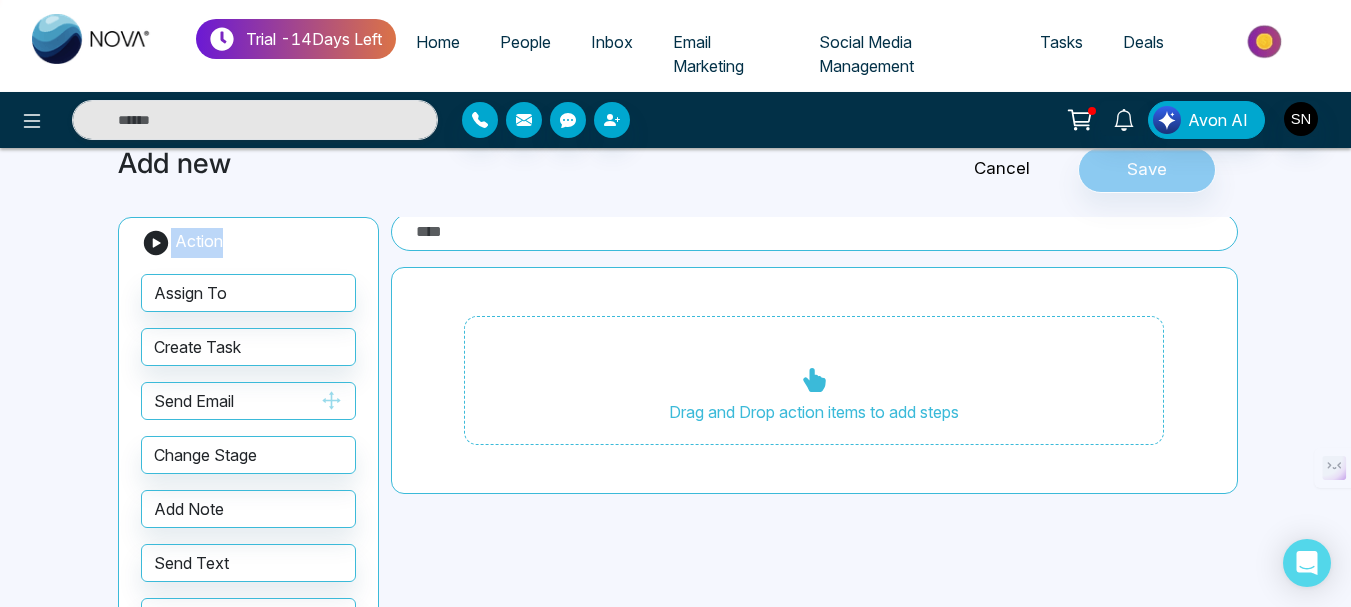 click on "Send Email" at bounding box center [248, 401] 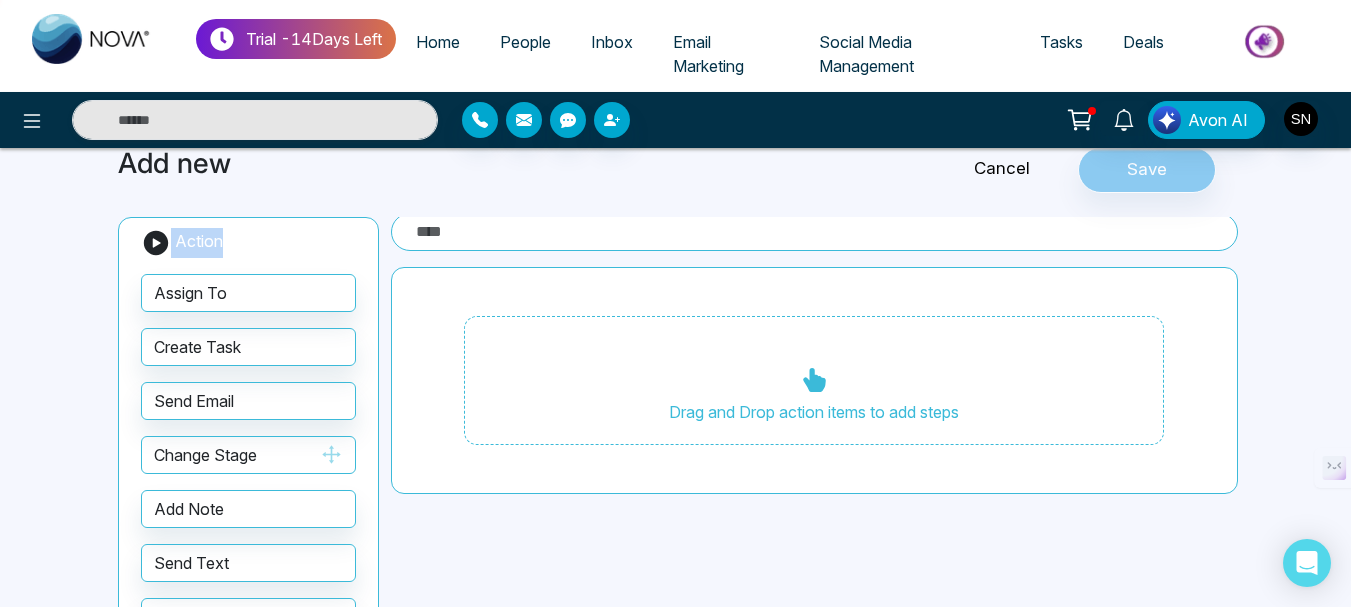 click on "Change Stage" at bounding box center [248, 455] 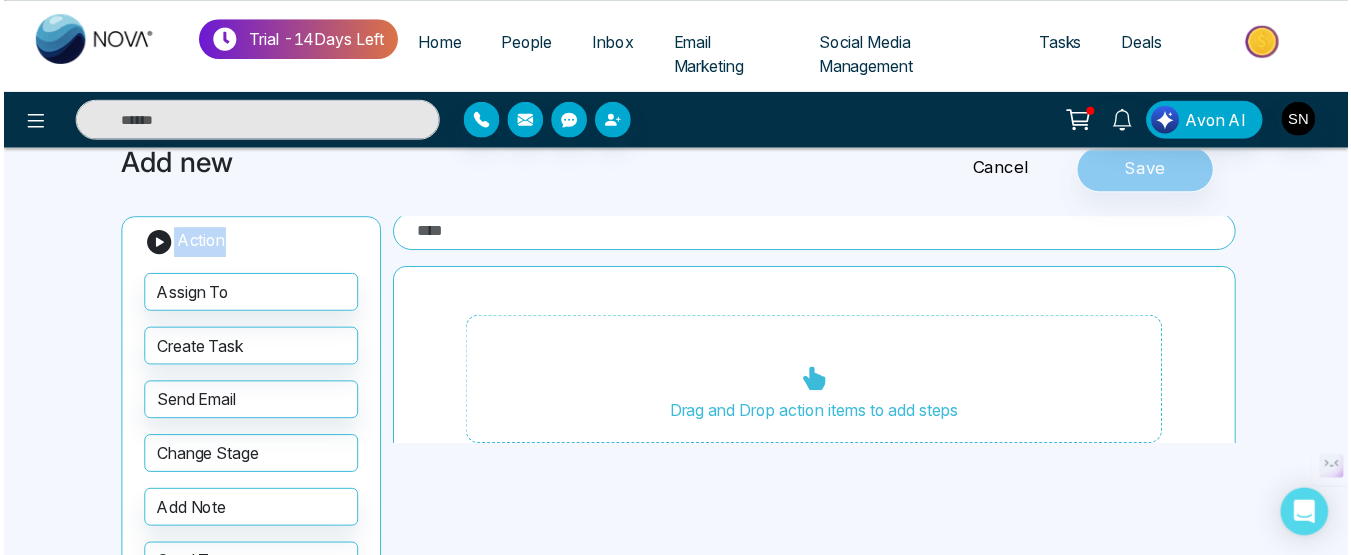 scroll, scrollTop: 4, scrollLeft: 0, axis: vertical 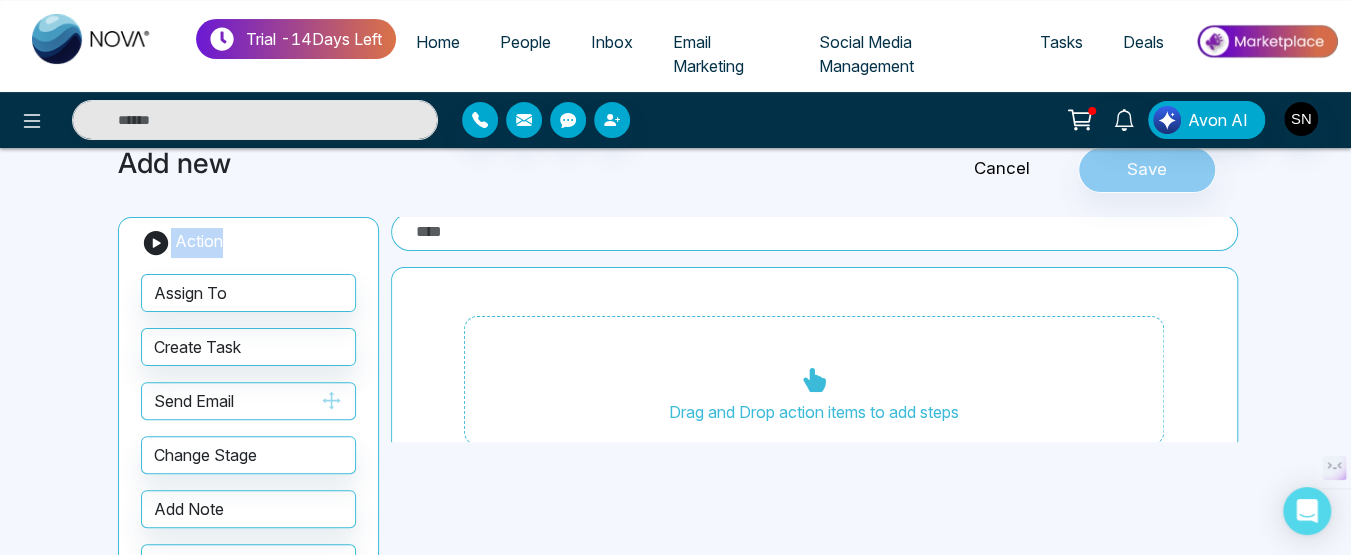 click on "Send Email" at bounding box center [248, 401] 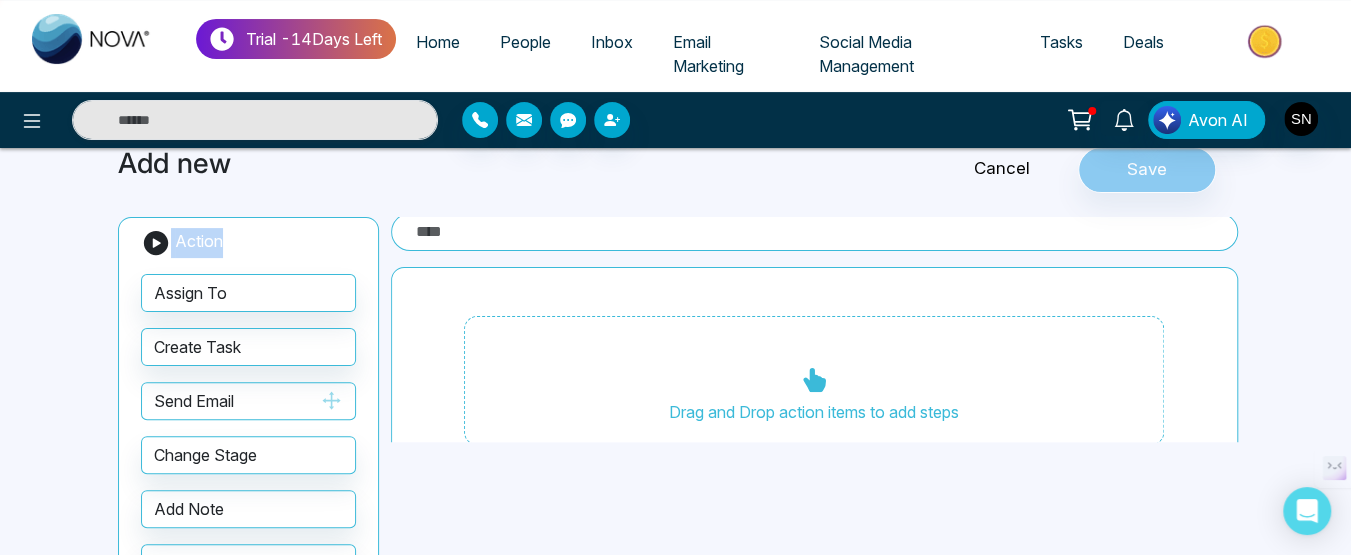 click on "Send Email" at bounding box center [248, 401] 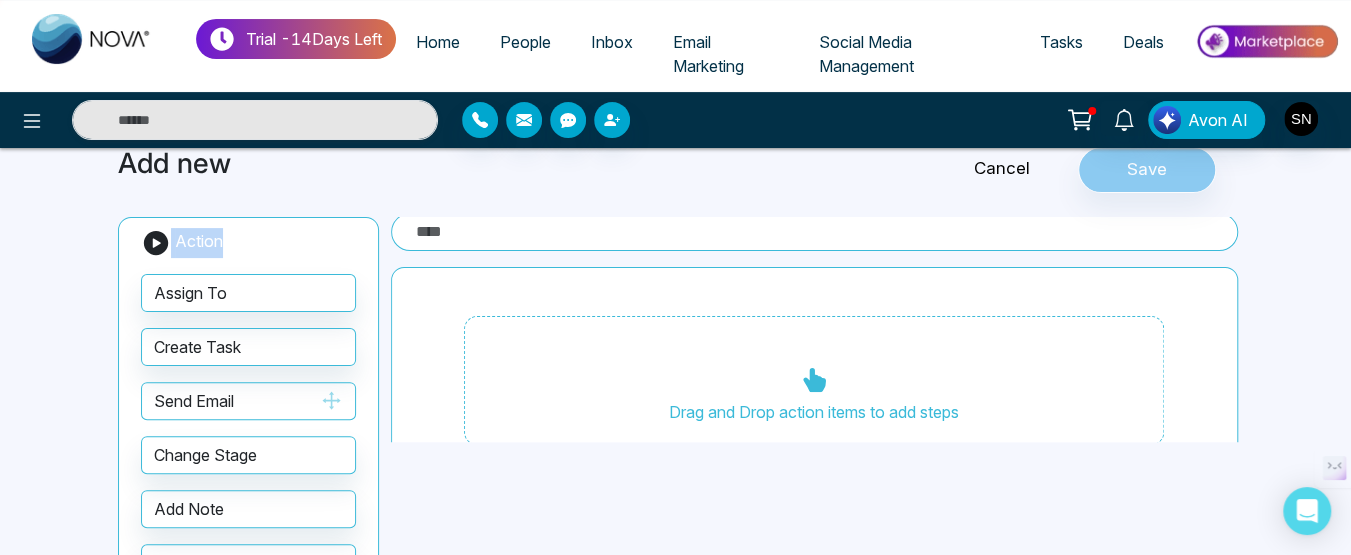 click on "Send Email" at bounding box center [248, 401] 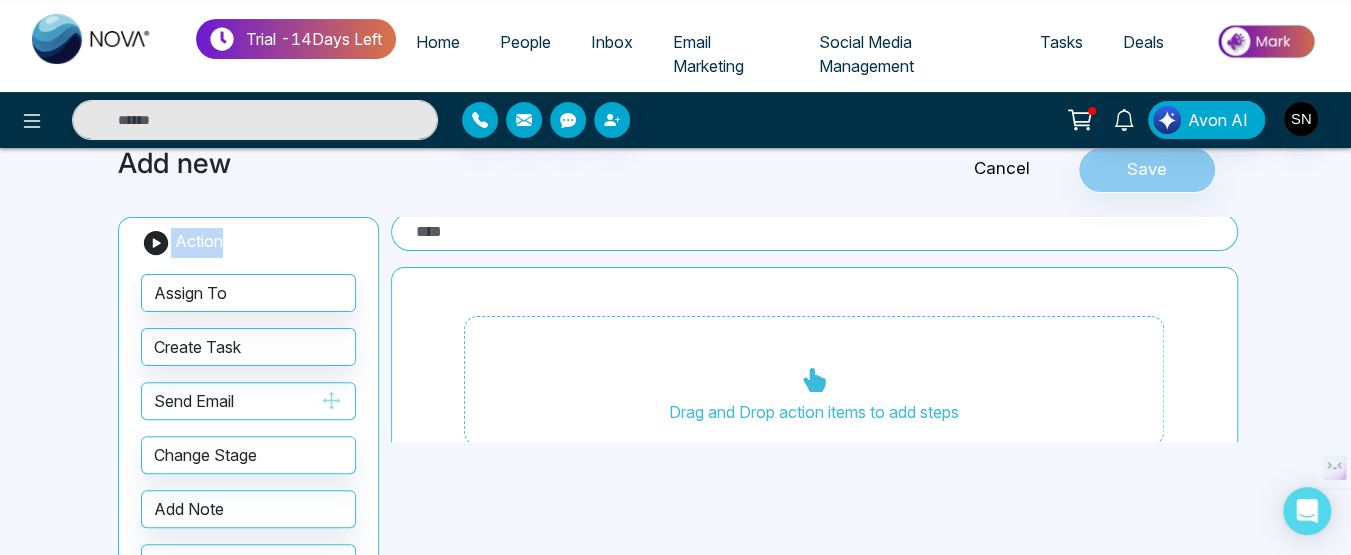 click on "Send Email" at bounding box center [248, 401] 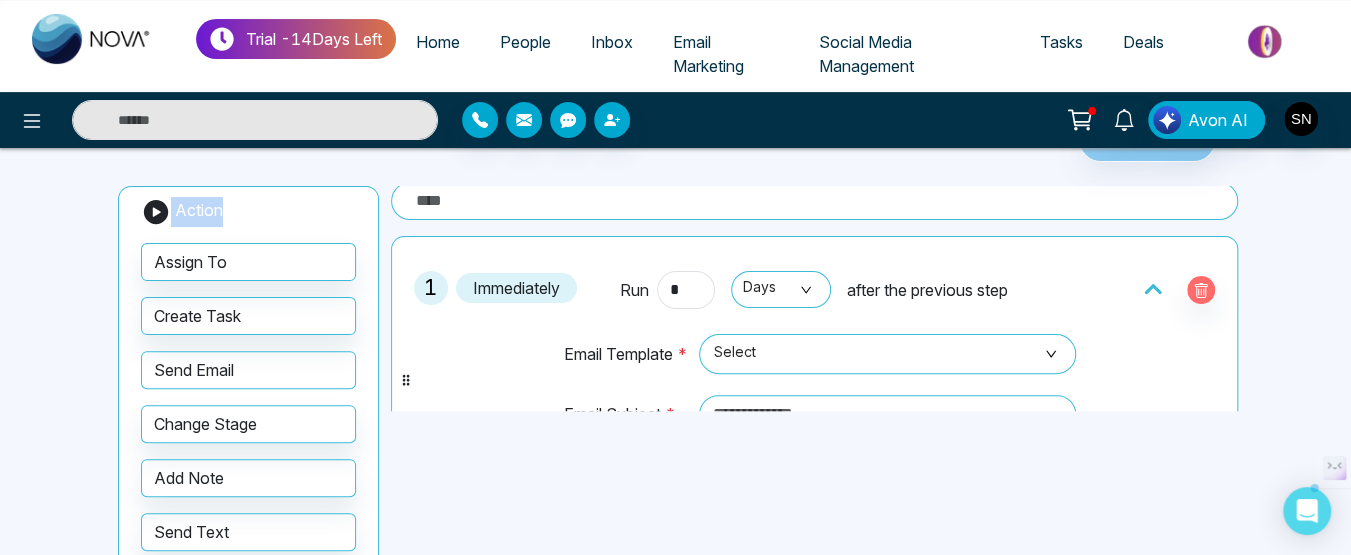 scroll, scrollTop: 130, scrollLeft: 0, axis: vertical 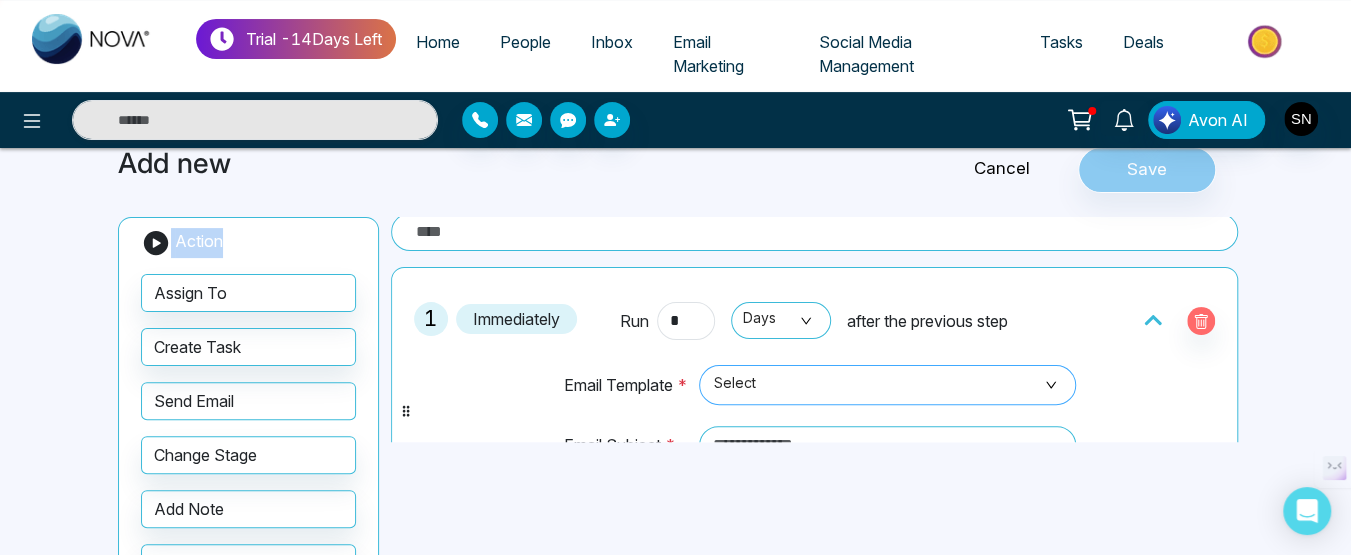click on "Select" at bounding box center [887, 385] 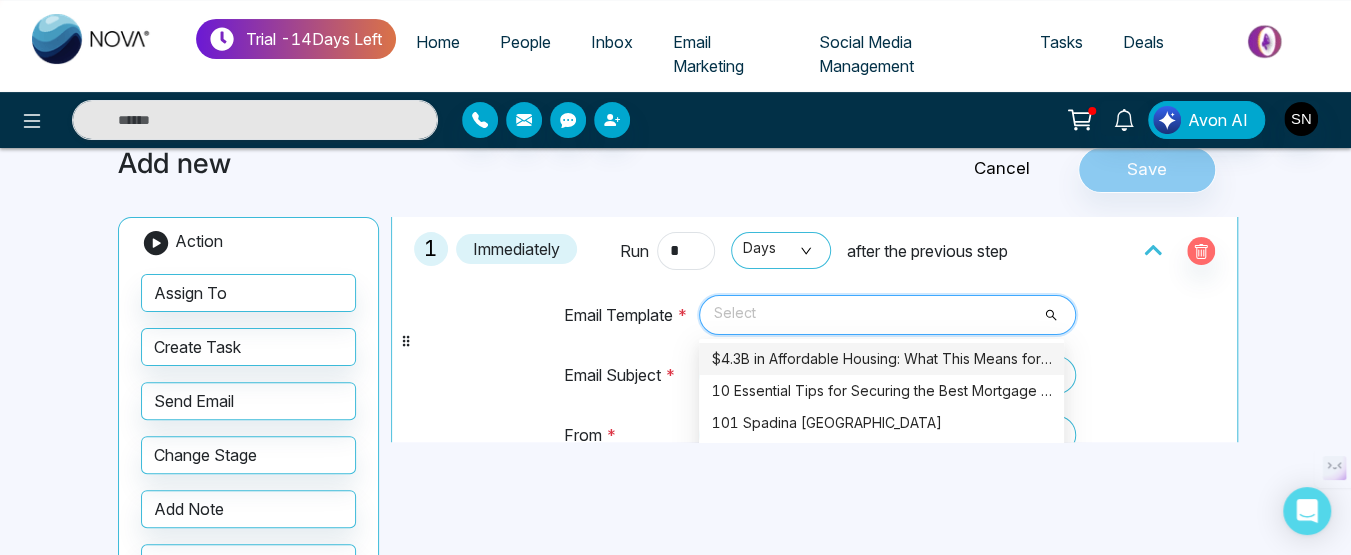 scroll, scrollTop: 104, scrollLeft: 0, axis: vertical 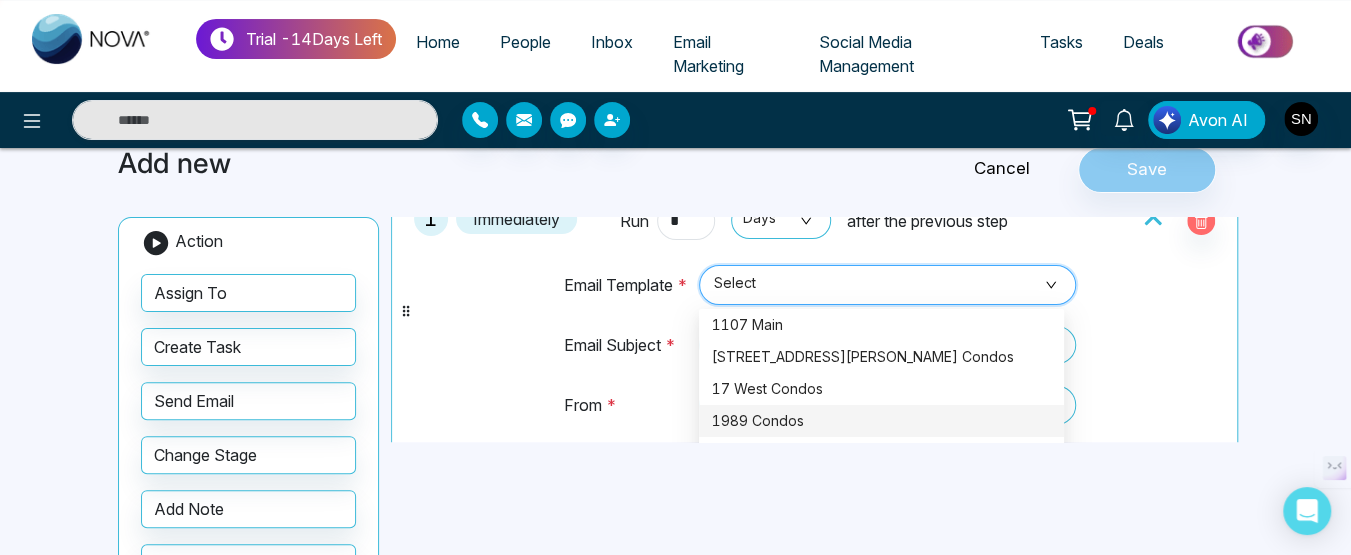 click on "Add new Cancel Save   Action Assign To Create Task Send Email Change Stage Add Note Send Text Add Tags Remove Tags 1 Immediately Run * Days after the previous step Email Template   * Select Select 5371 2420 5452 1107 Main 1515 Pickering Parkway Condos 17 West Condos 1989 Condos 2 Post Road Condos 2992 Sheppard Avenue 3 Steps to Sell Your Home Quickly 3 ways to reach from your first home to dream home 4 Key Factors Shaping the Real Estate Market 4 Reasons Why Selling a Cottage Now To Save on Capital Gains Tax Could Cost You More Email Subject   * From   * Select Drag and Drop action items to add steps" at bounding box center [676, 435] 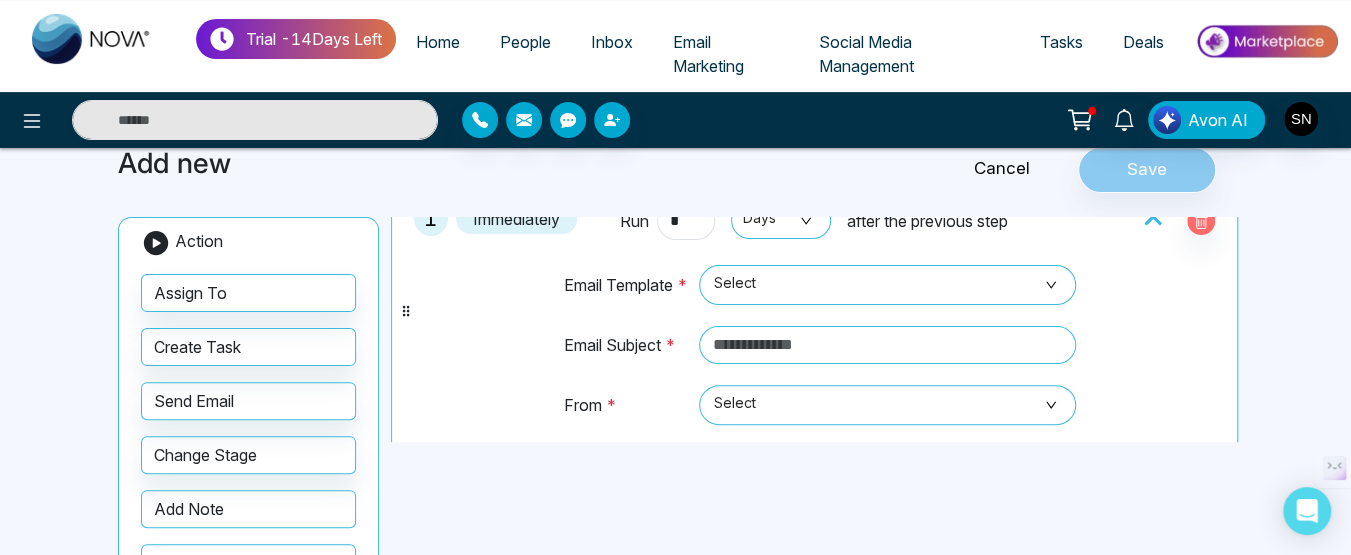 scroll, scrollTop: 0, scrollLeft: 0, axis: both 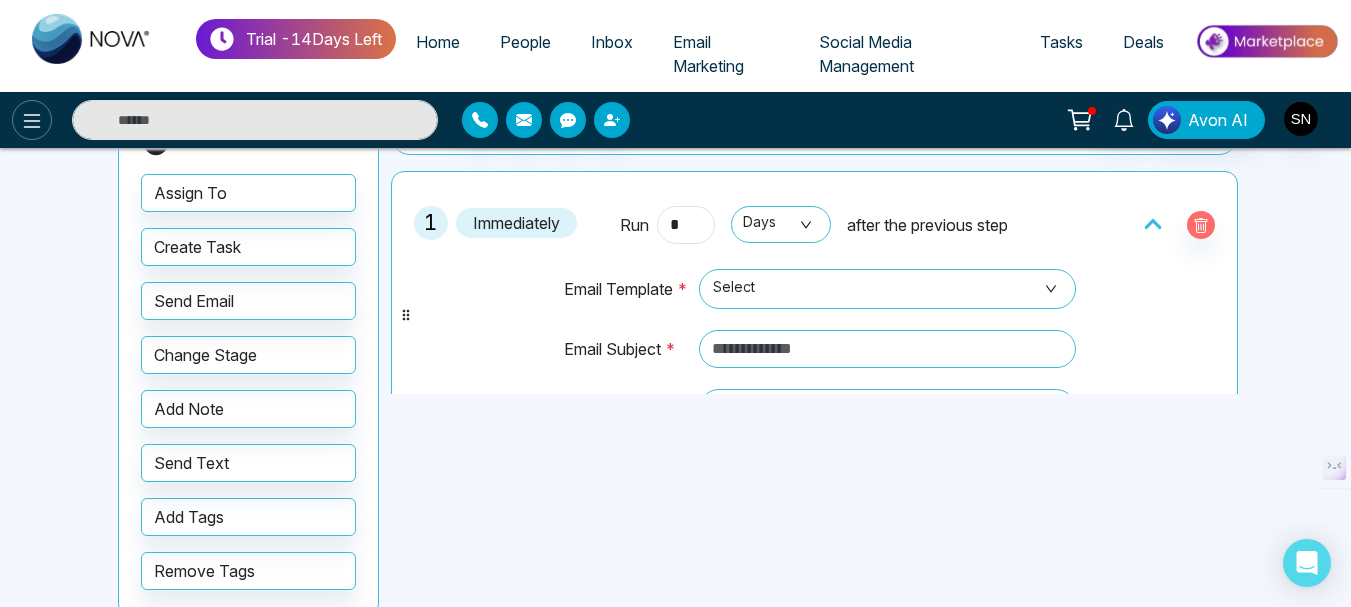 click 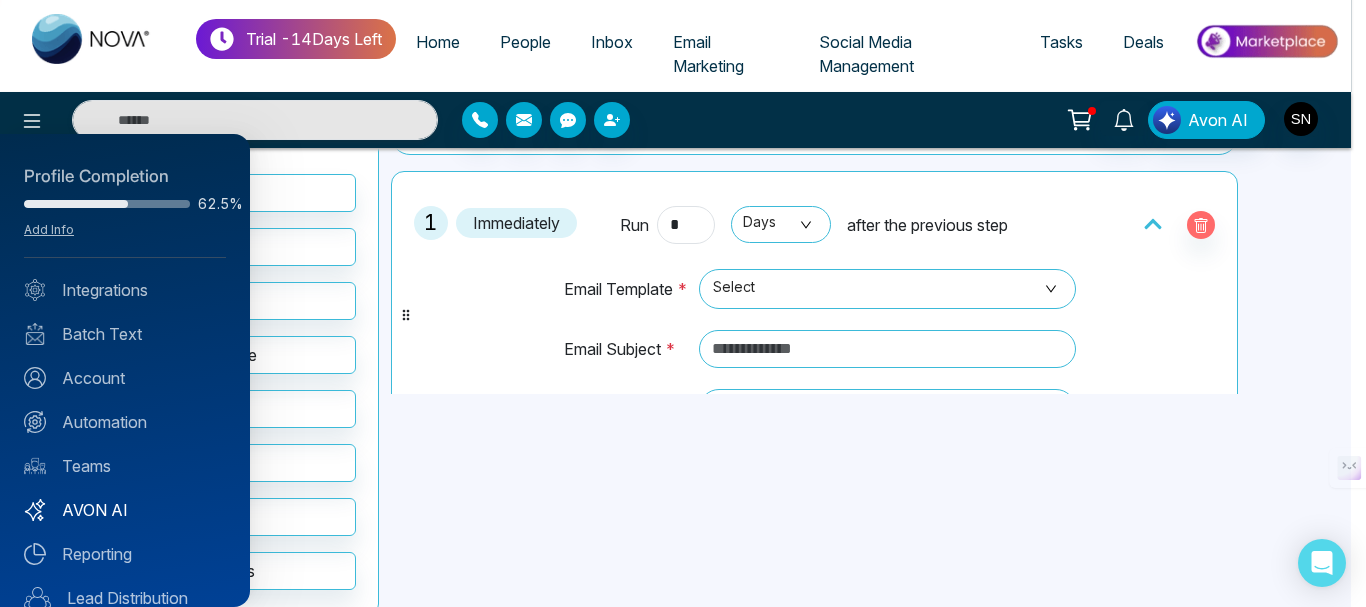 click on "AVON AI" at bounding box center (125, 510) 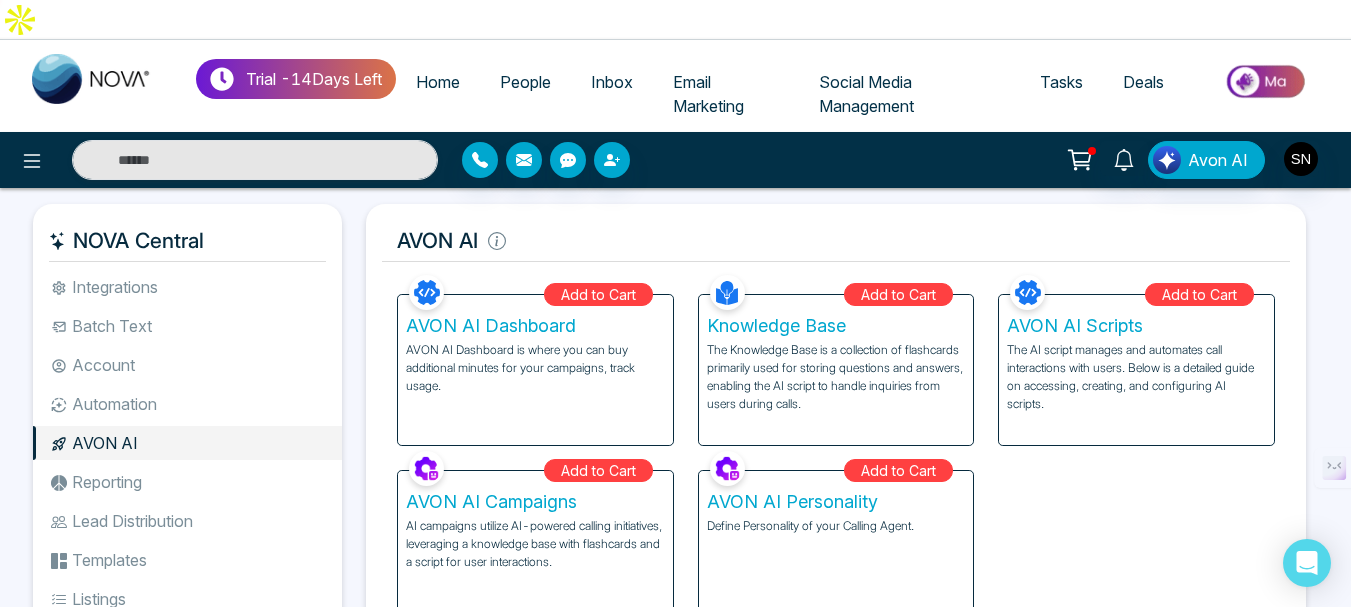 scroll, scrollTop: 100, scrollLeft: 0, axis: vertical 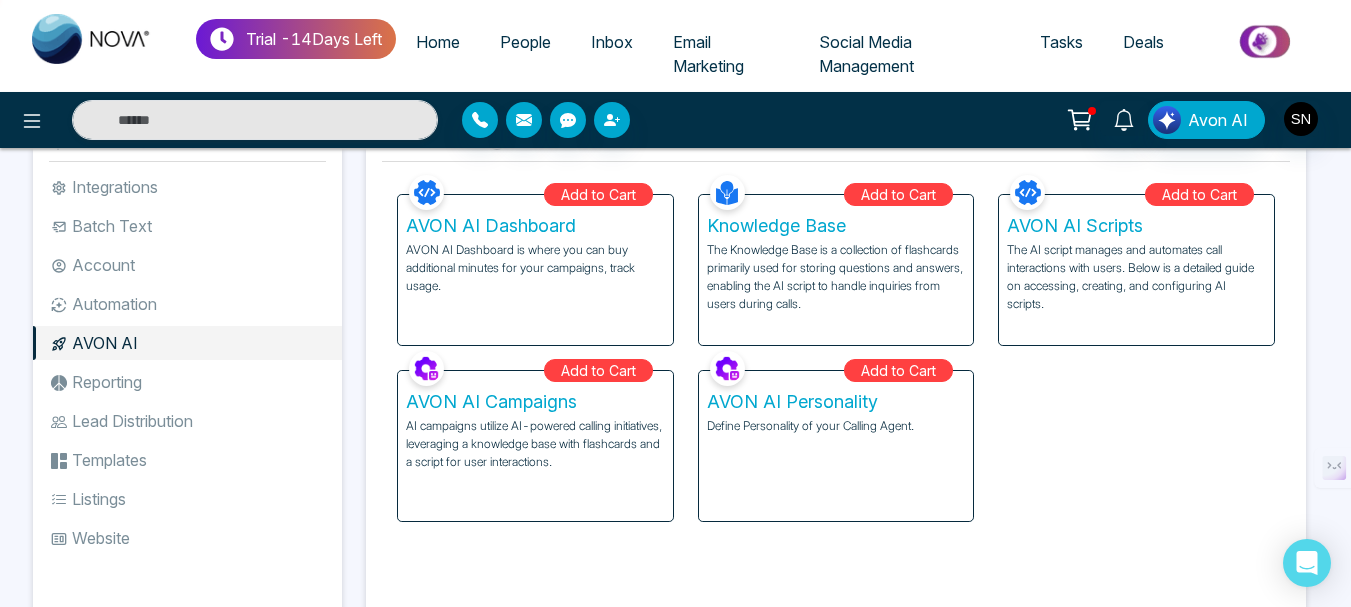 click on "AVON AI Personality" at bounding box center (836, 402) 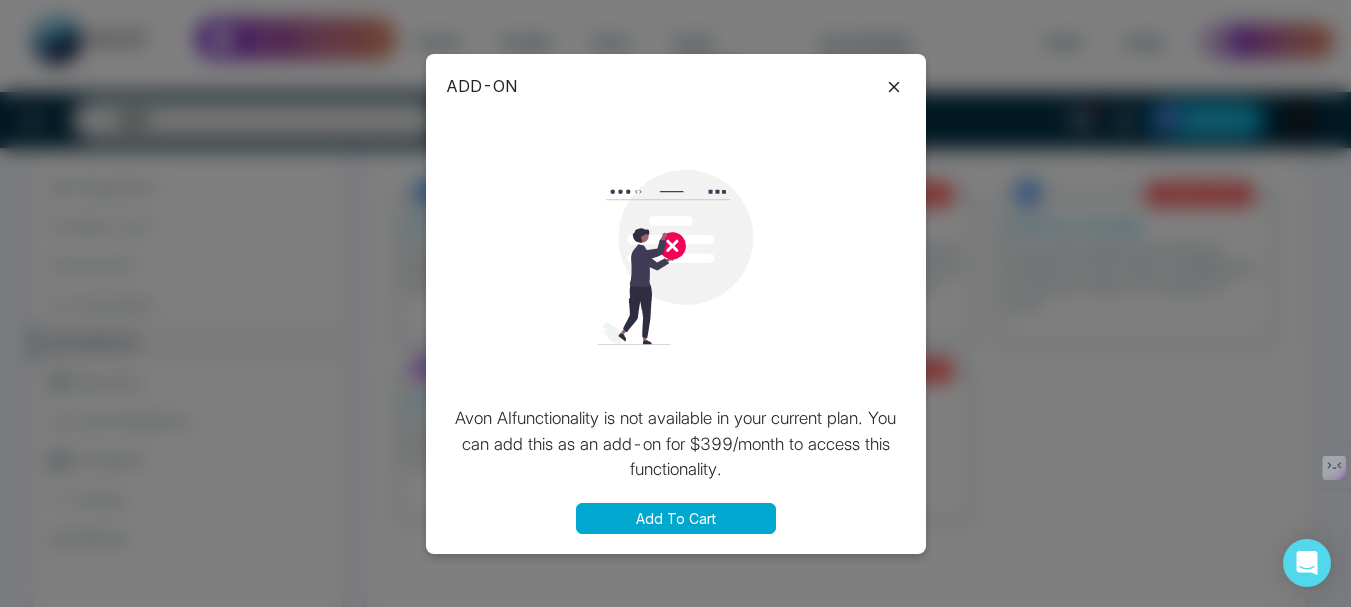 click 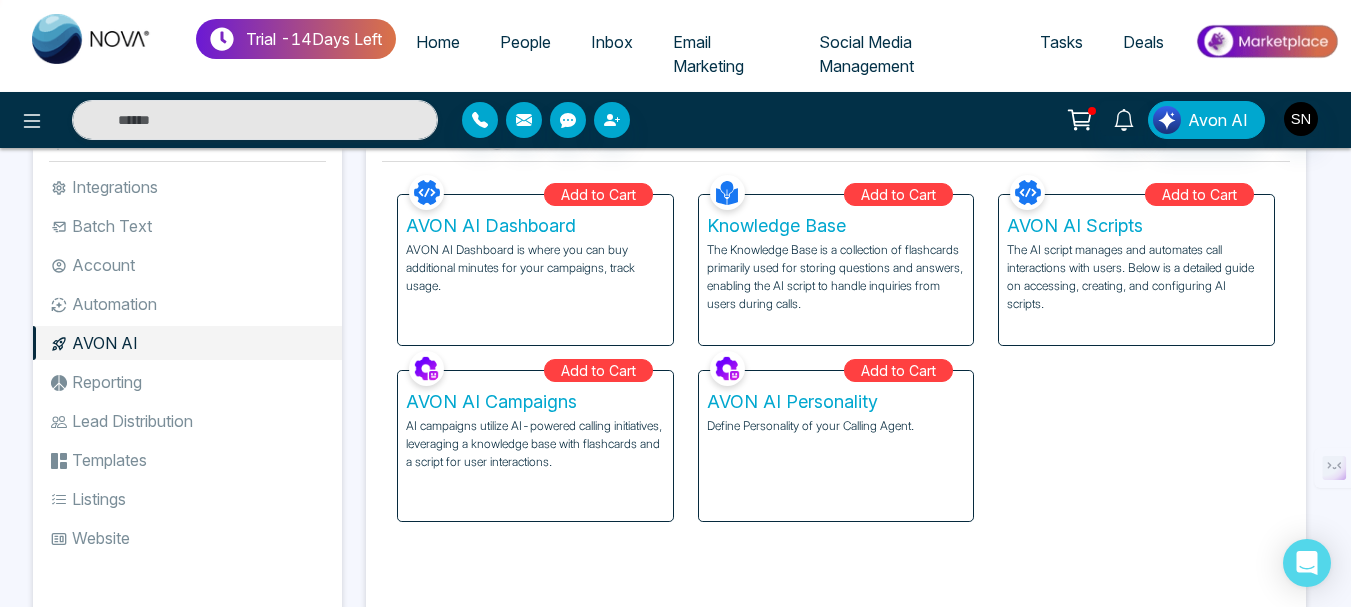 click on "AVON AI Campaigns" at bounding box center (535, 402) 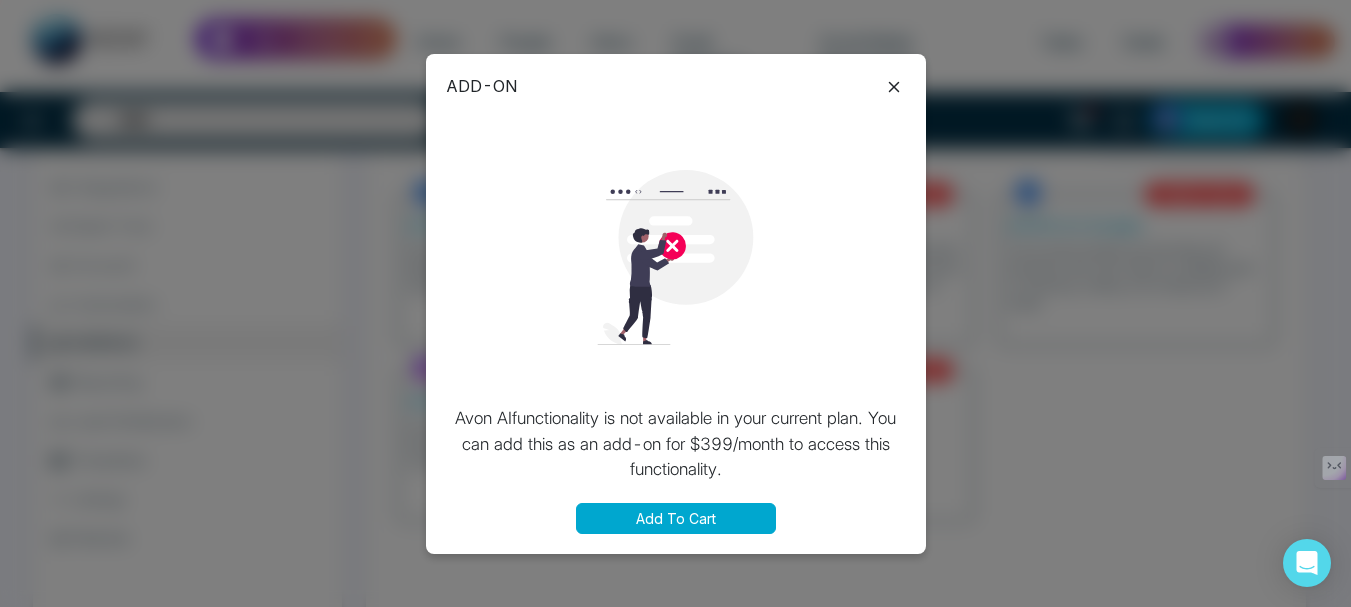 click 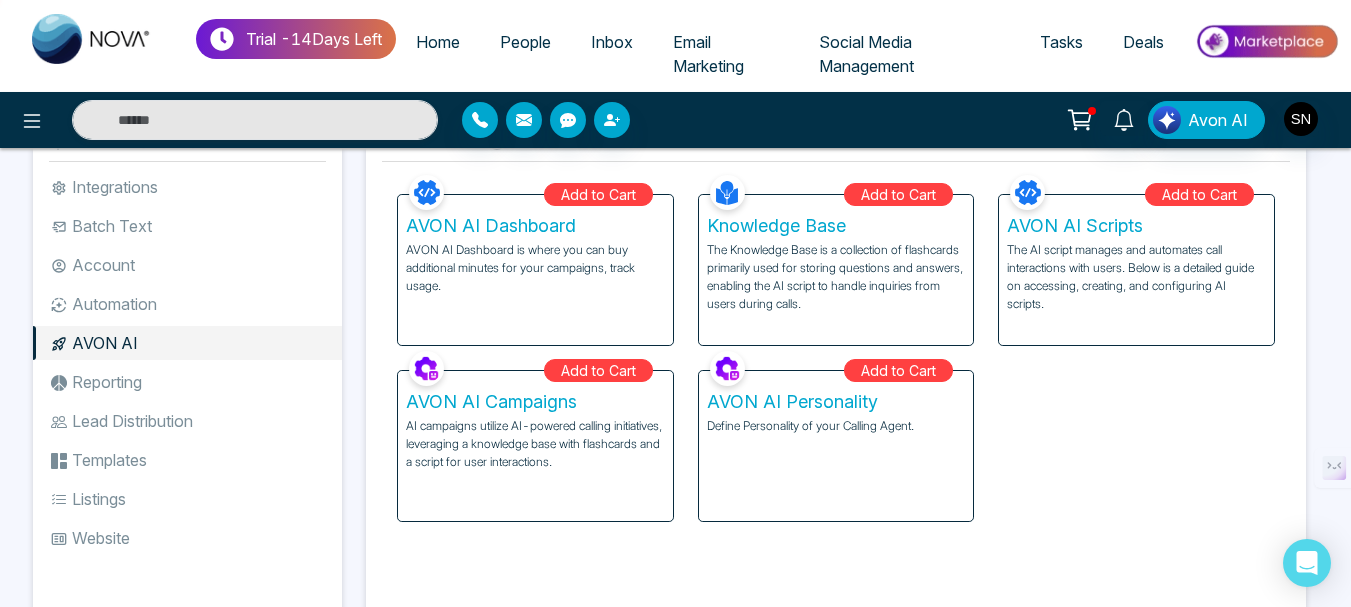 click on "Automation" at bounding box center (187, 304) 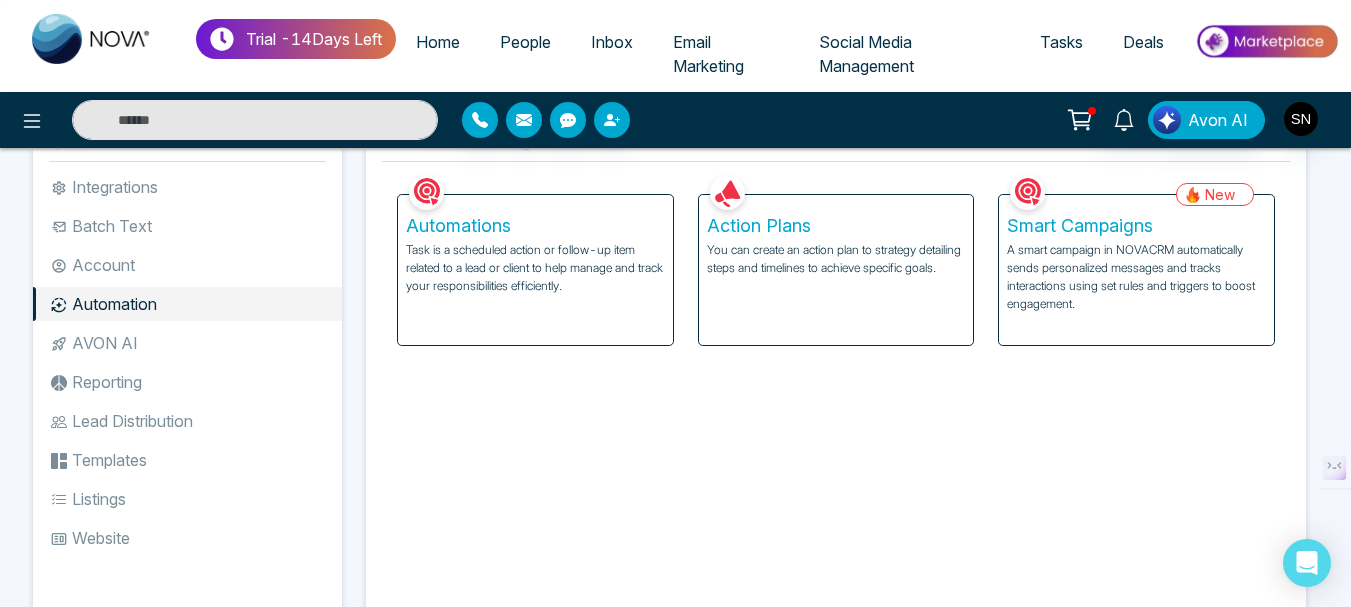 click on "Action Plans" at bounding box center [836, 226] 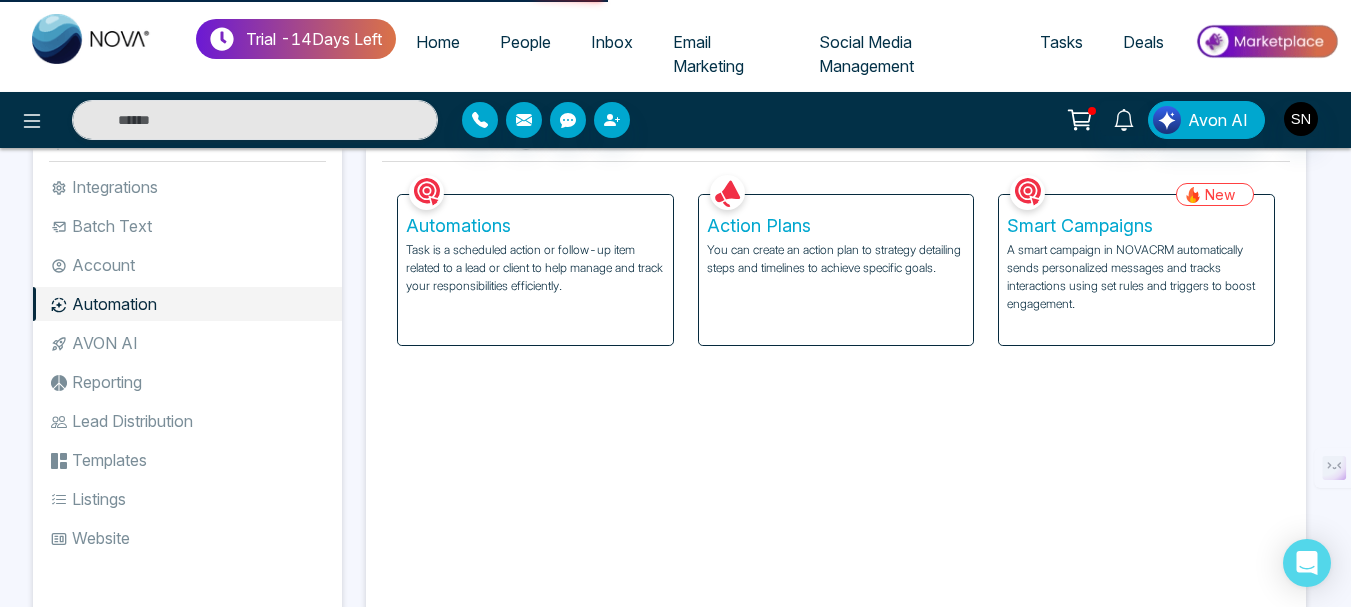 scroll, scrollTop: 0, scrollLeft: 0, axis: both 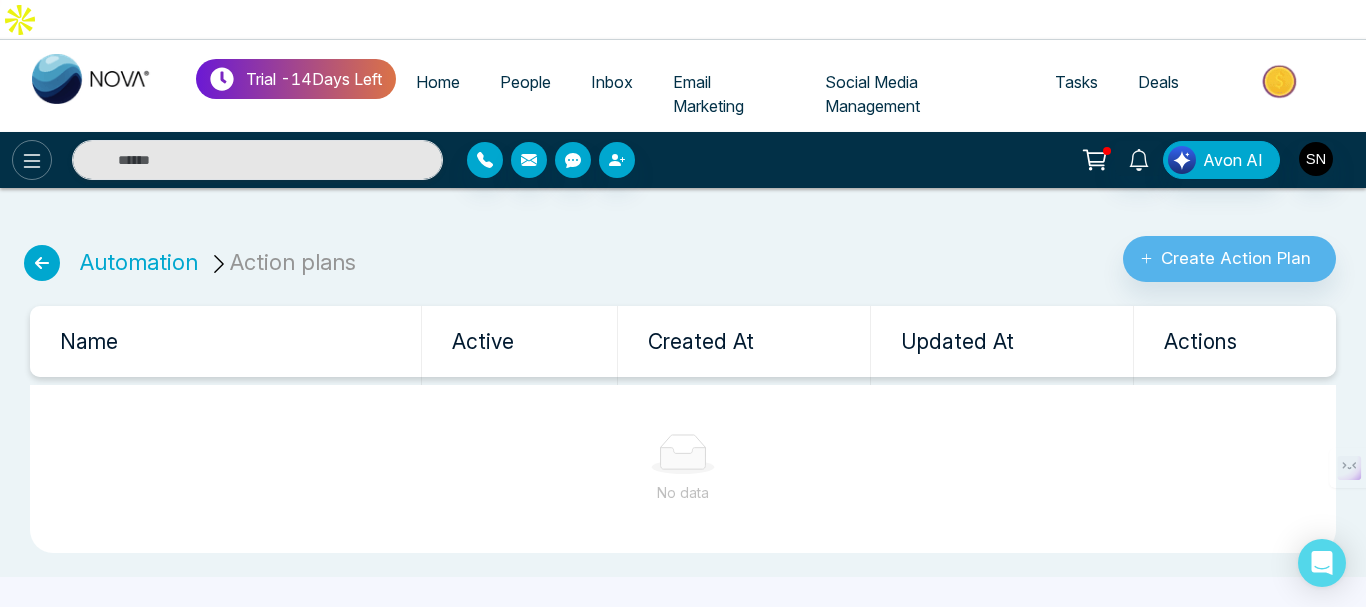 click 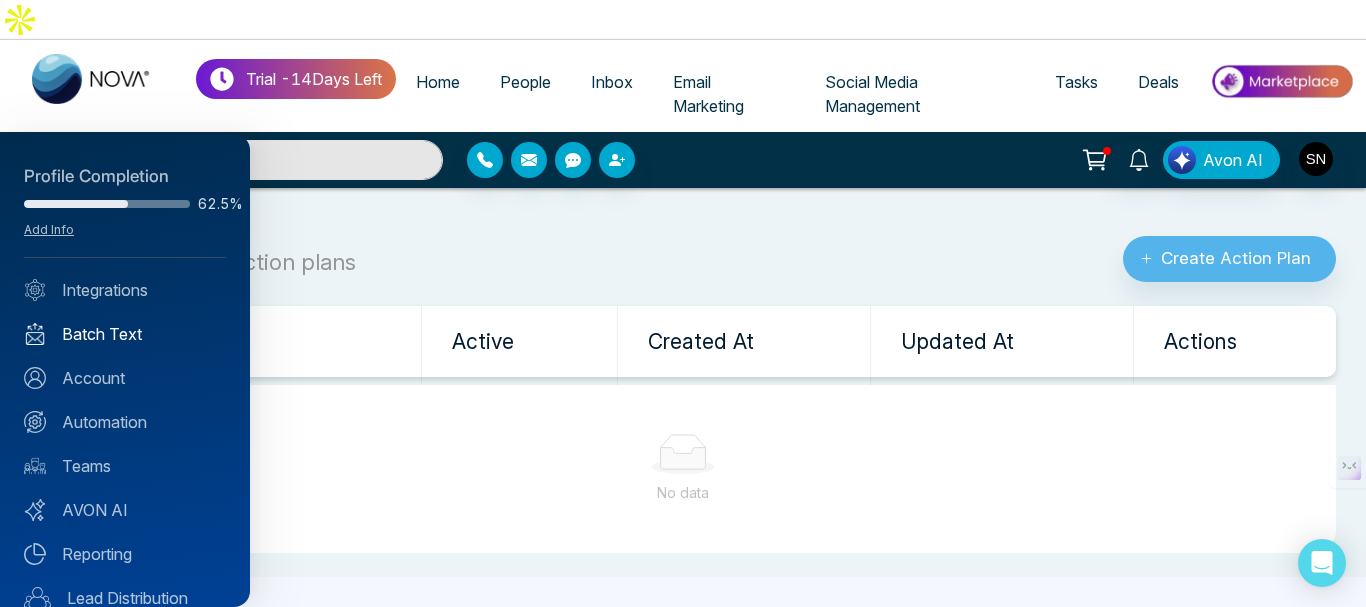 click on "Batch Text" at bounding box center (125, 334) 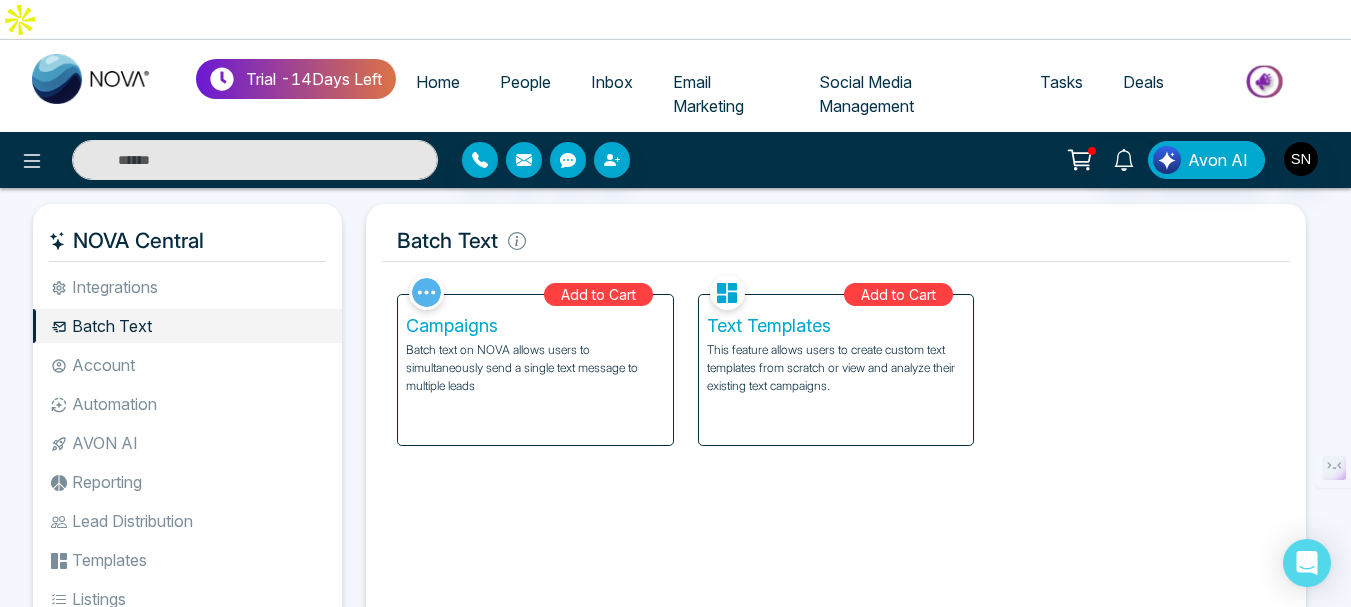 click on "Account" at bounding box center (187, 365) 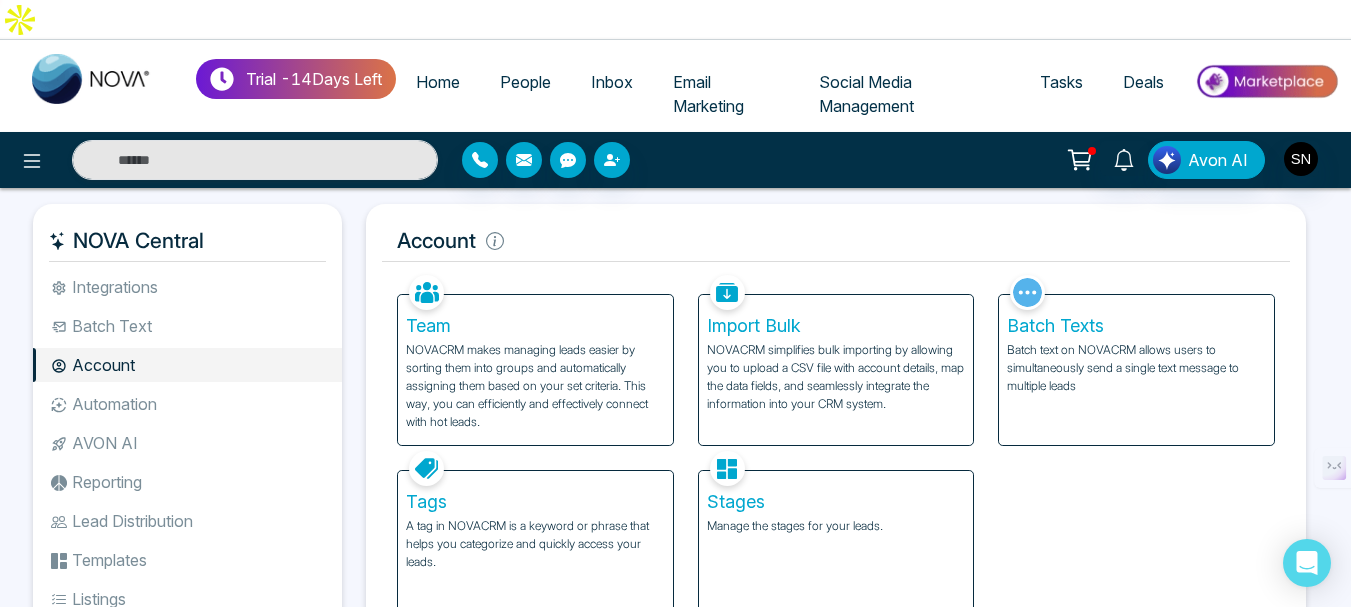 click on "Team" at bounding box center [535, 326] 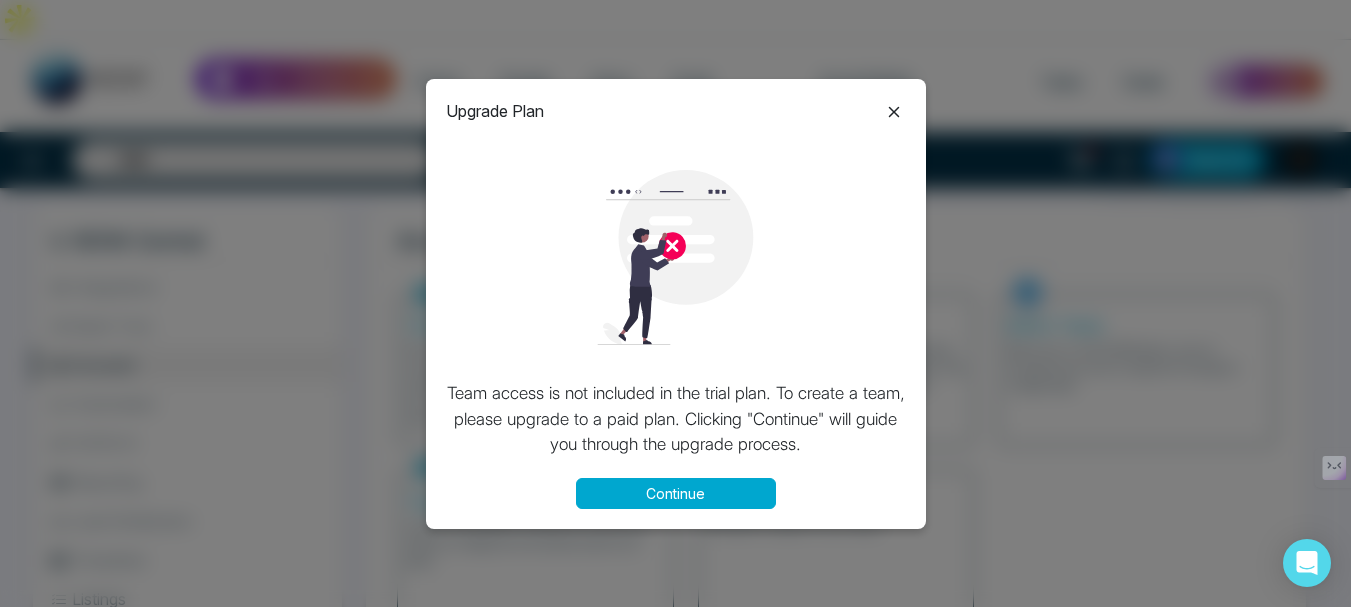 click 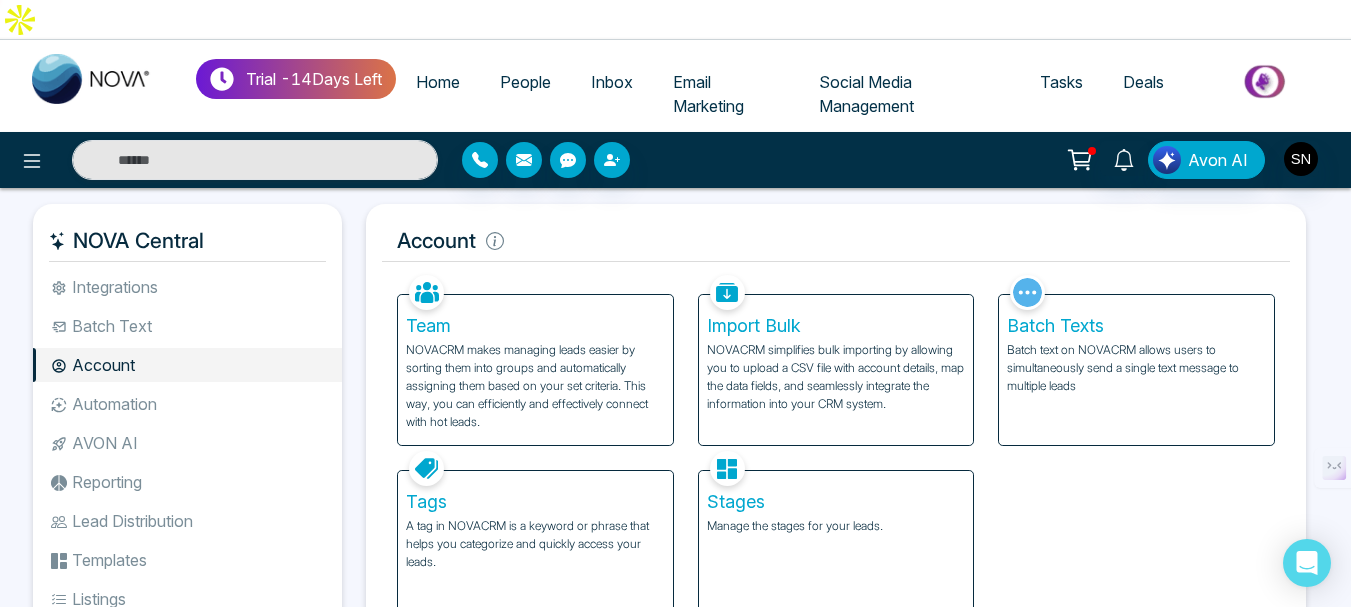 click on "Import Bulk NOVACRM simplifies bulk importing by allowing you to upload a CSV file with account details, map the data fields, and seamlessly integrate the information into your CRM system." at bounding box center (836, 370) 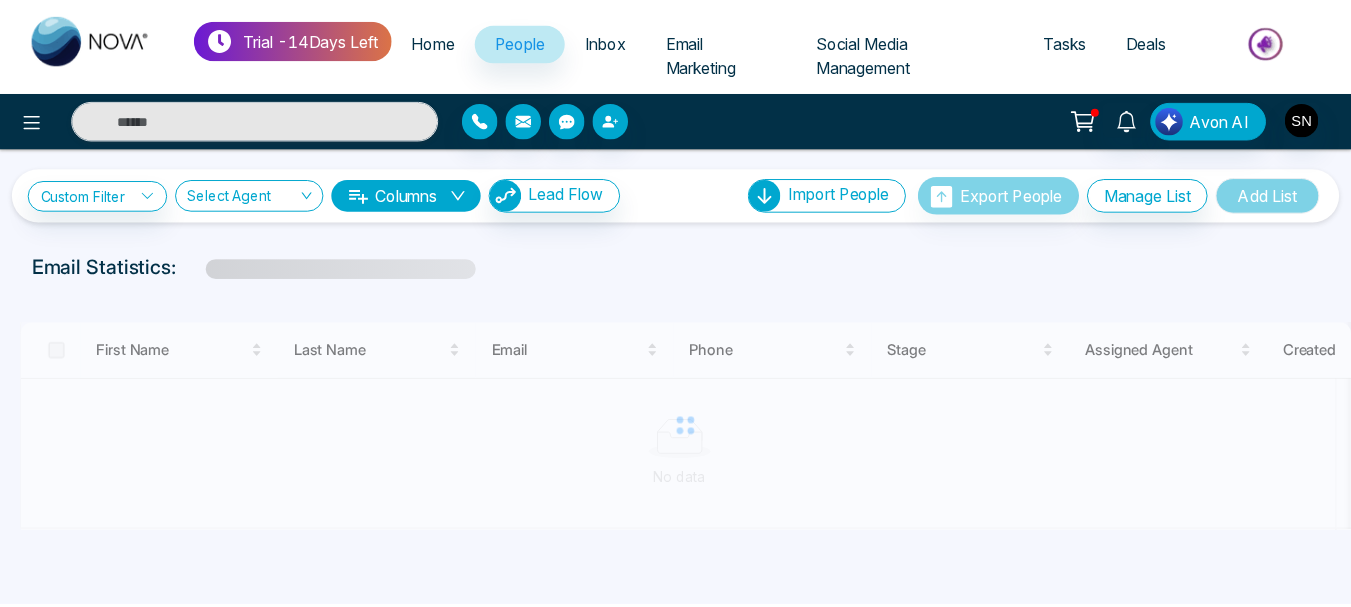 scroll, scrollTop: 0, scrollLeft: 0, axis: both 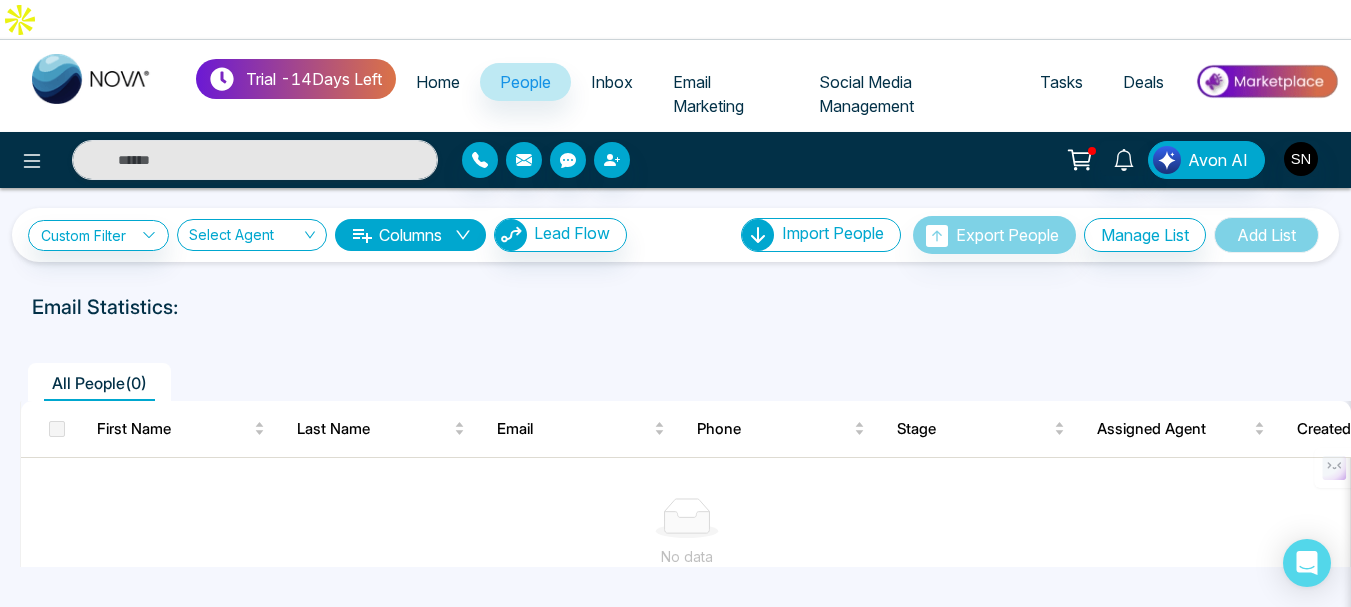 select on "*" 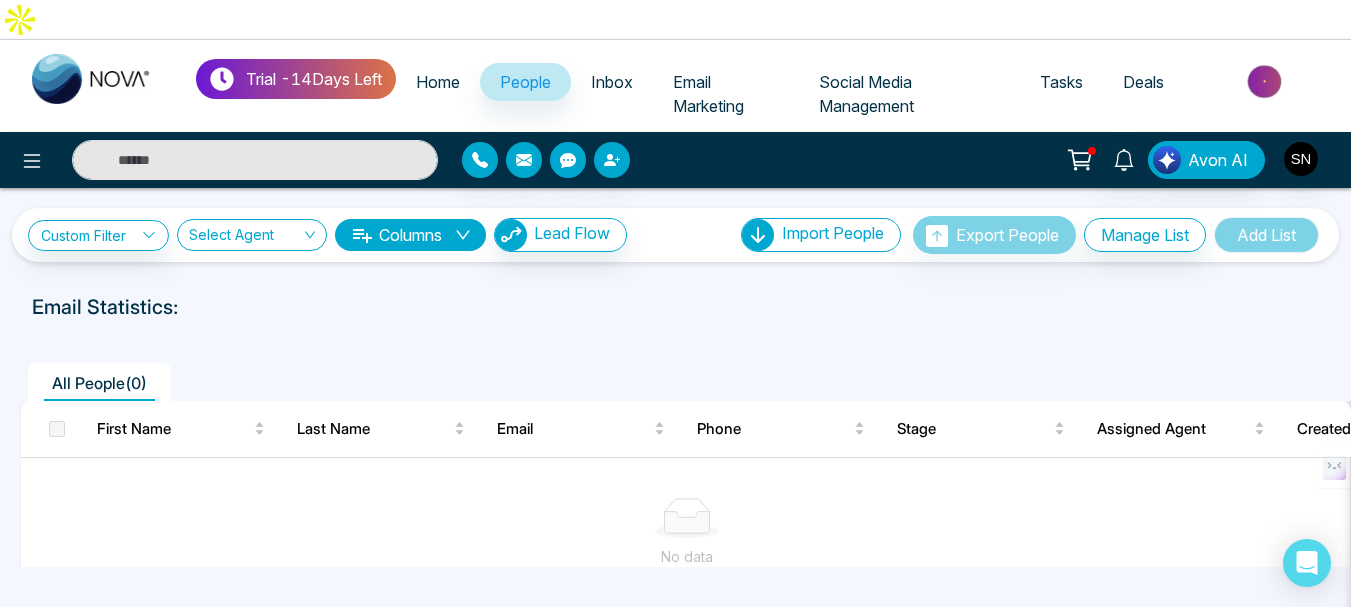 select on "*" 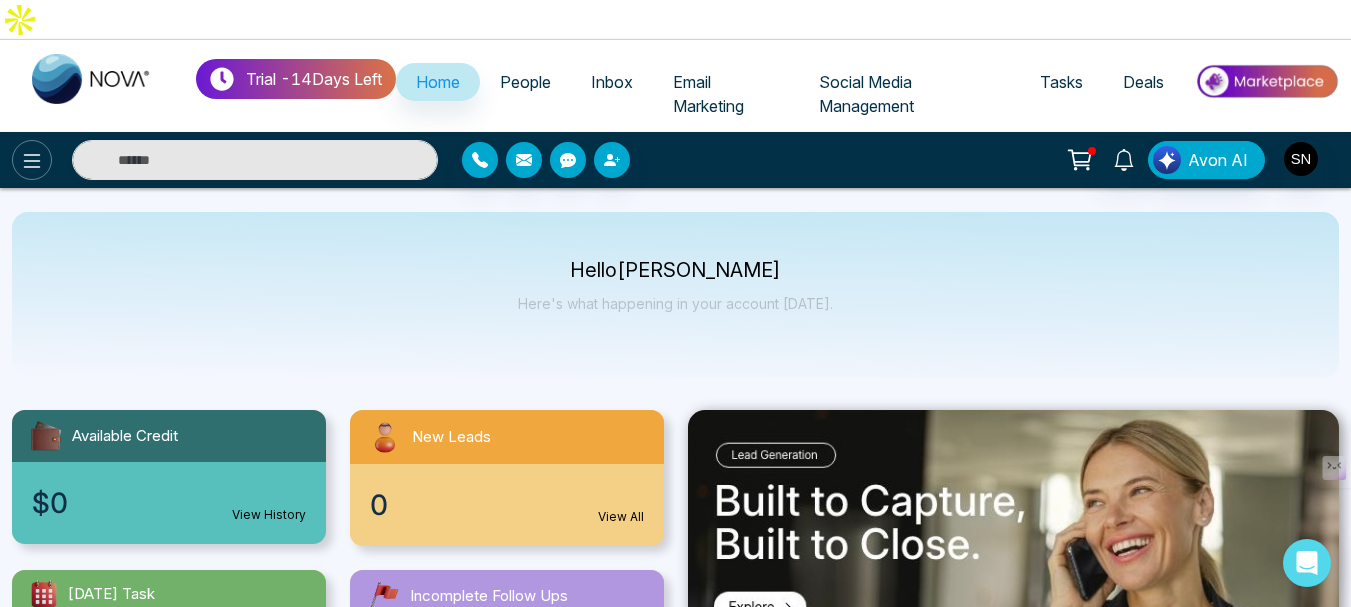 click at bounding box center (32, 160) 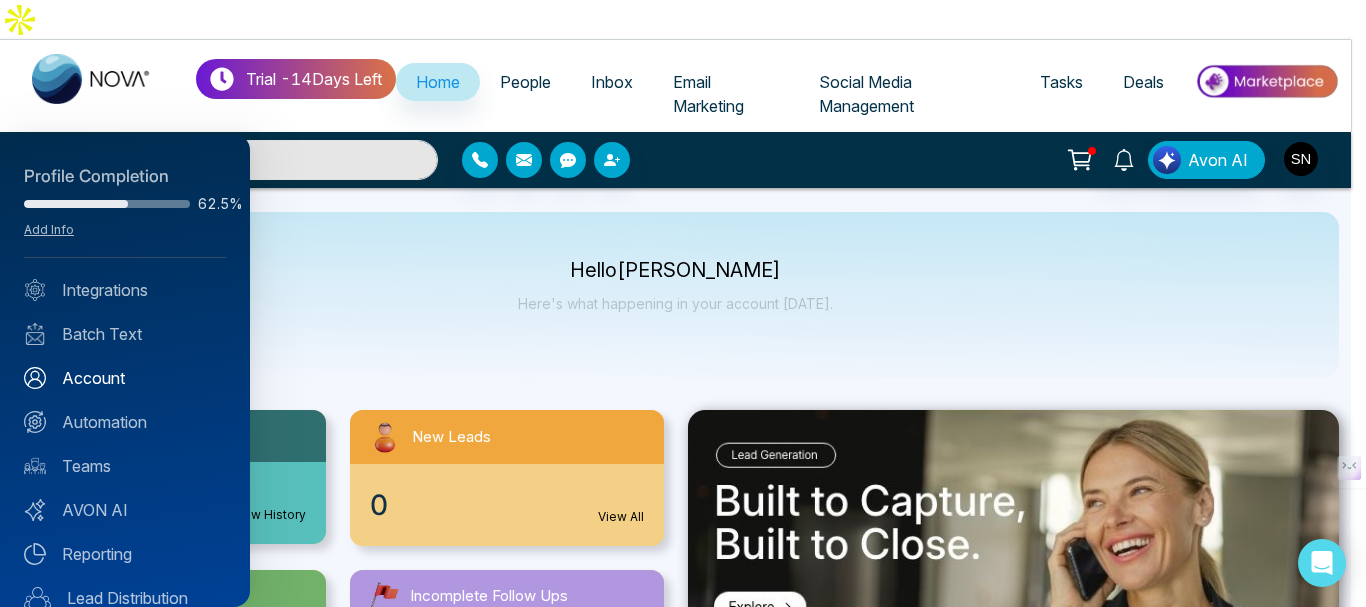 click on "Account" at bounding box center (125, 378) 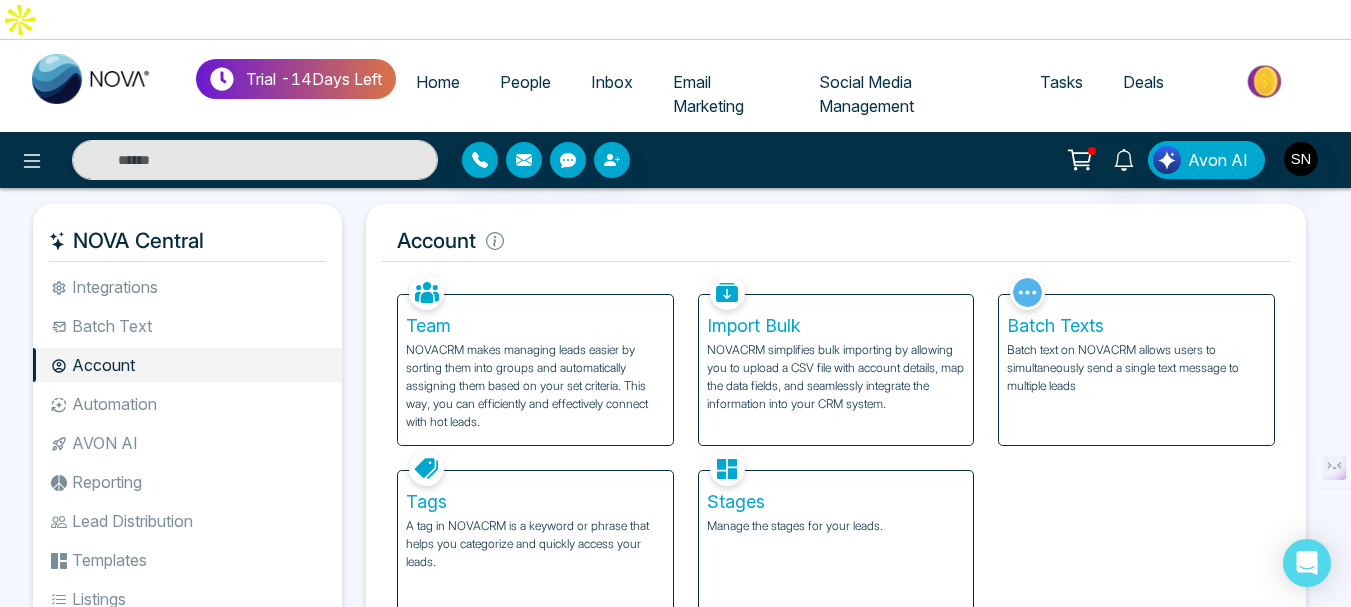 click on "Batch Texts" at bounding box center (1136, 326) 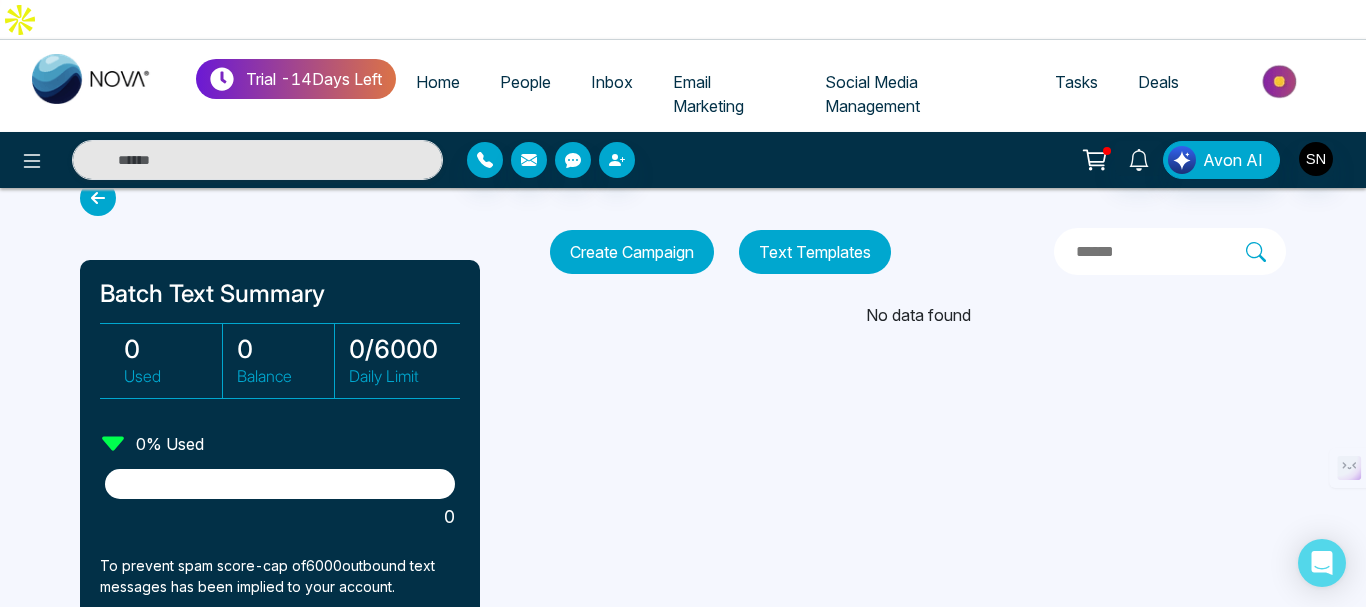 click on "Create Campaign" at bounding box center [632, 252] 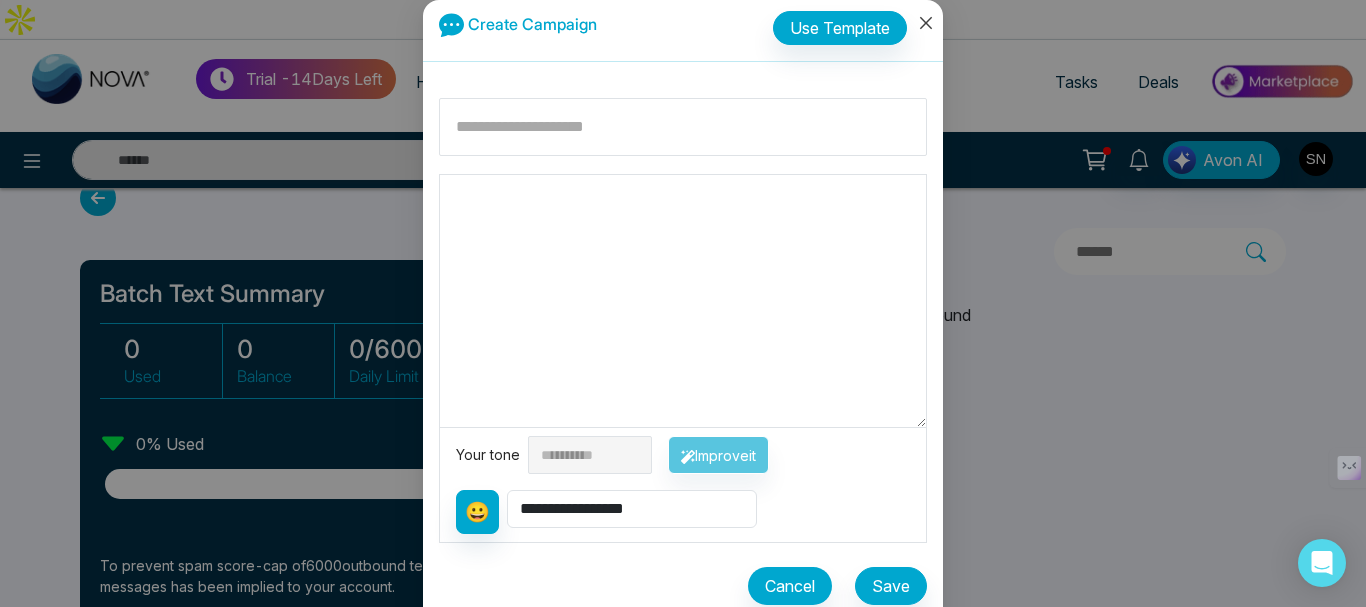 click 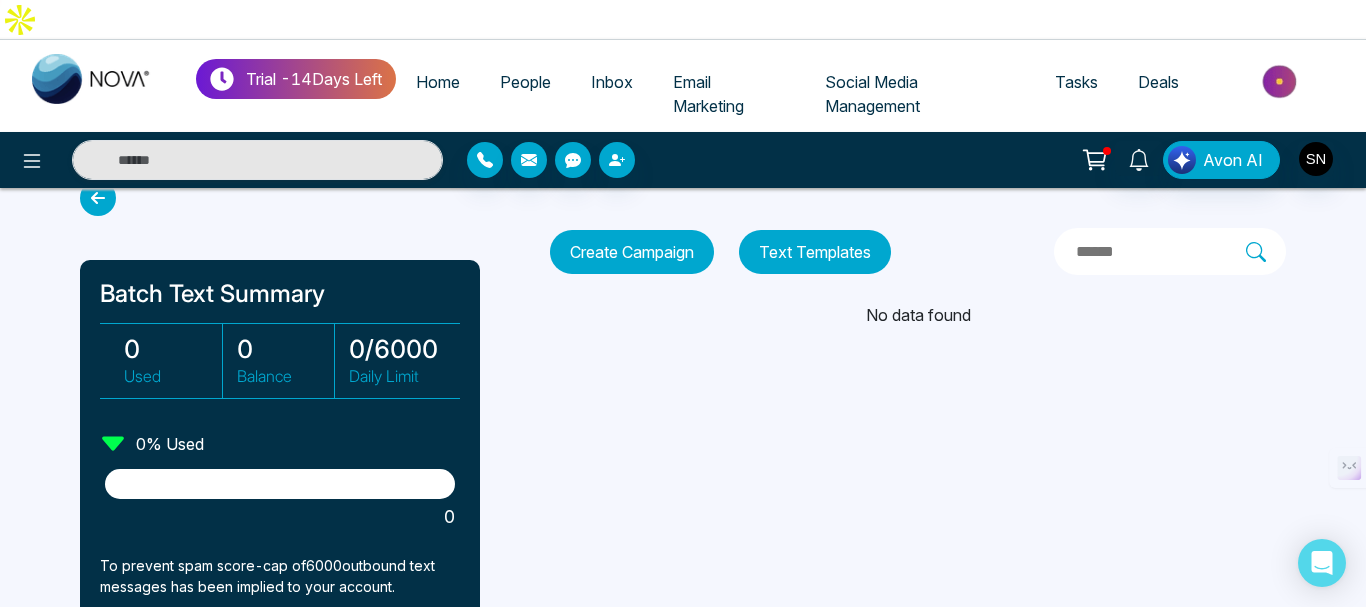 click on "Text Templates" at bounding box center [815, 252] 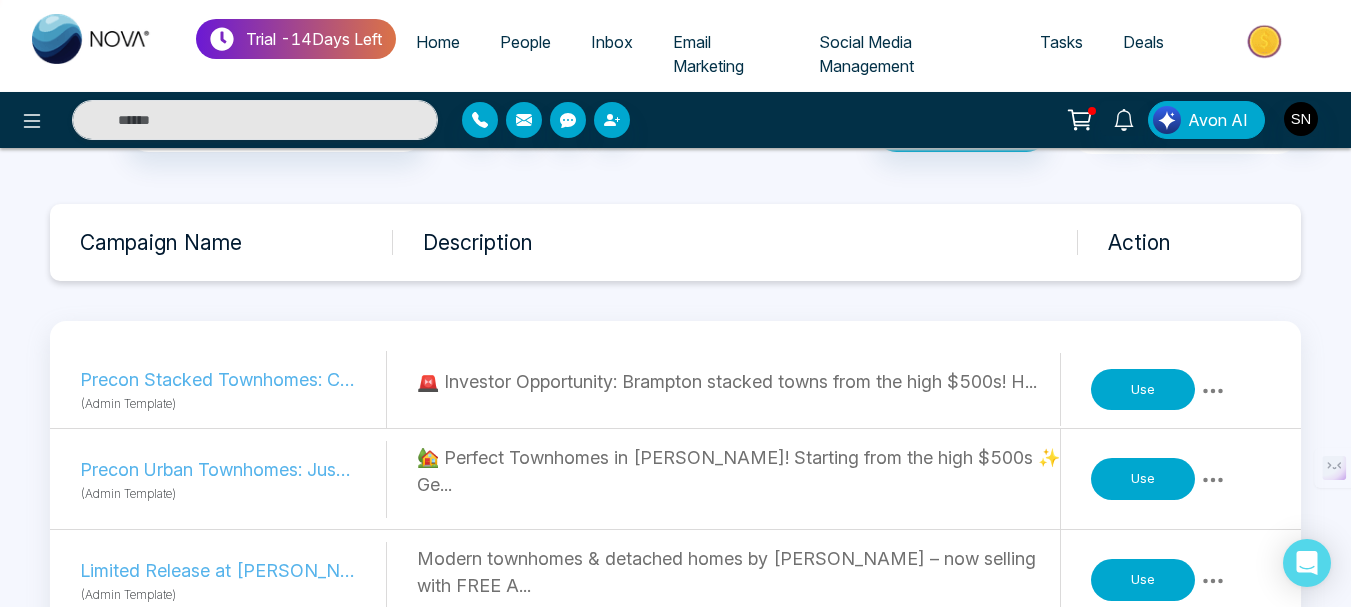 scroll, scrollTop: 0, scrollLeft: 0, axis: both 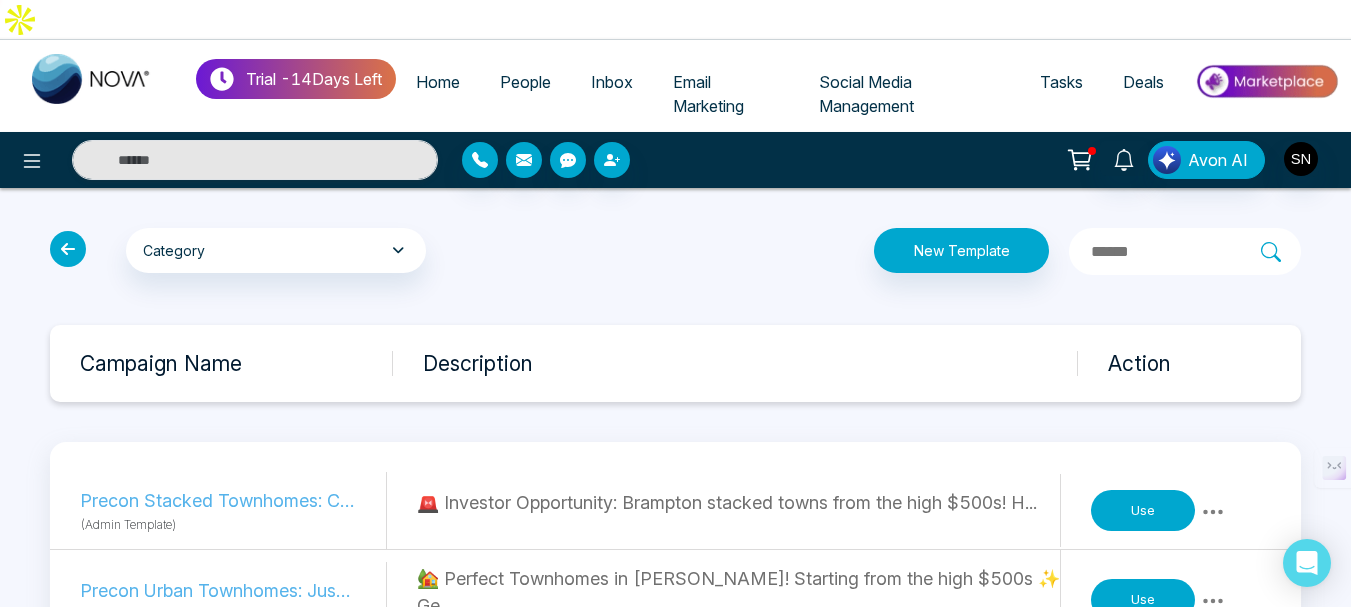 click at bounding box center [68, 249] 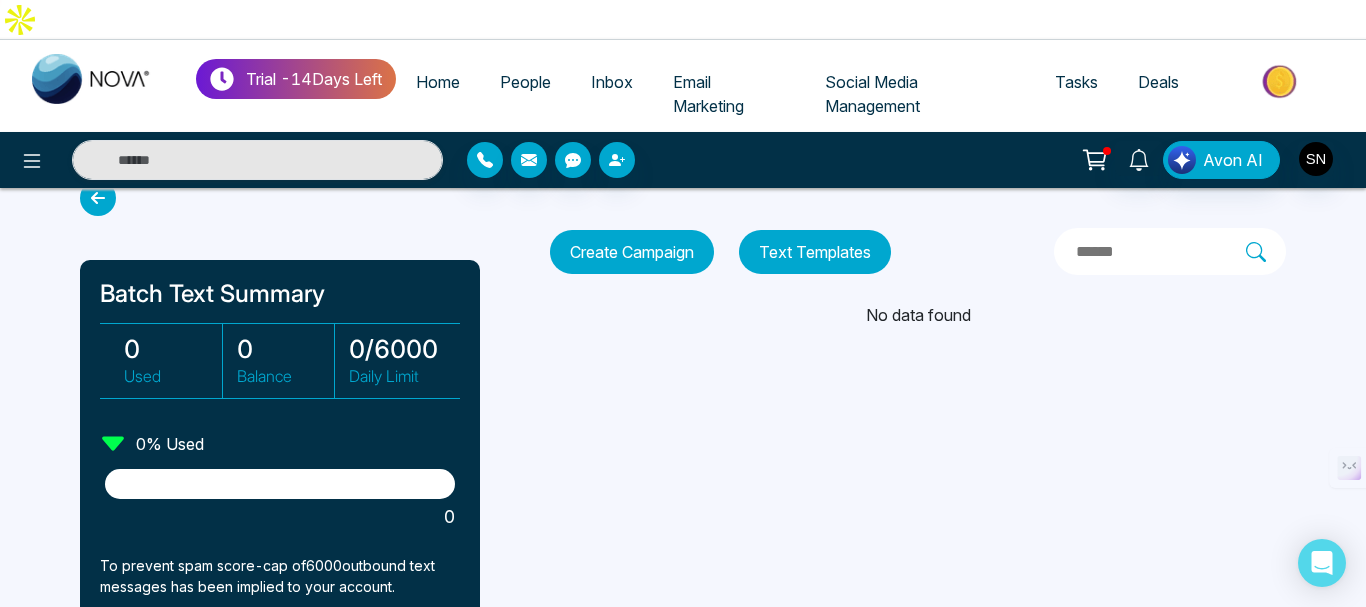 click at bounding box center [98, 198] 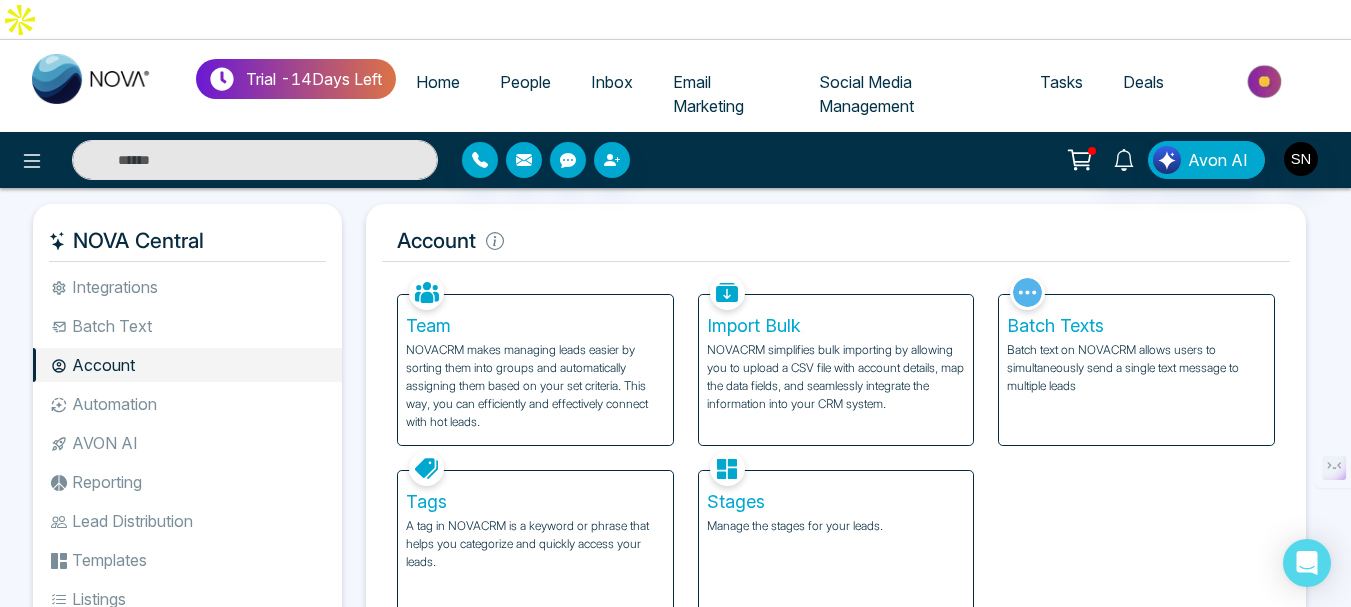 click on "Batch Text" at bounding box center [187, 326] 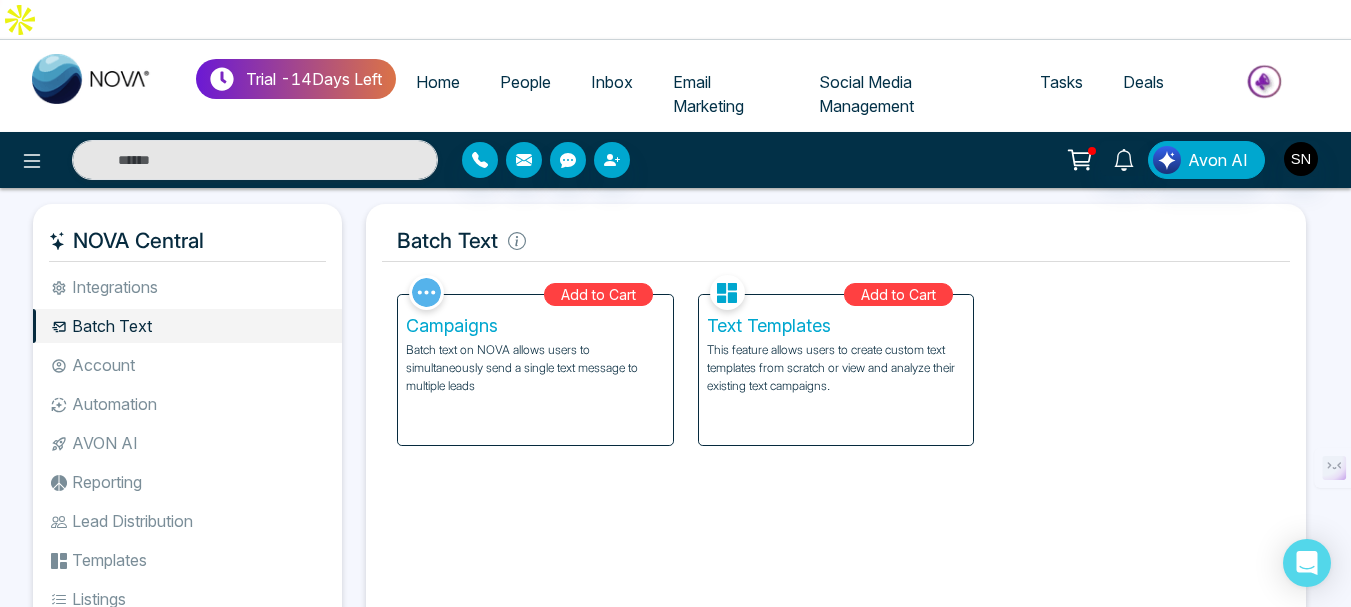 click on "Campaigns" at bounding box center (535, 326) 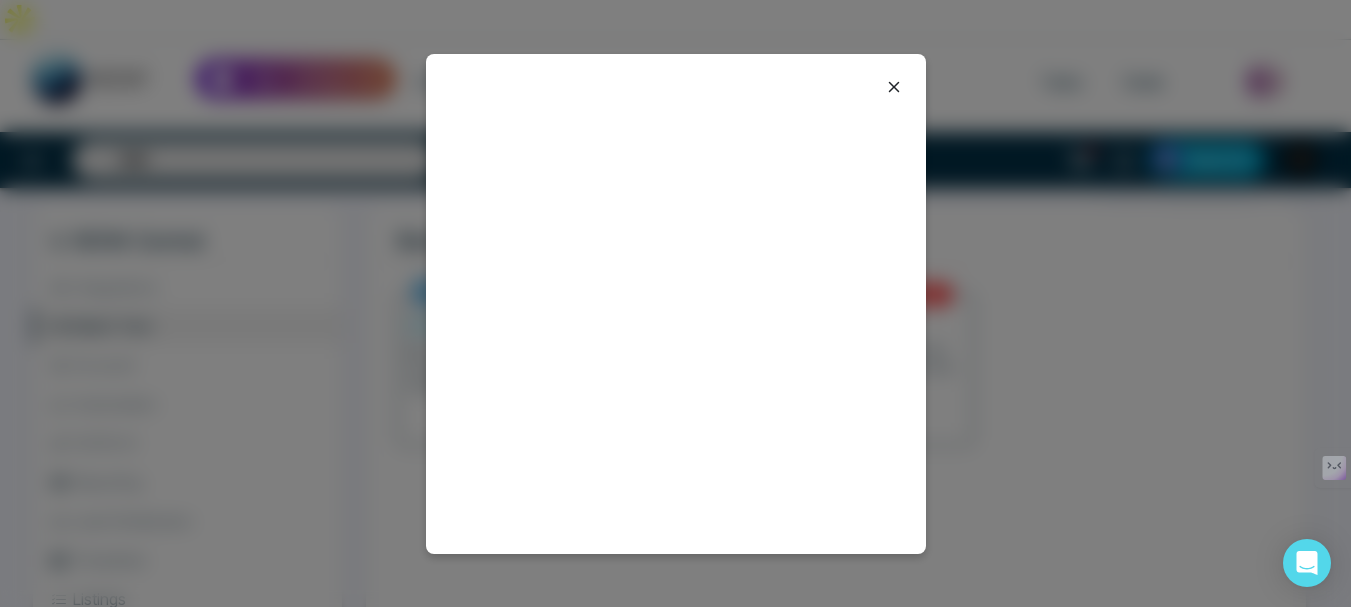 click 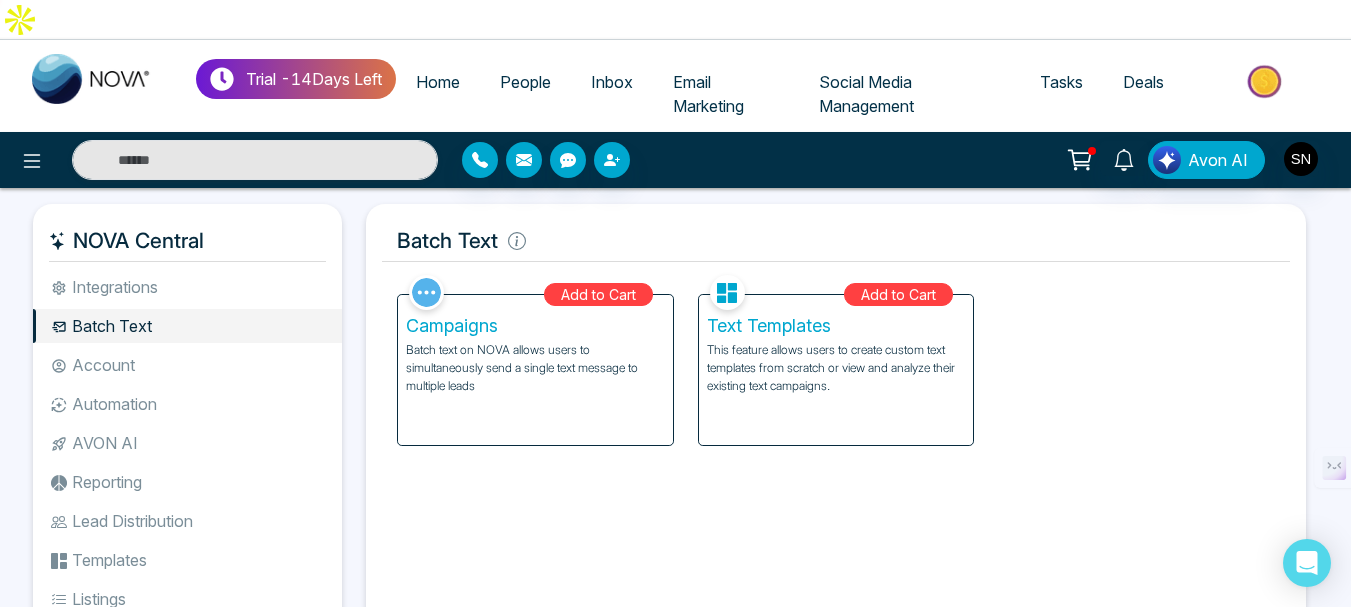 click on "Automation" at bounding box center [187, 404] 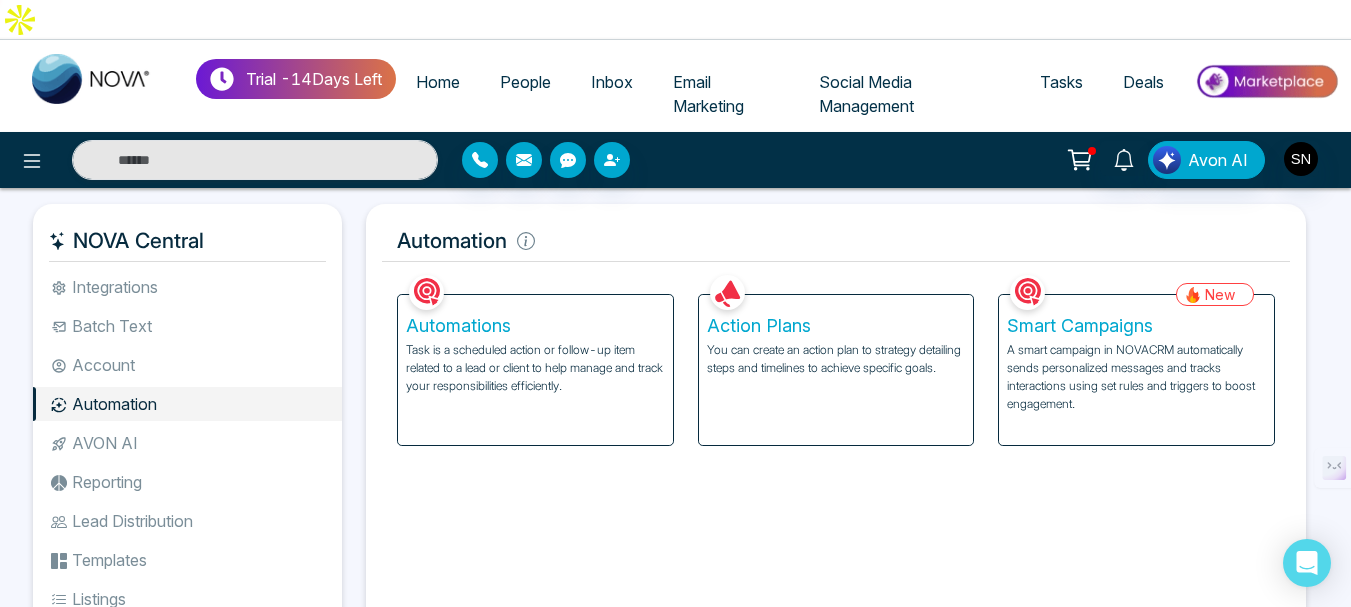click on "Account" at bounding box center [187, 365] 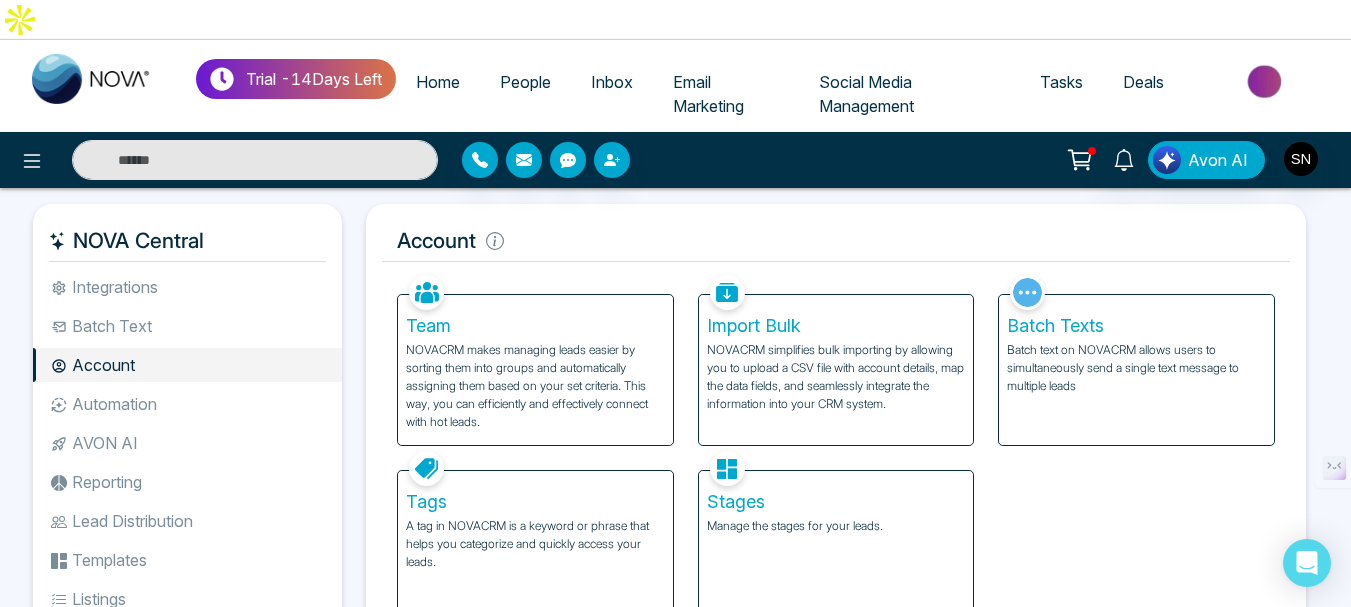 click on "Automation" at bounding box center [187, 404] 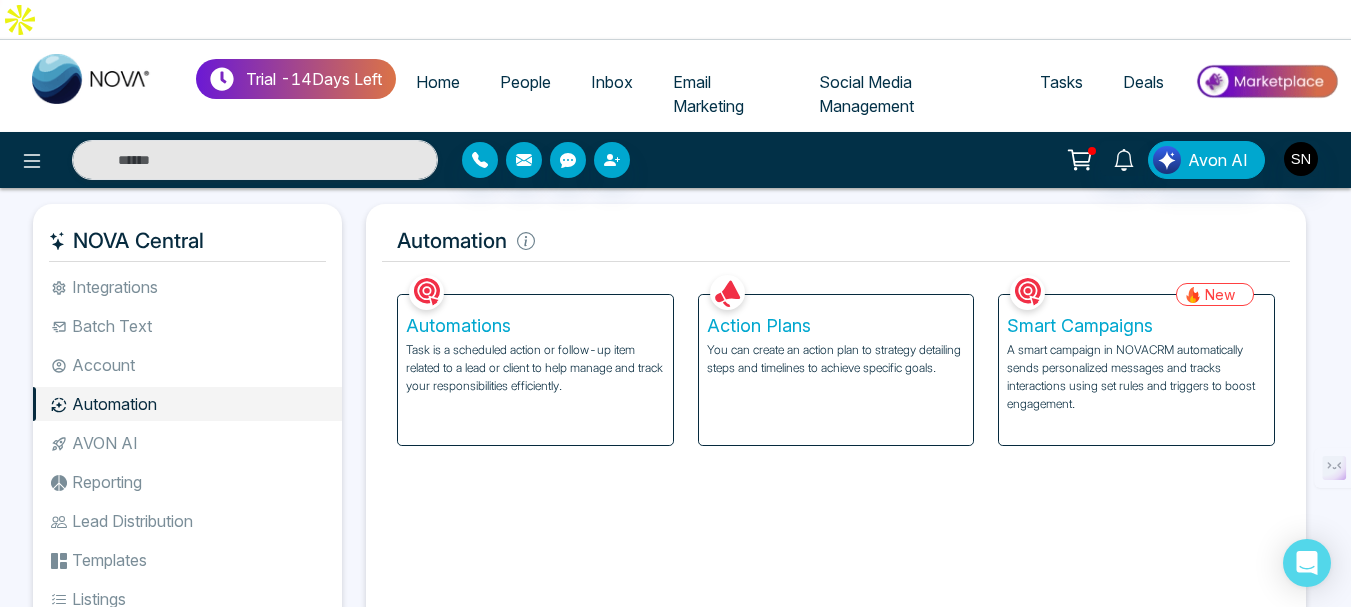 click on "Smart Campaigns" at bounding box center (1136, 326) 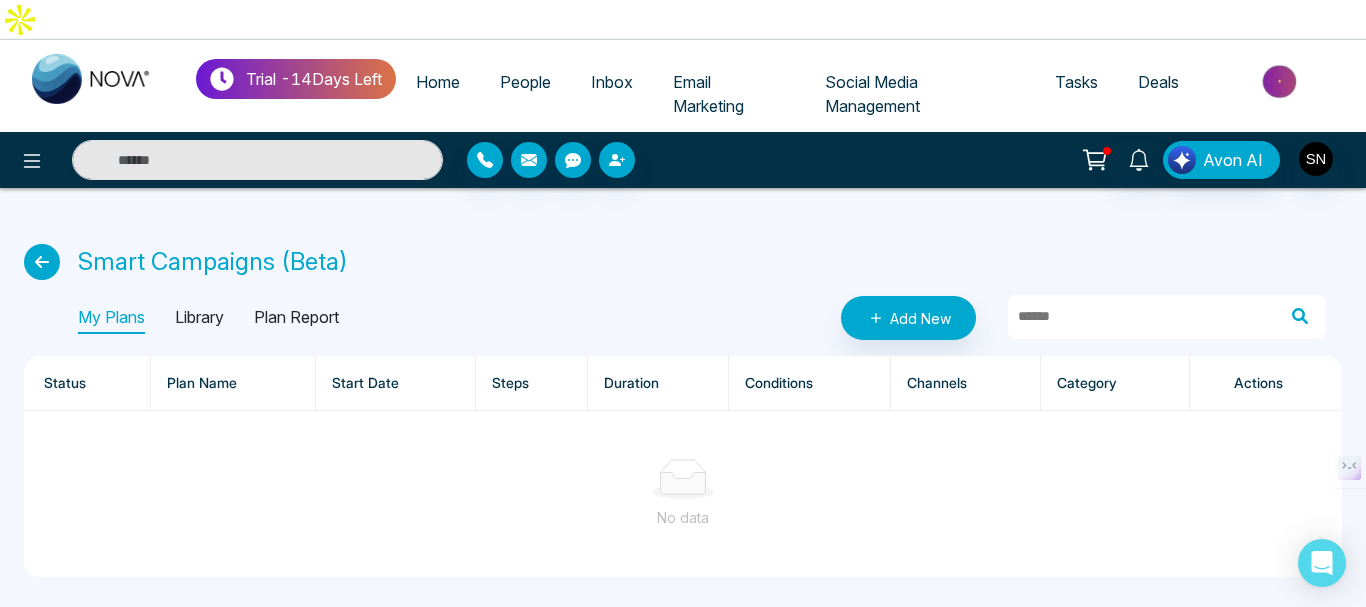 click on "Plan Report" at bounding box center [296, 318] 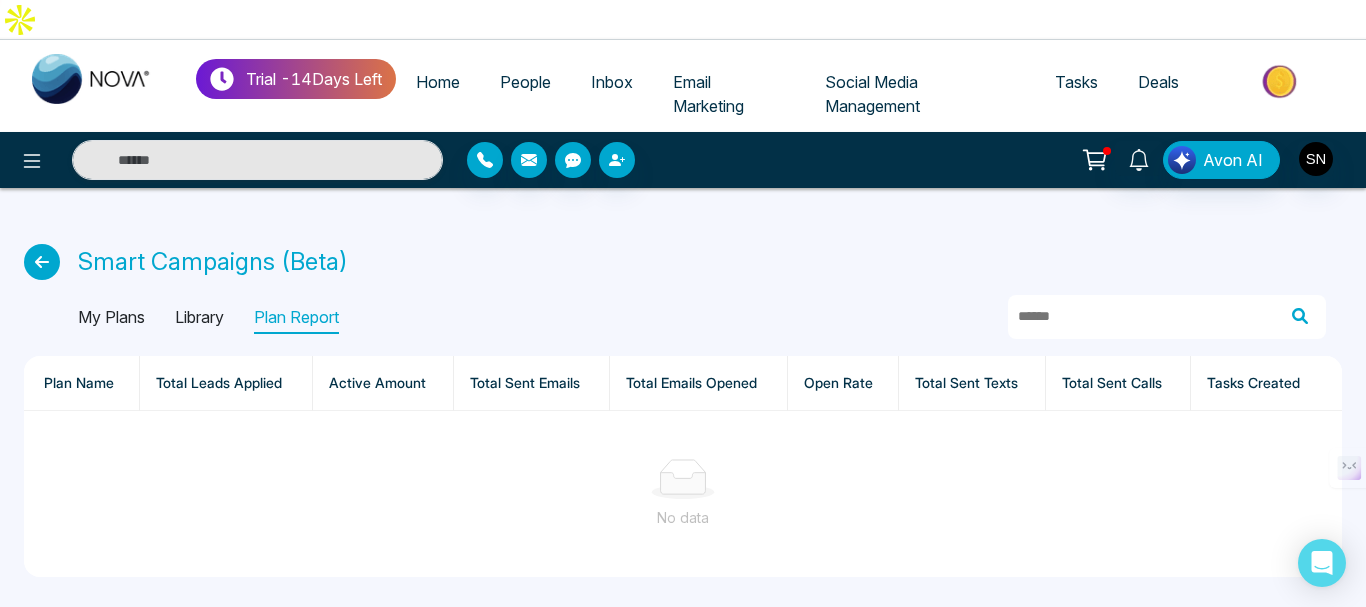 click on "Library" at bounding box center (199, 318) 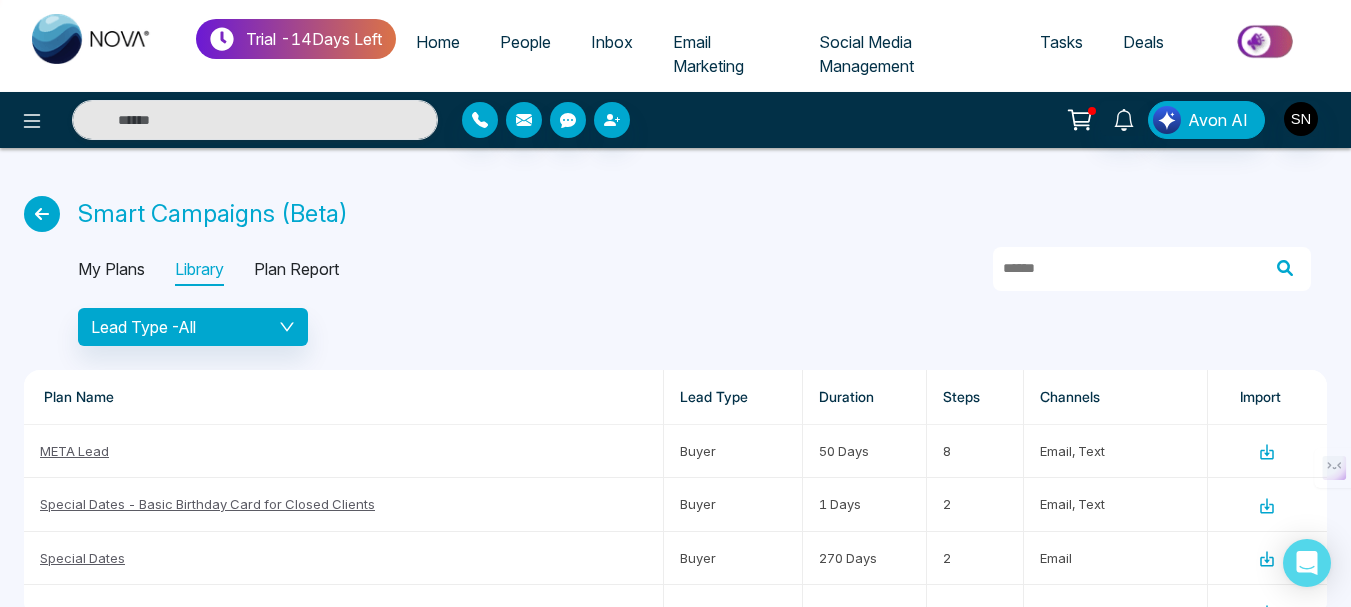 scroll, scrollTop: 74, scrollLeft: 0, axis: vertical 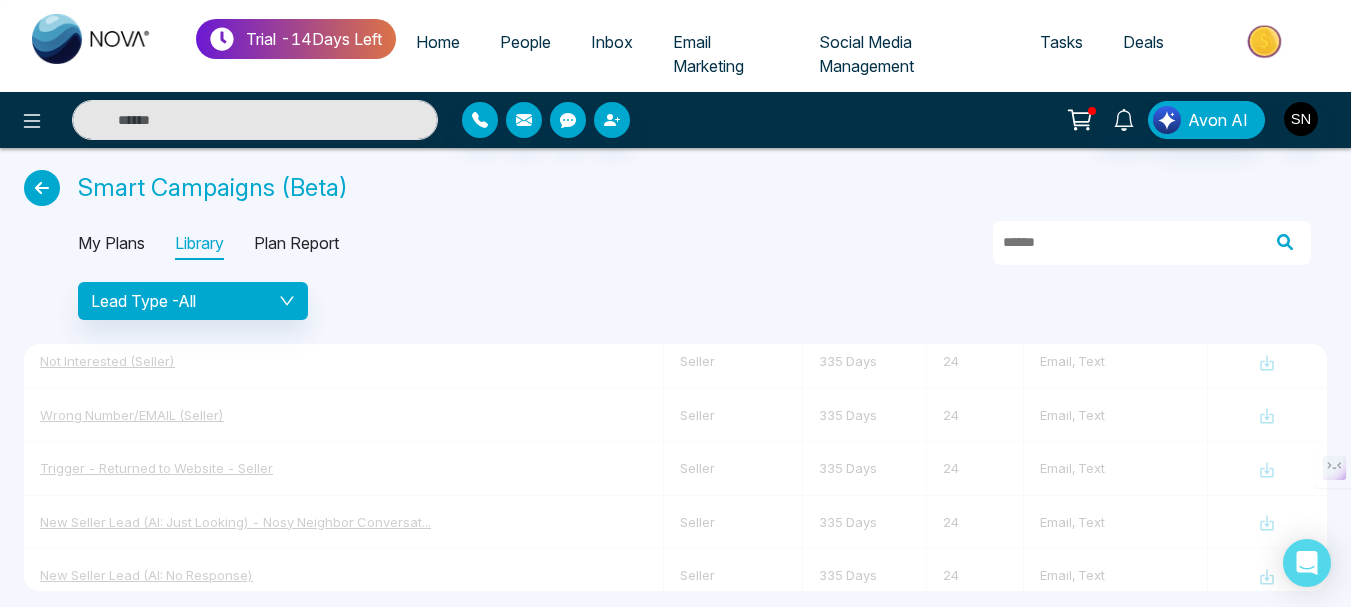 click on "Plan Report" at bounding box center (296, 244) 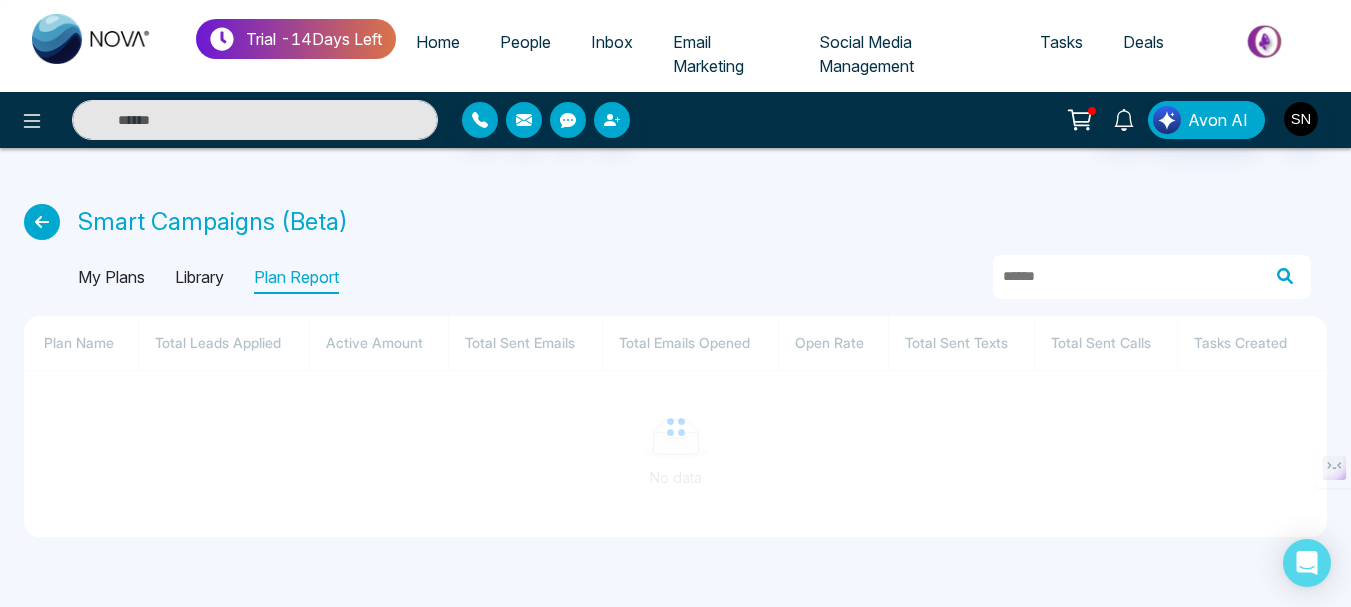 scroll, scrollTop: 0, scrollLeft: 0, axis: both 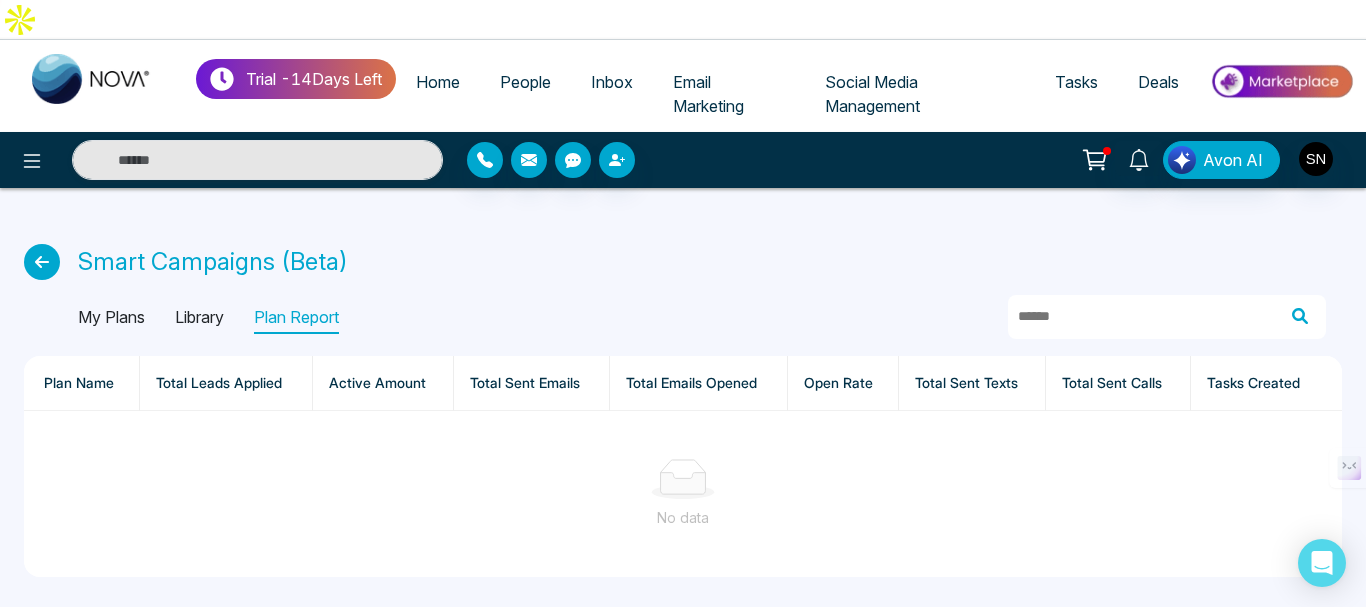 click on "My Plans" at bounding box center [111, 318] 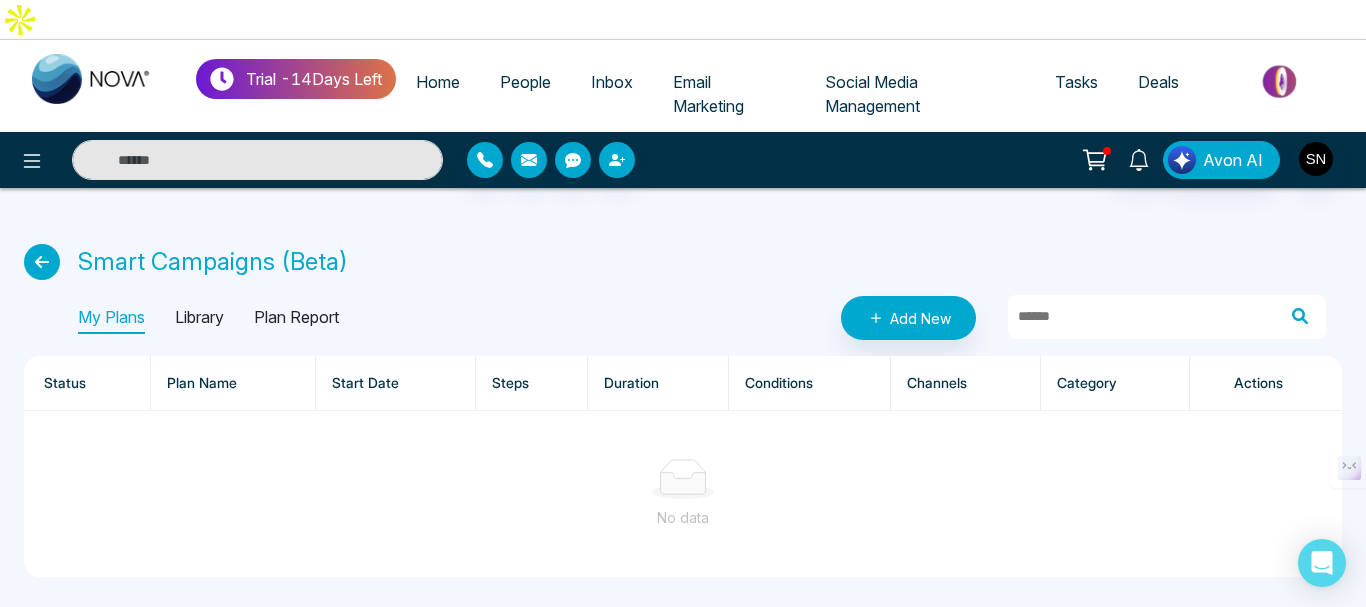 click on "Library" at bounding box center (199, 318) 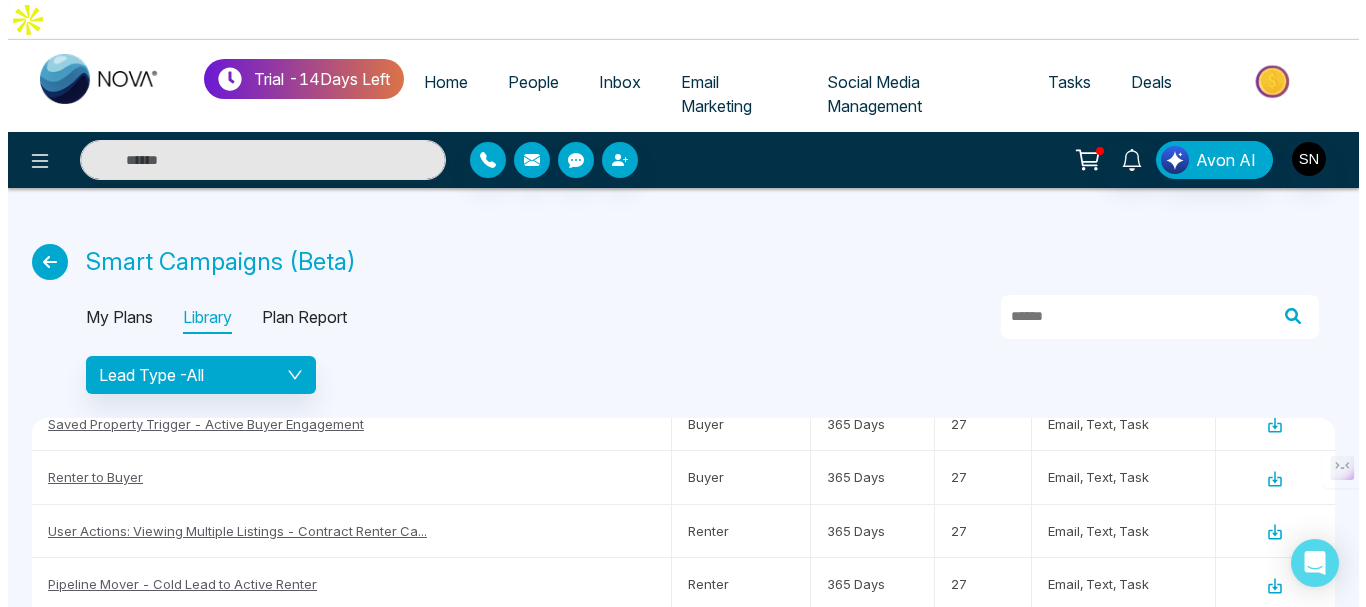 scroll, scrollTop: 31, scrollLeft: 0, axis: vertical 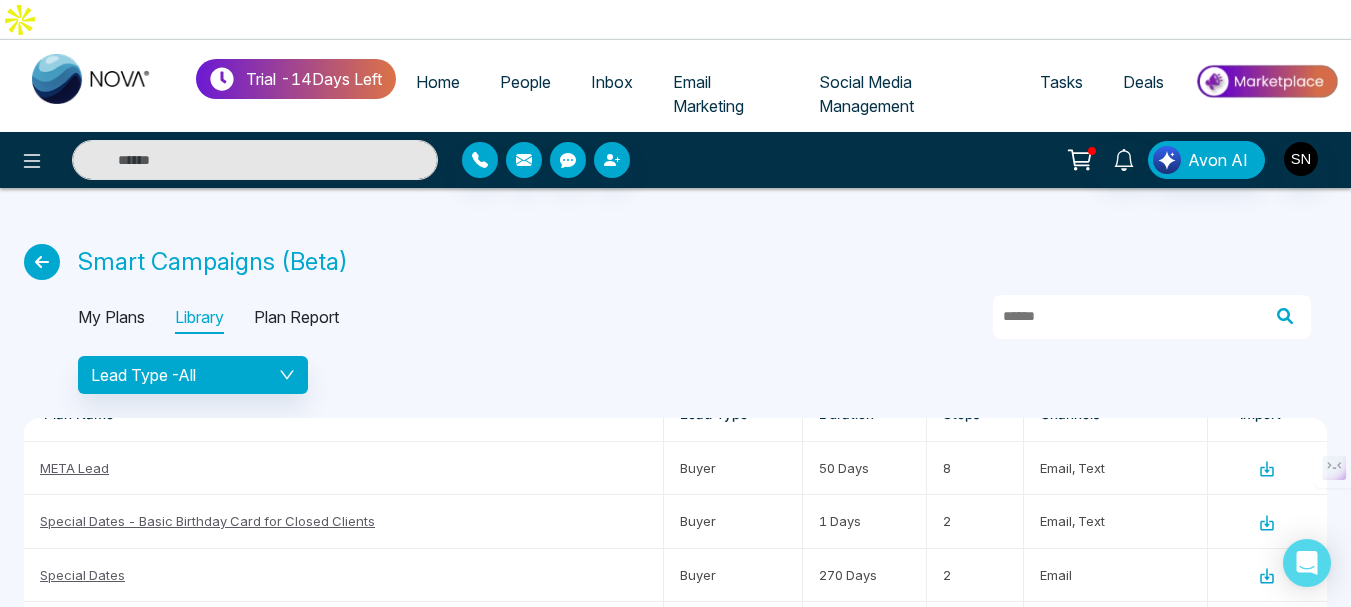 click on "My Plans" at bounding box center [111, 318] 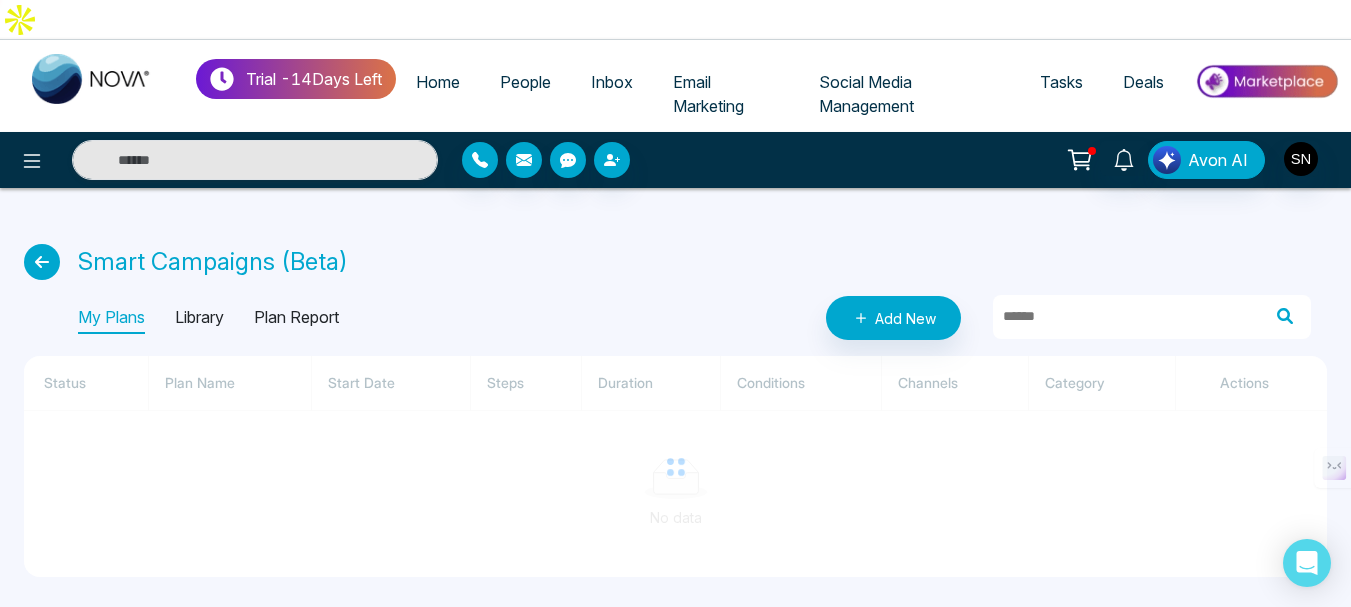scroll, scrollTop: 0, scrollLeft: 0, axis: both 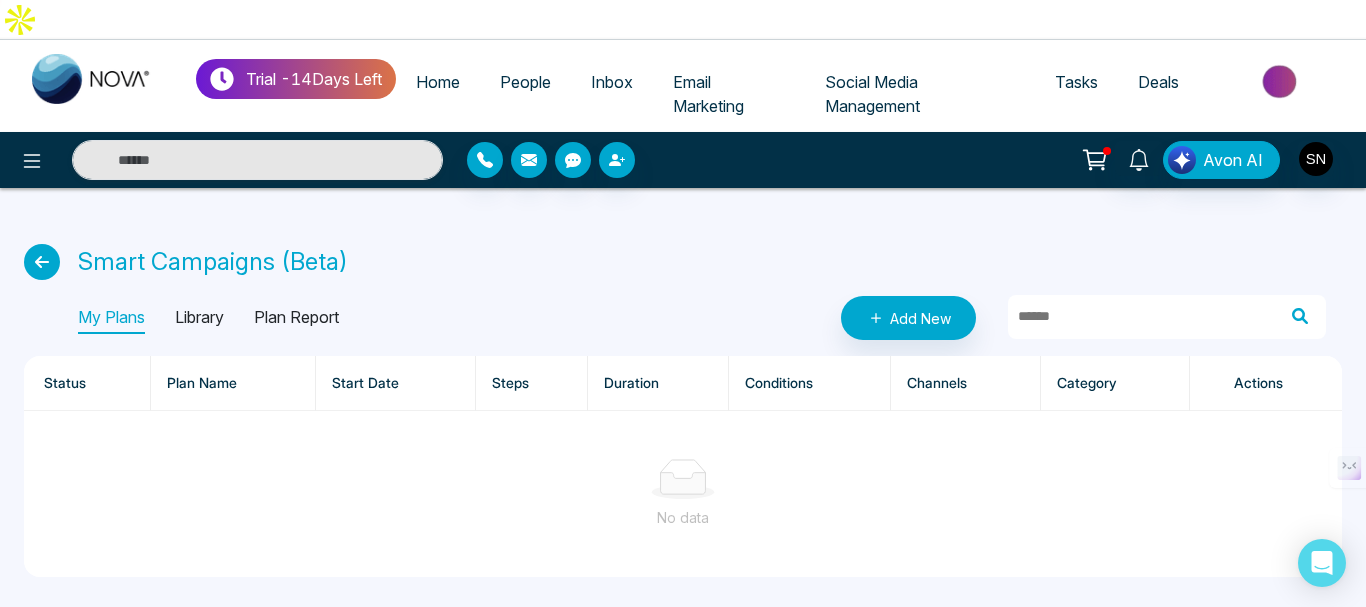 click at bounding box center (42, 262) 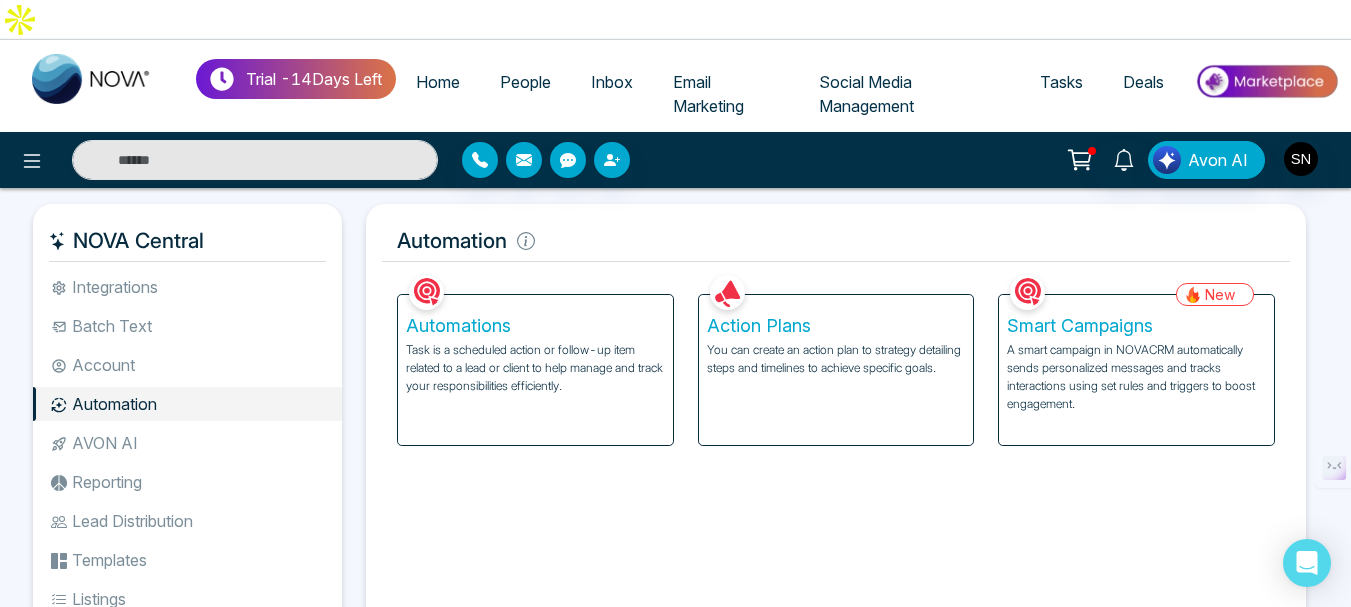 click on "AVON AI" at bounding box center (187, 443) 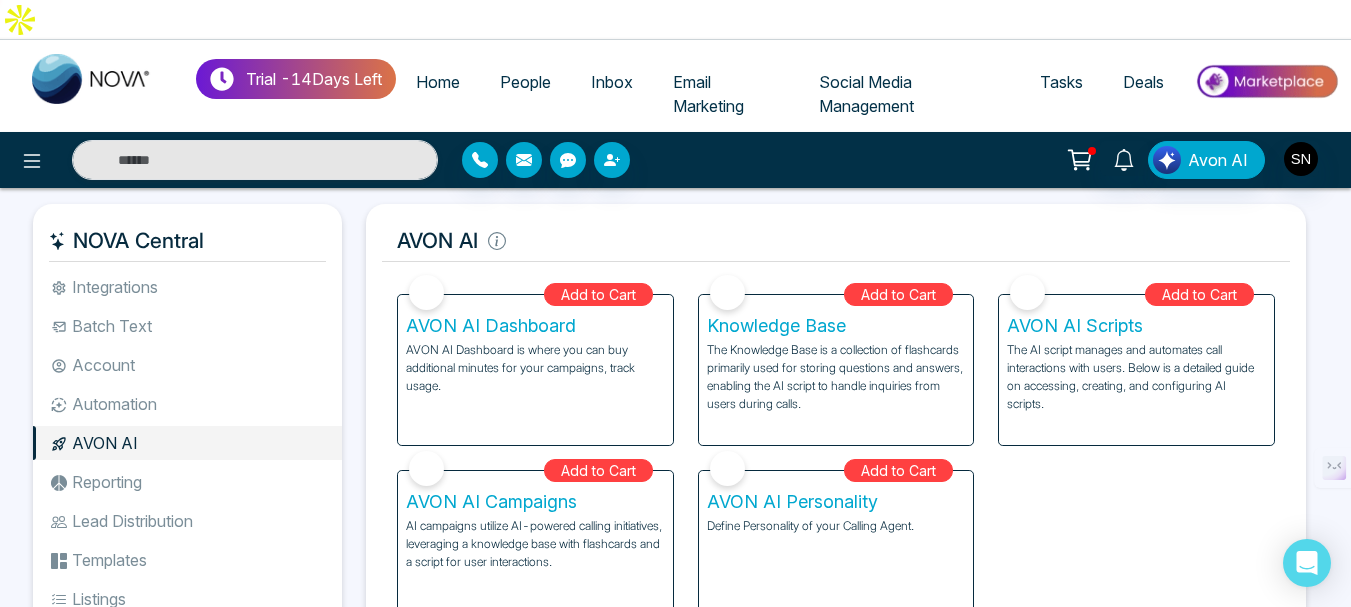 click on "AVON AI Campaigns" at bounding box center (535, 502) 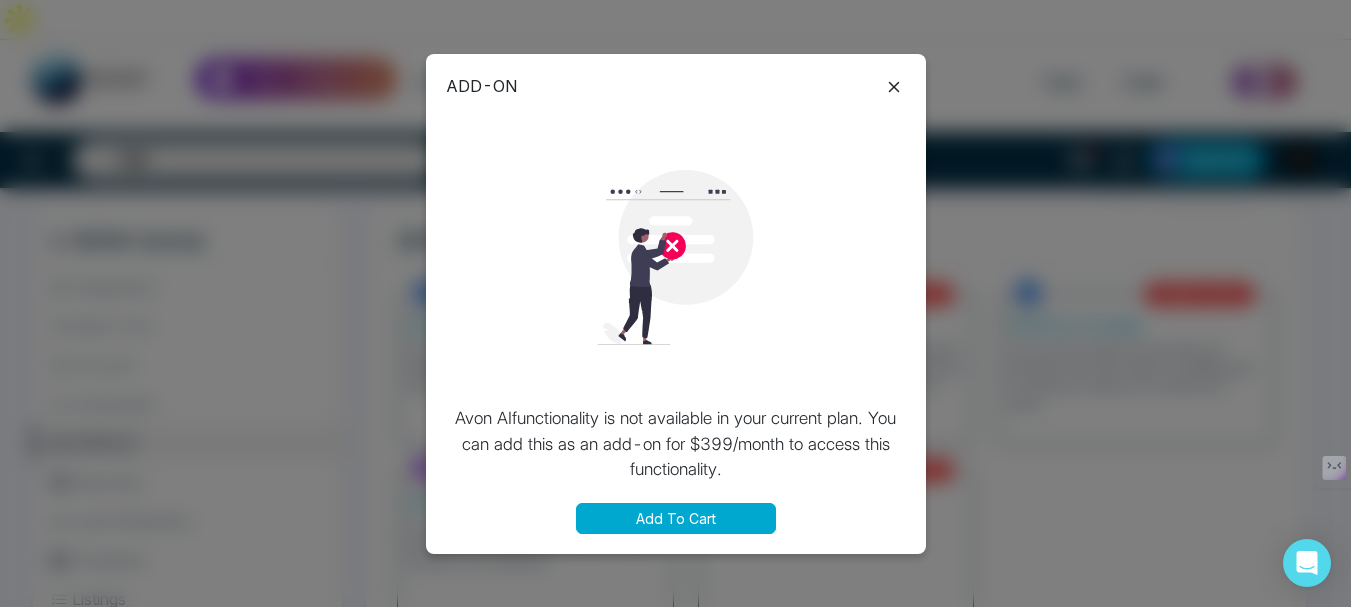 click 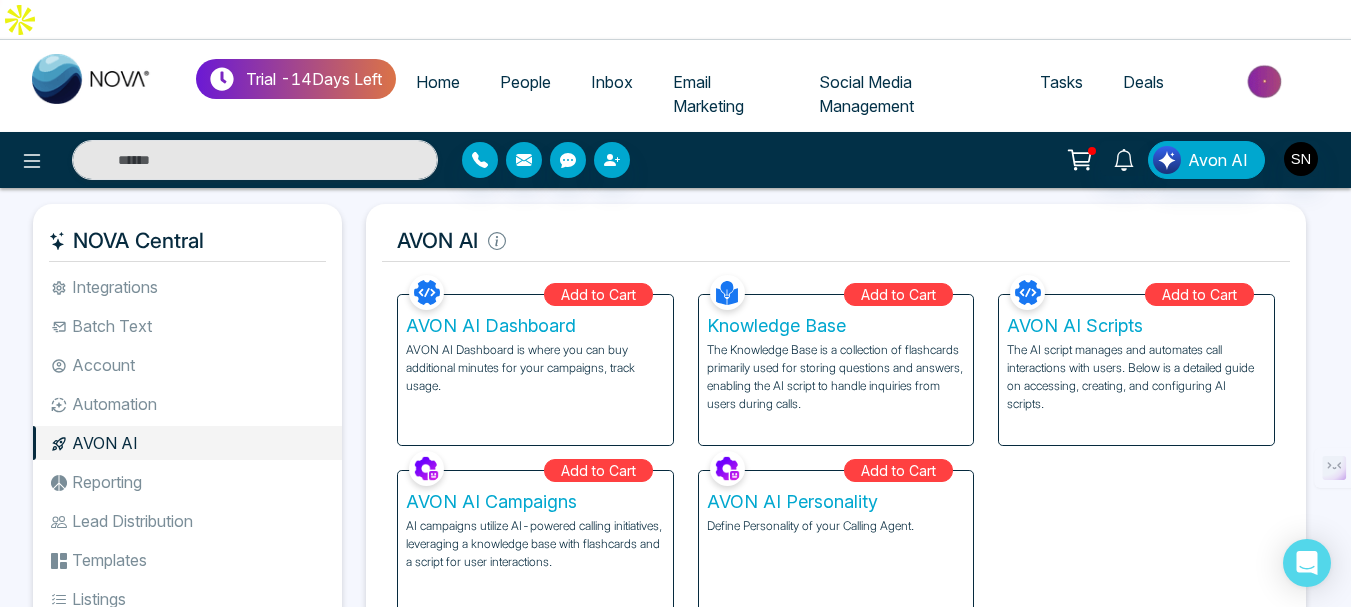 scroll, scrollTop: 100, scrollLeft: 0, axis: vertical 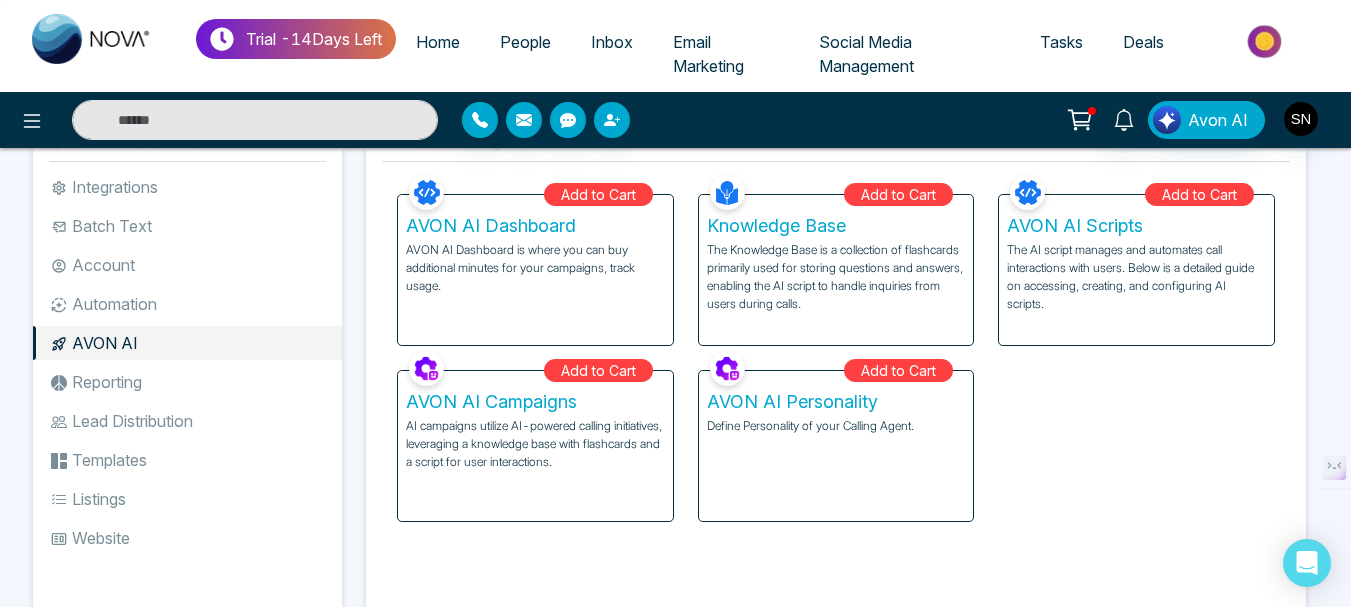 click on "Reporting" at bounding box center [187, 382] 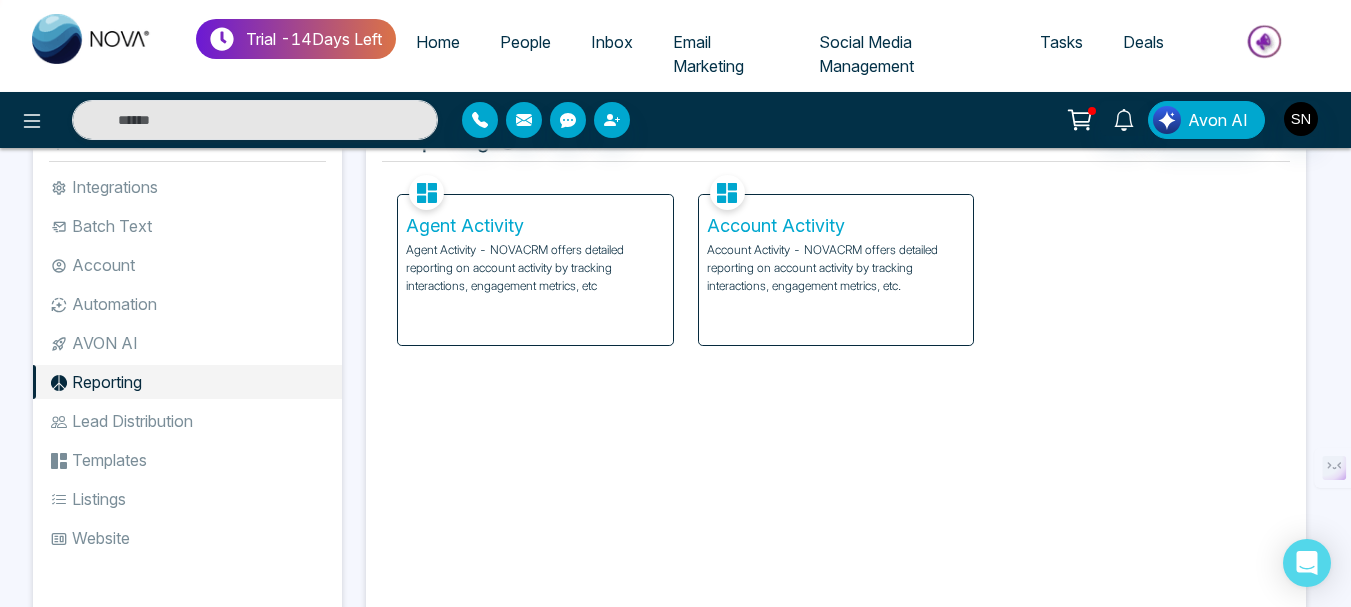 click on "Agent Activity" at bounding box center [535, 226] 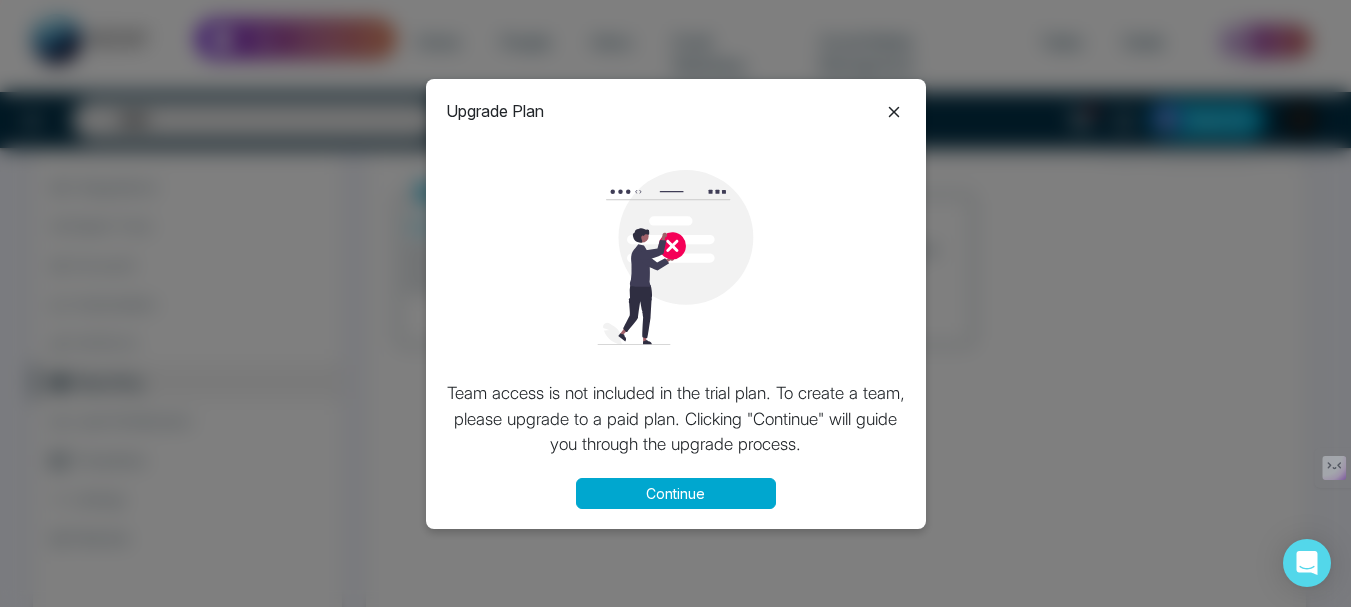 click 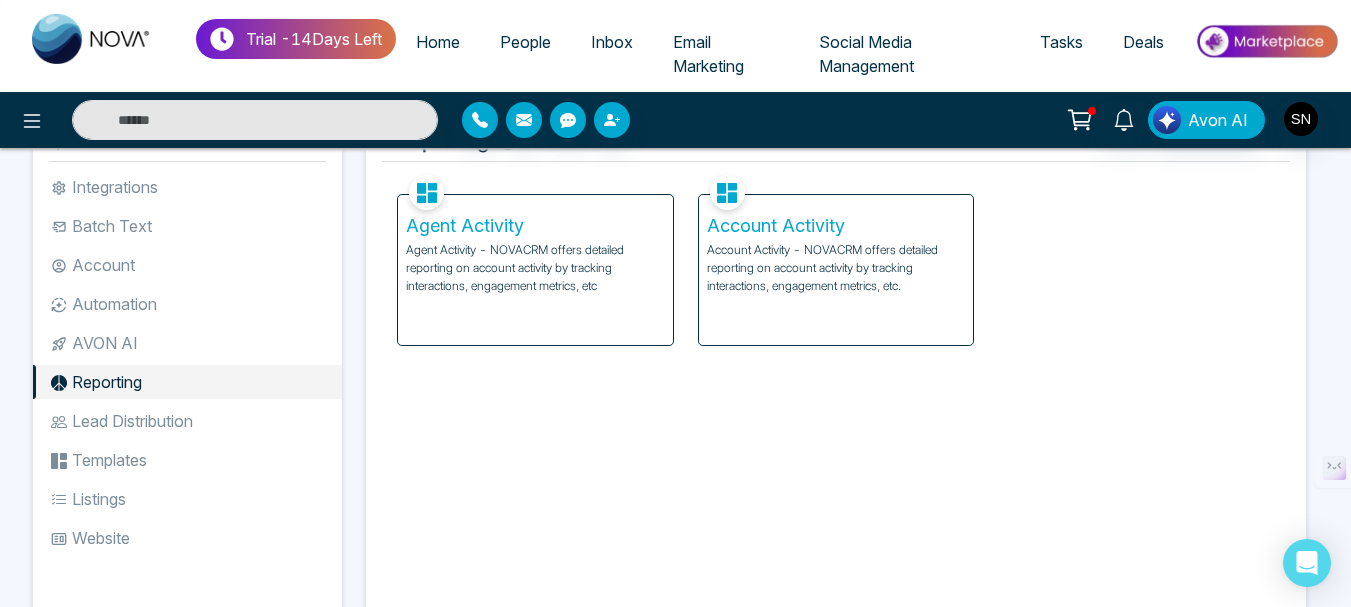 click on "Lead Distribution" at bounding box center (187, 421) 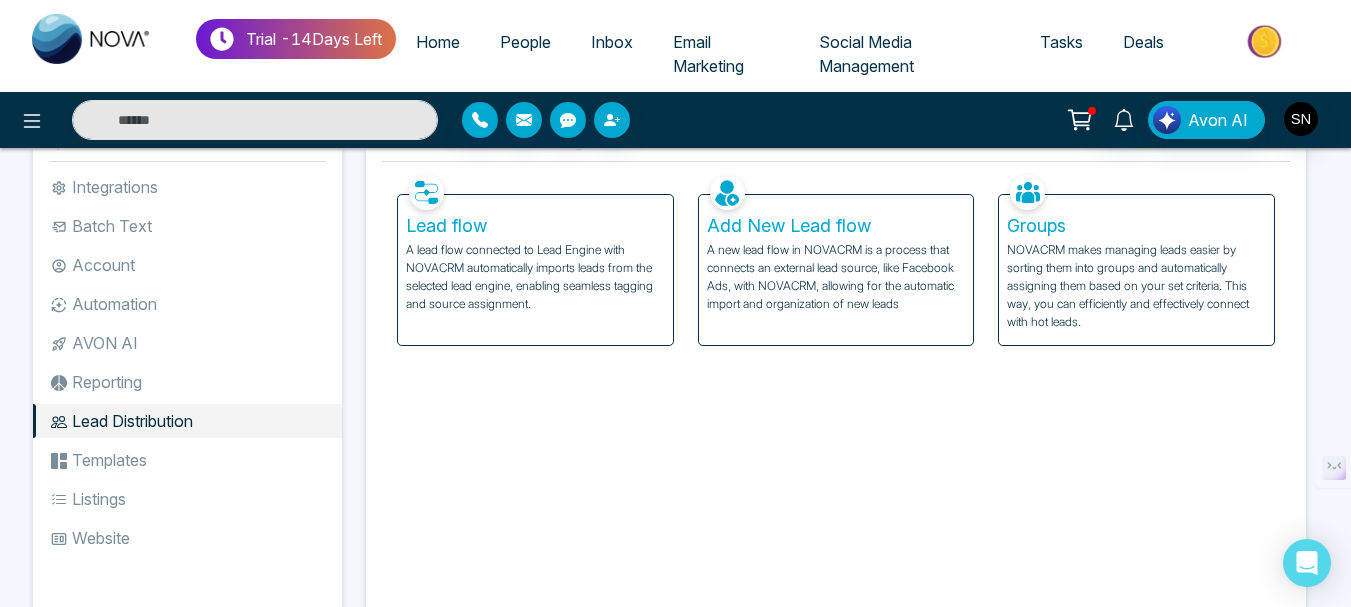 scroll, scrollTop: 0, scrollLeft: 0, axis: both 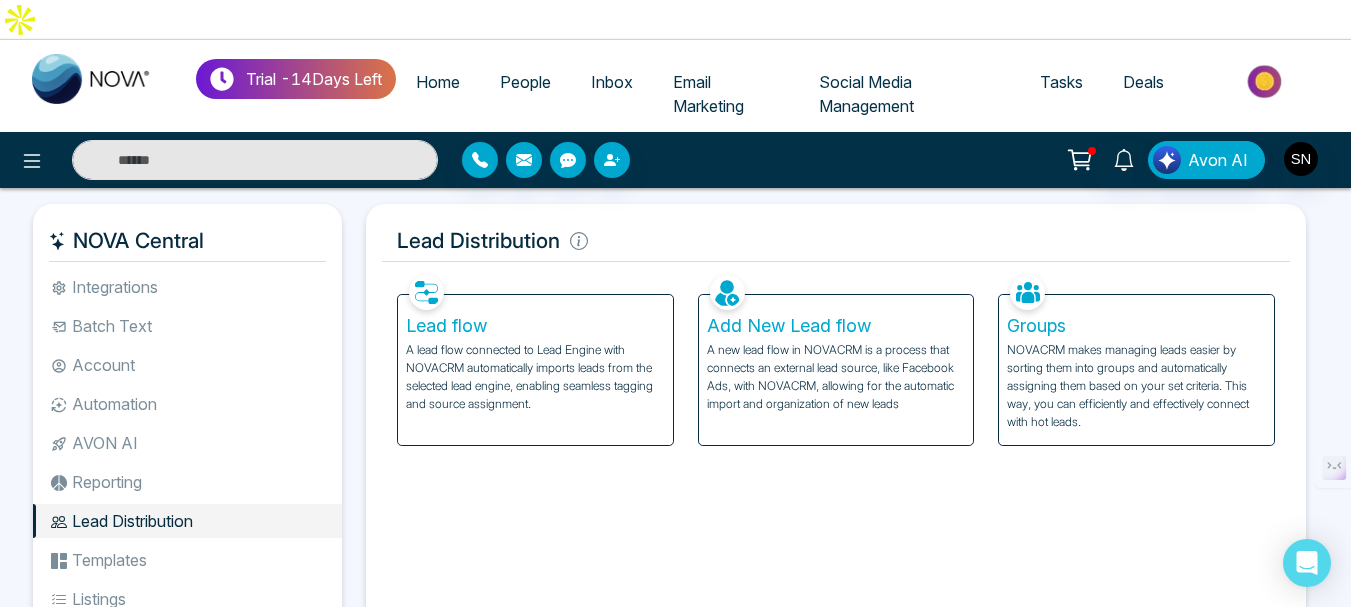 click on "AVON AI" at bounding box center (187, 443) 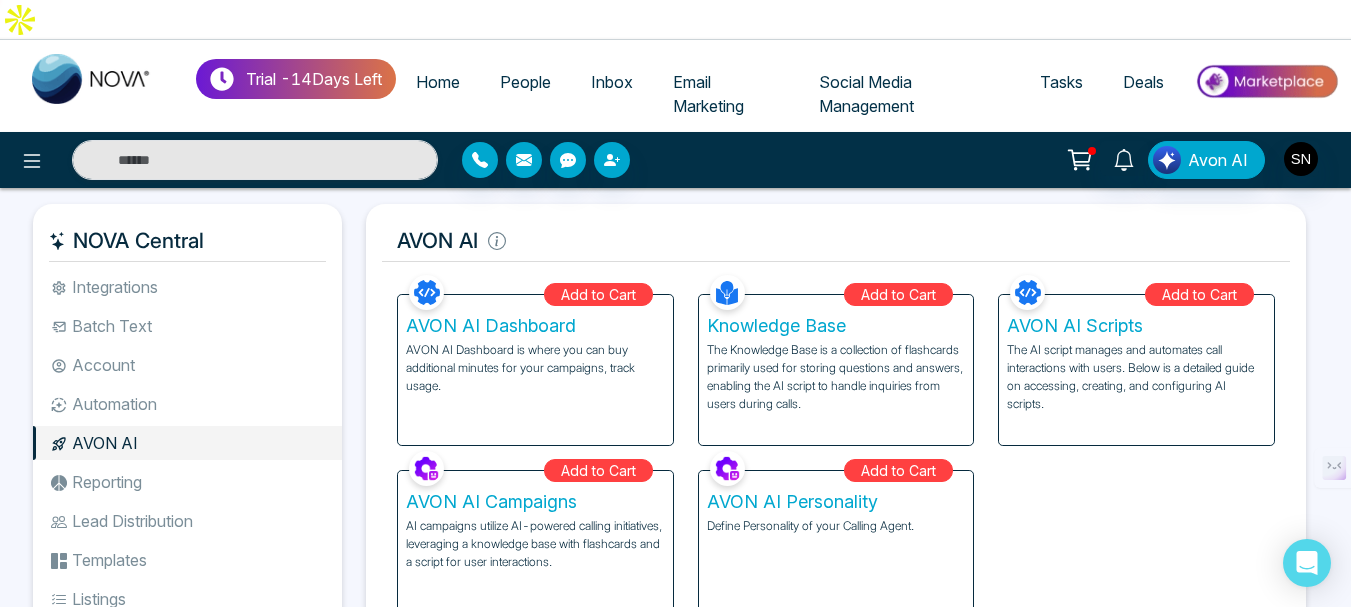 click on "Reporting" at bounding box center (187, 482) 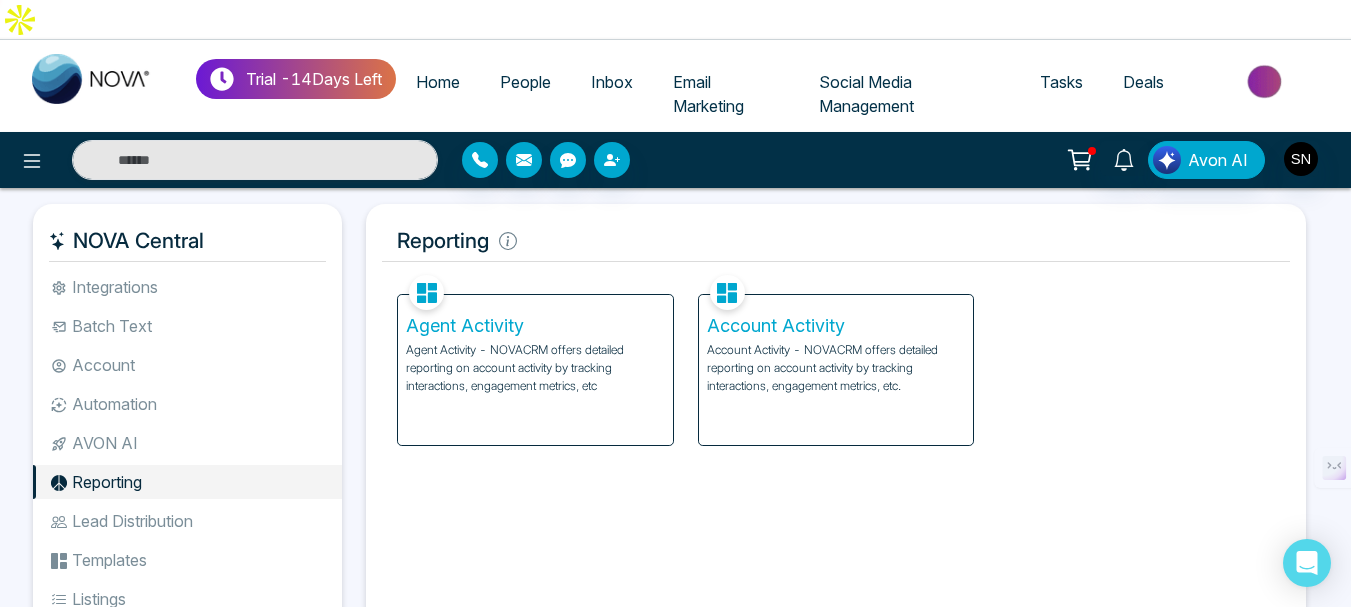 click on "Agent Activity" at bounding box center [535, 326] 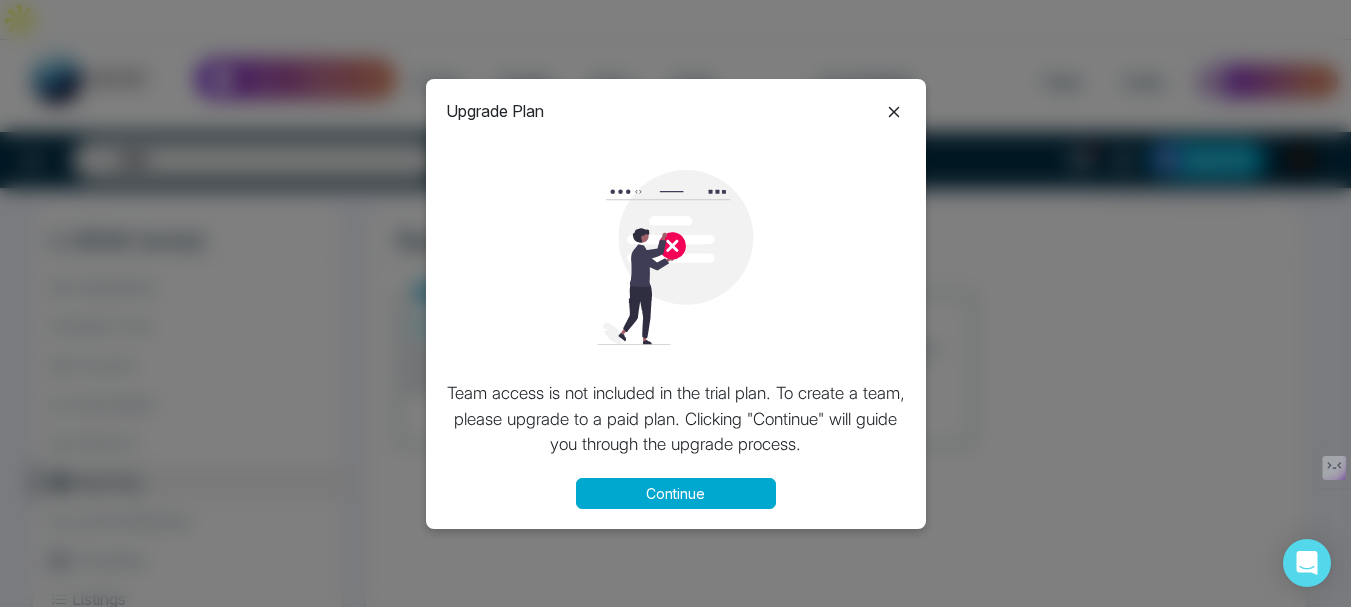 click on "Continue" at bounding box center [676, 493] 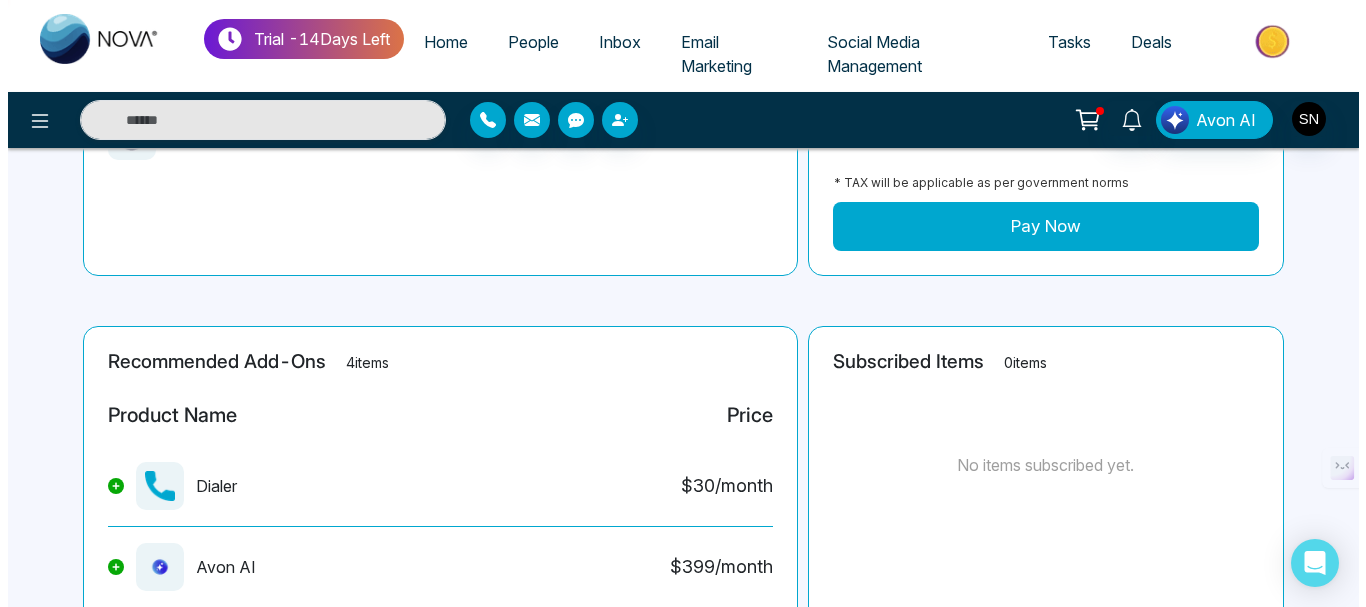 scroll, scrollTop: 618, scrollLeft: 0, axis: vertical 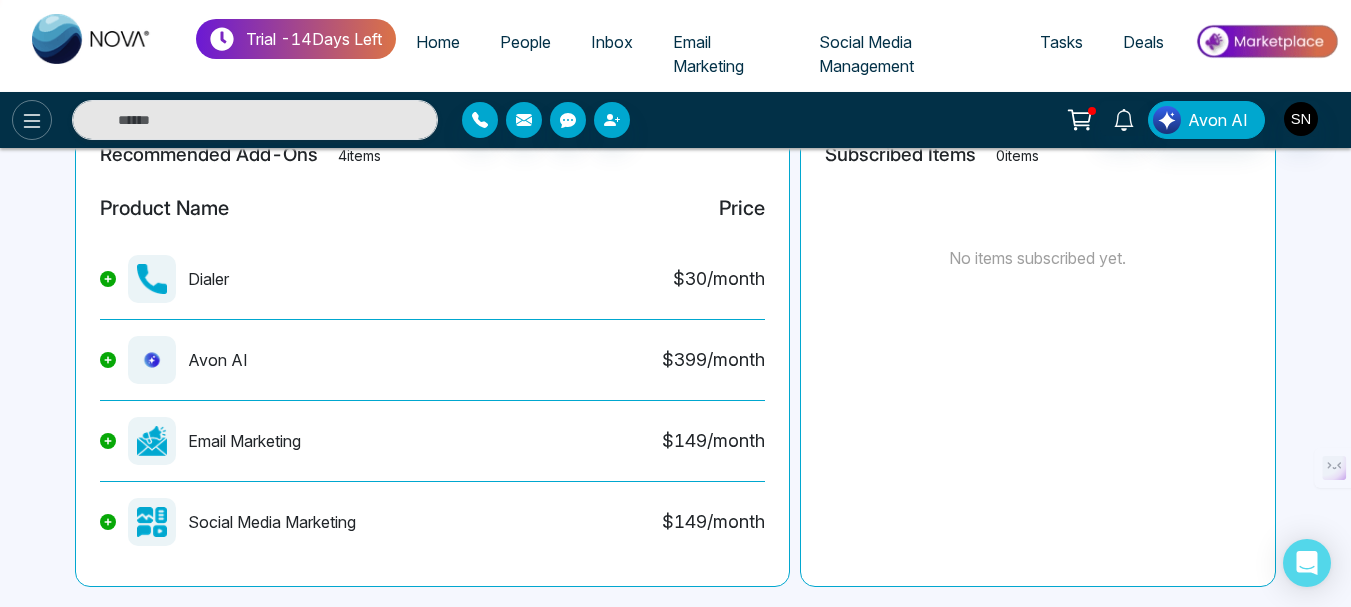 click 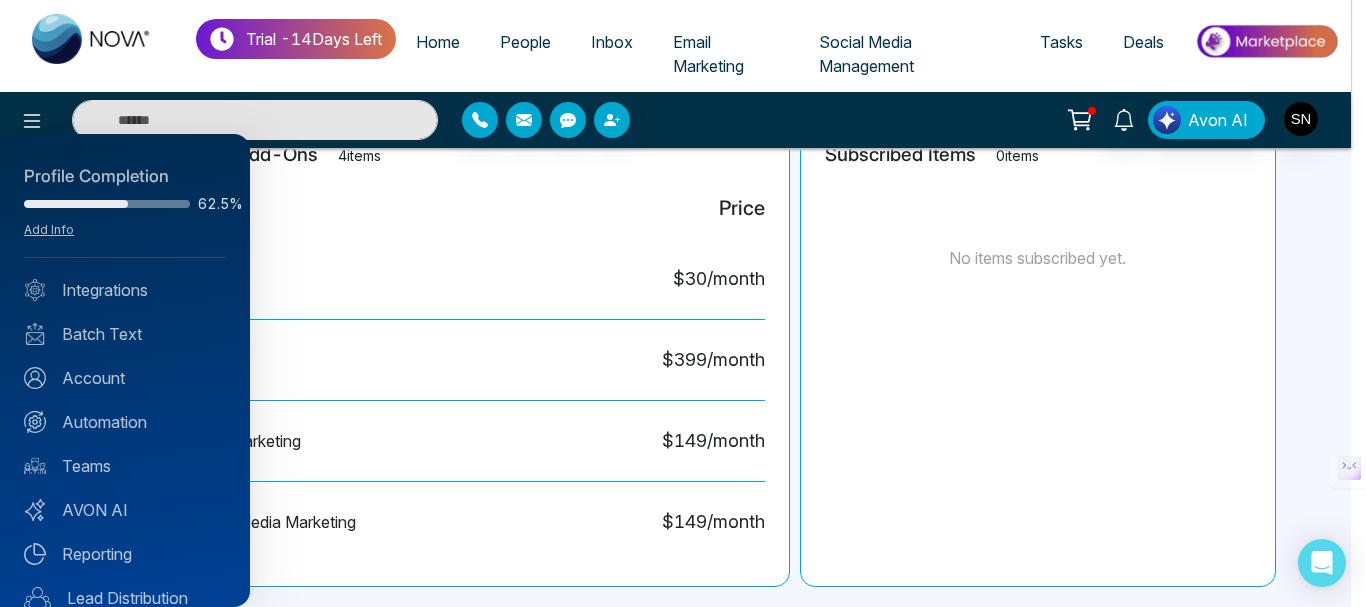 scroll, scrollTop: 100, scrollLeft: 0, axis: vertical 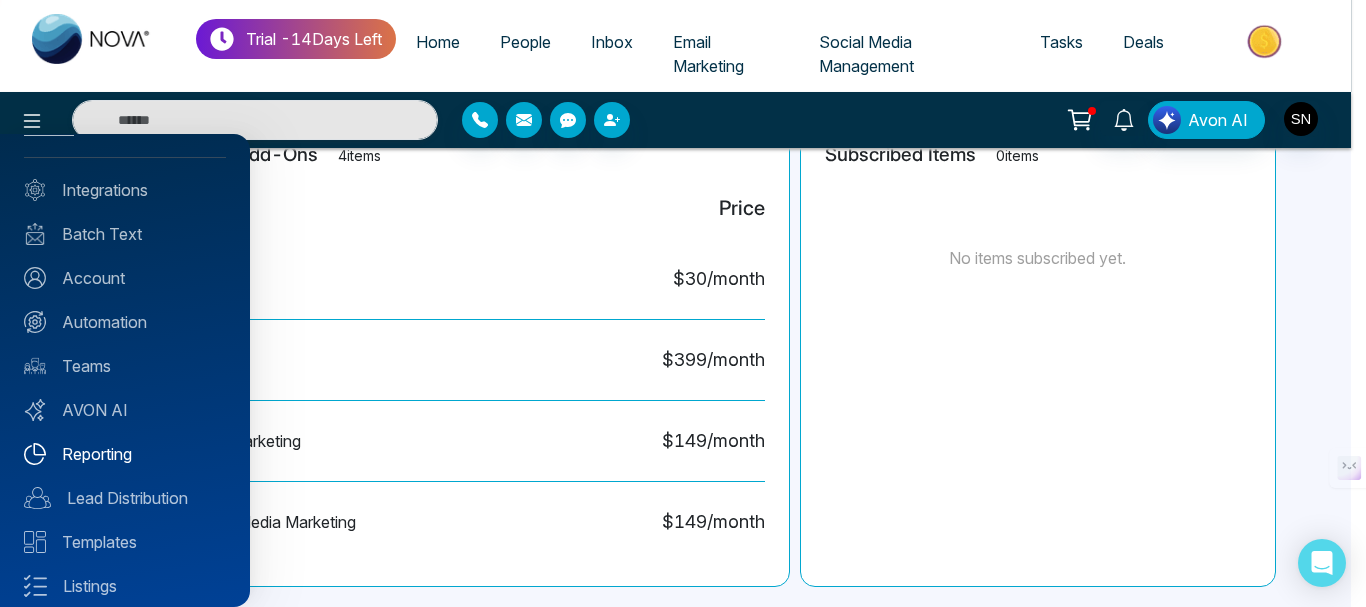 click on "Reporting" at bounding box center (125, 454) 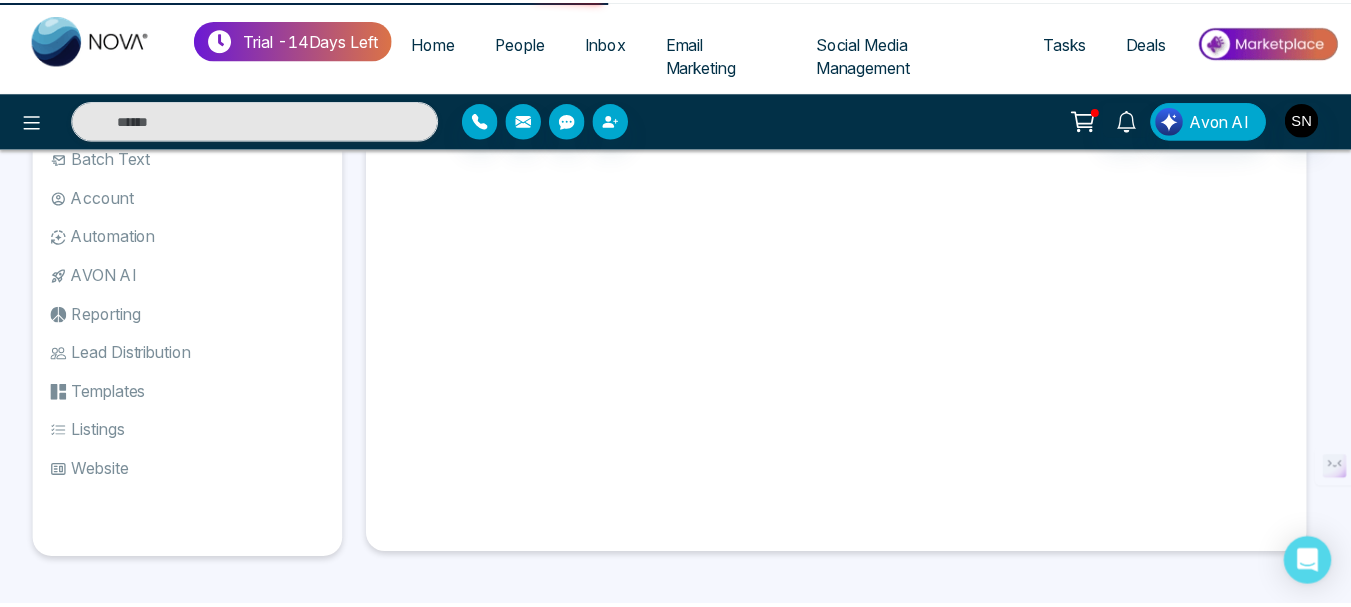 scroll, scrollTop: 0, scrollLeft: 0, axis: both 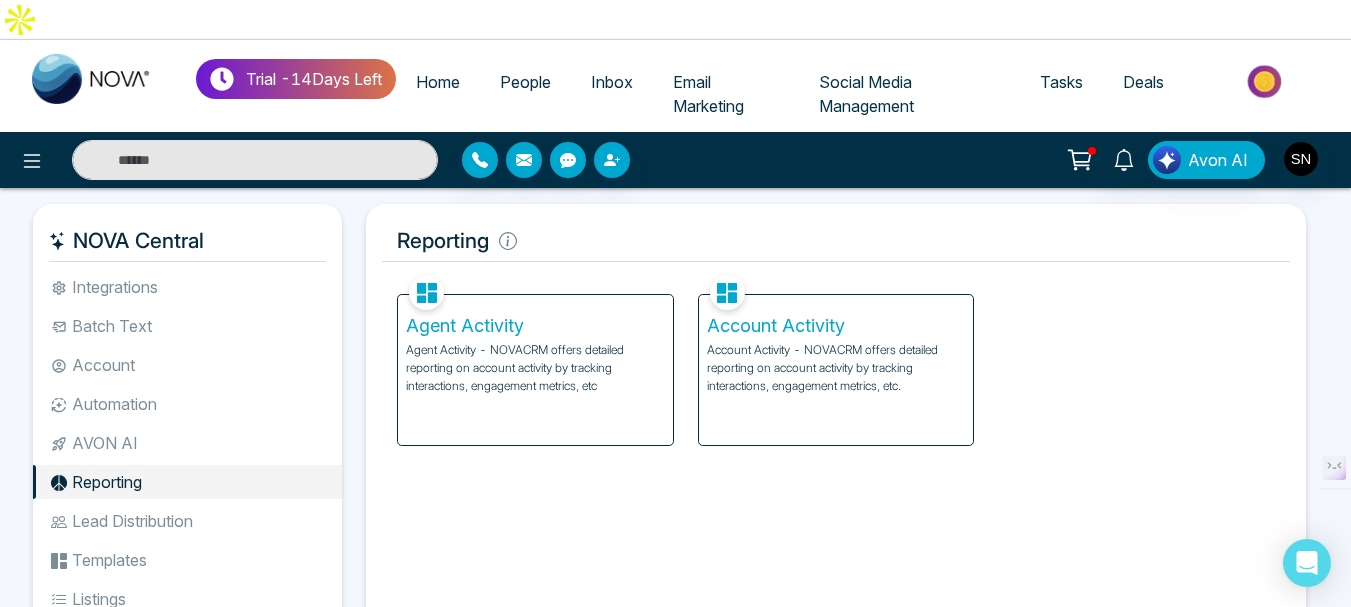 click on "Account Activity" at bounding box center [836, 326] 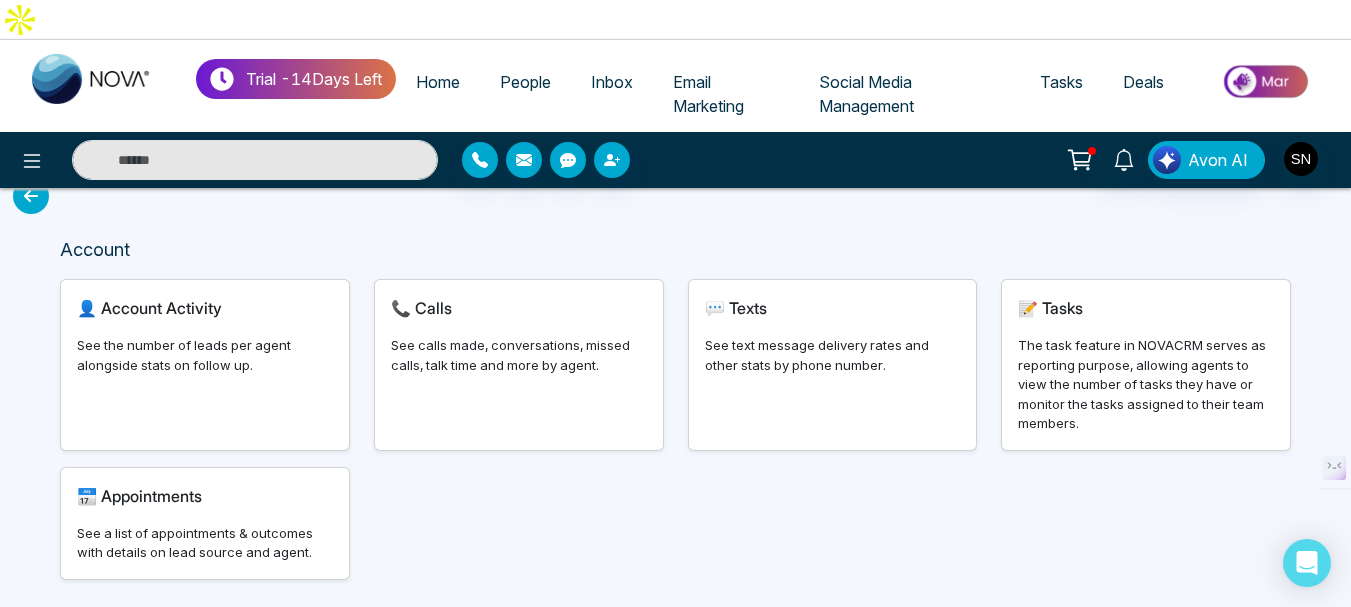 click on "👤 Account Activity" at bounding box center (149, 308) 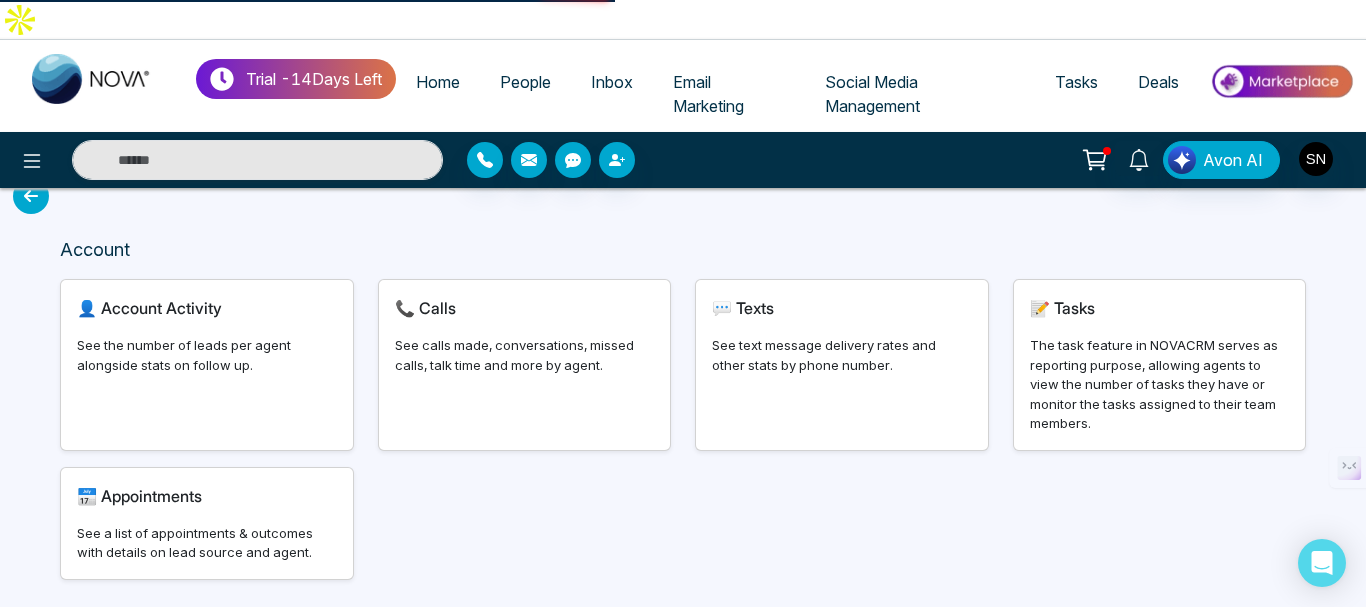 select on "***" 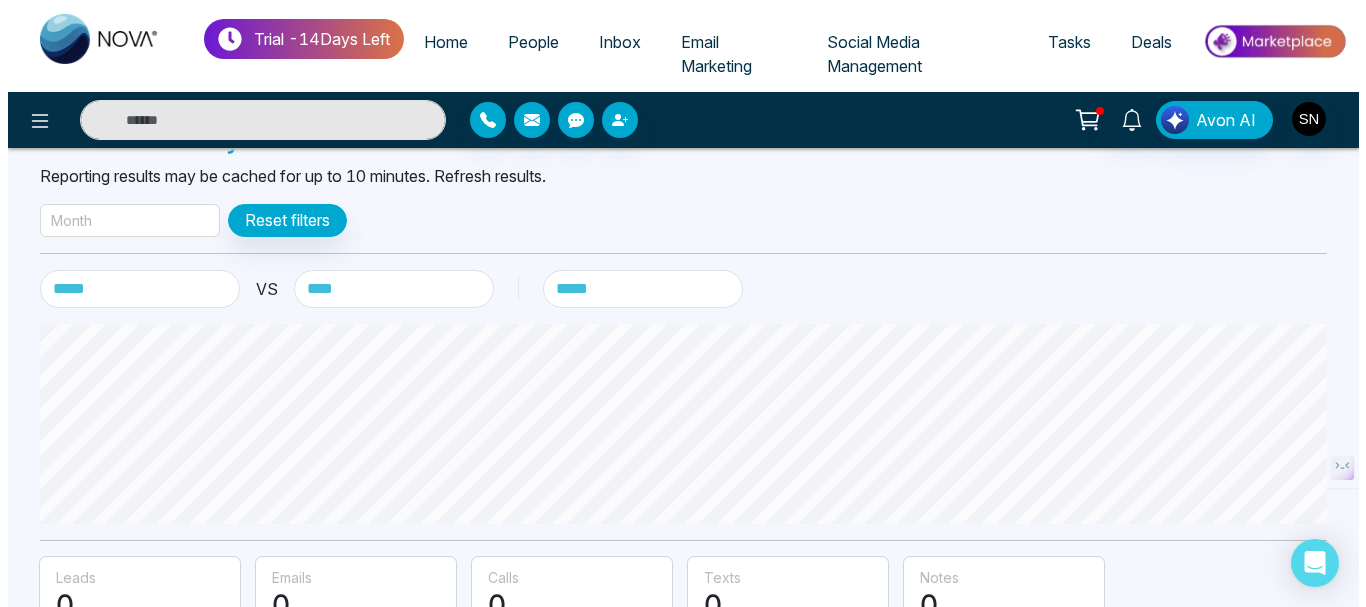 scroll, scrollTop: 0, scrollLeft: 0, axis: both 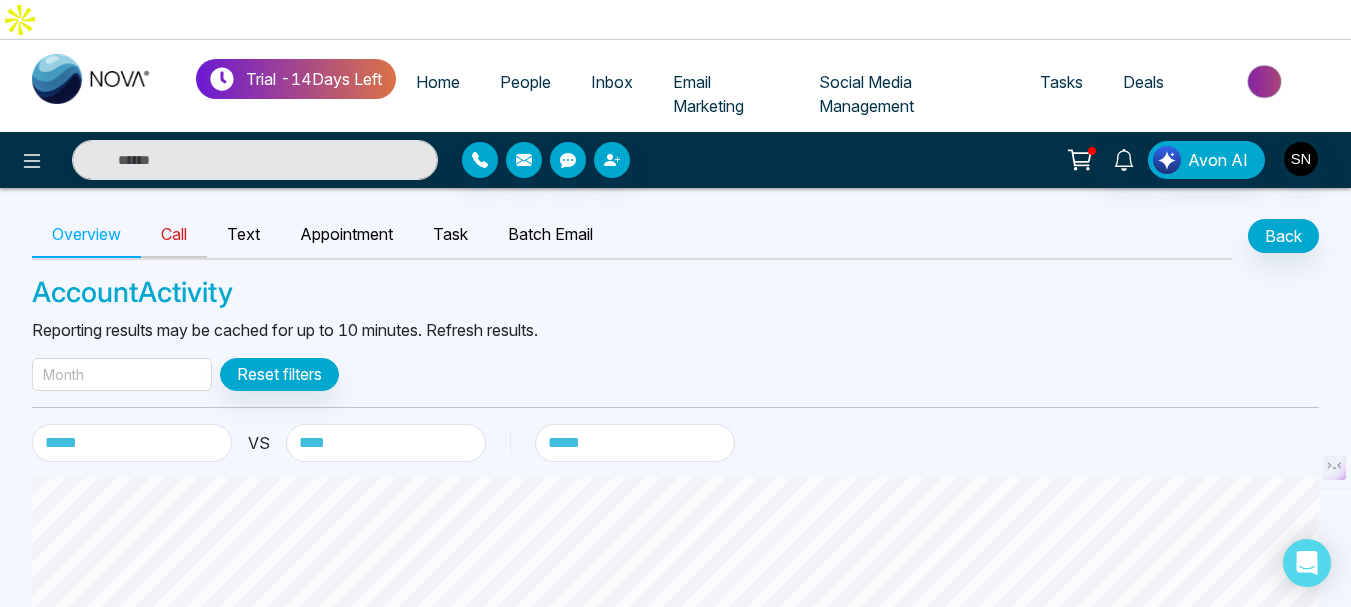 click on "Call" at bounding box center [174, 235] 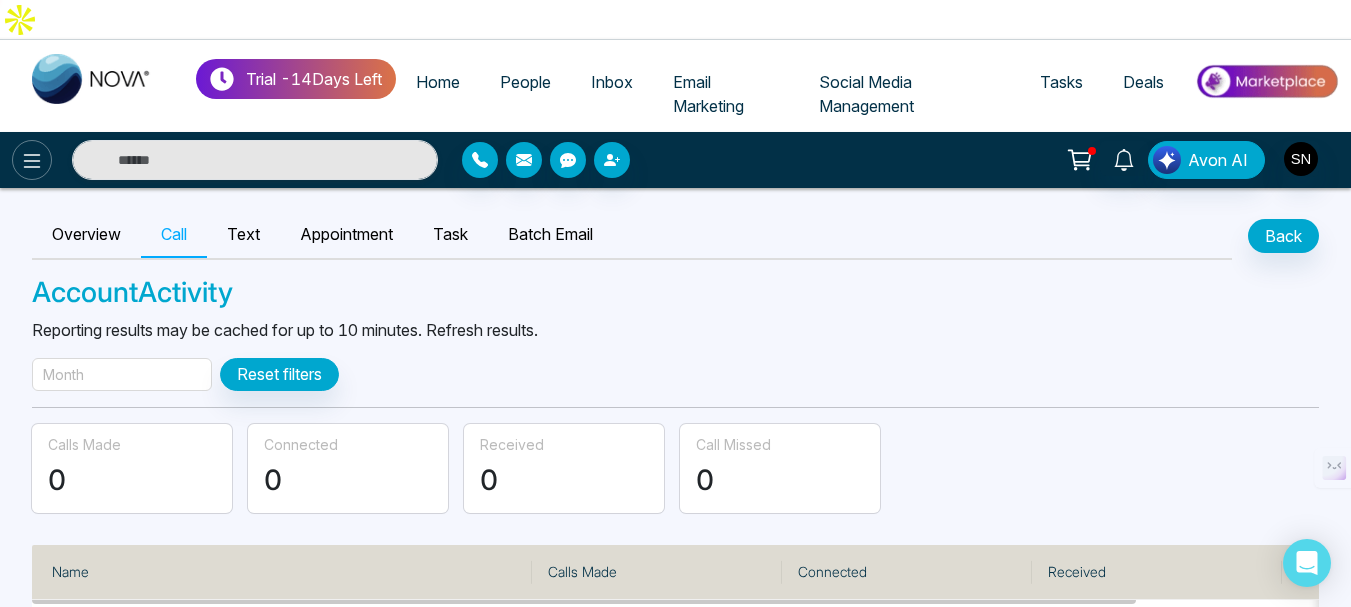 click 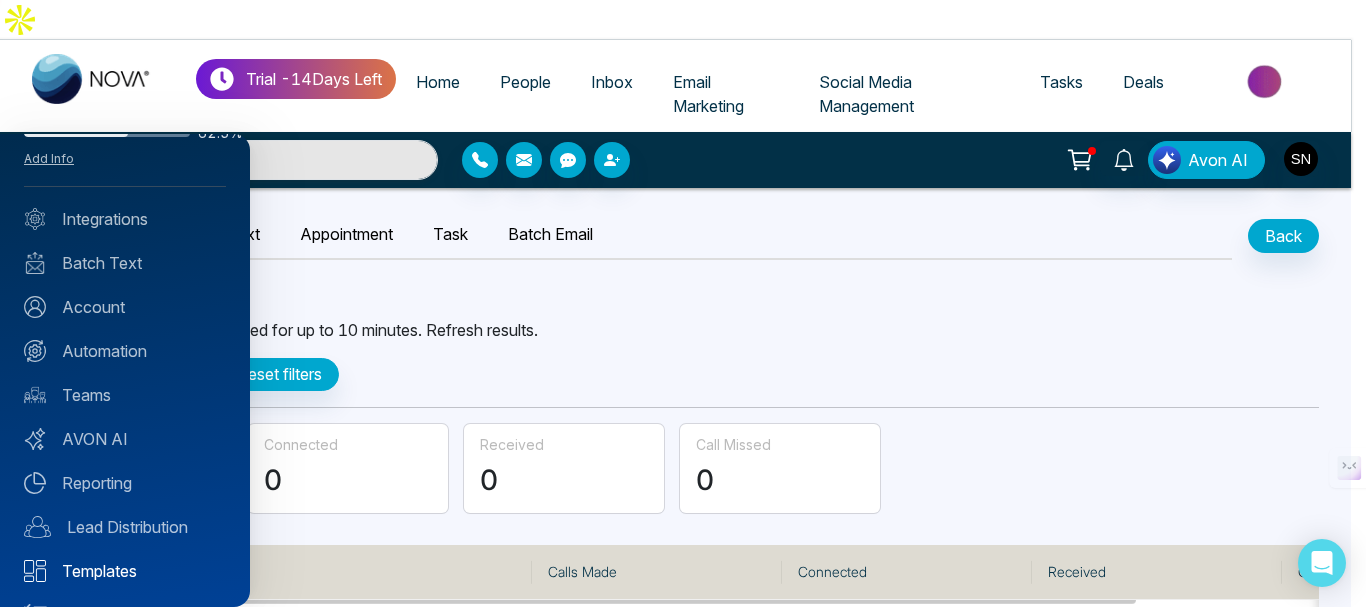 scroll, scrollTop: 100, scrollLeft: 0, axis: vertical 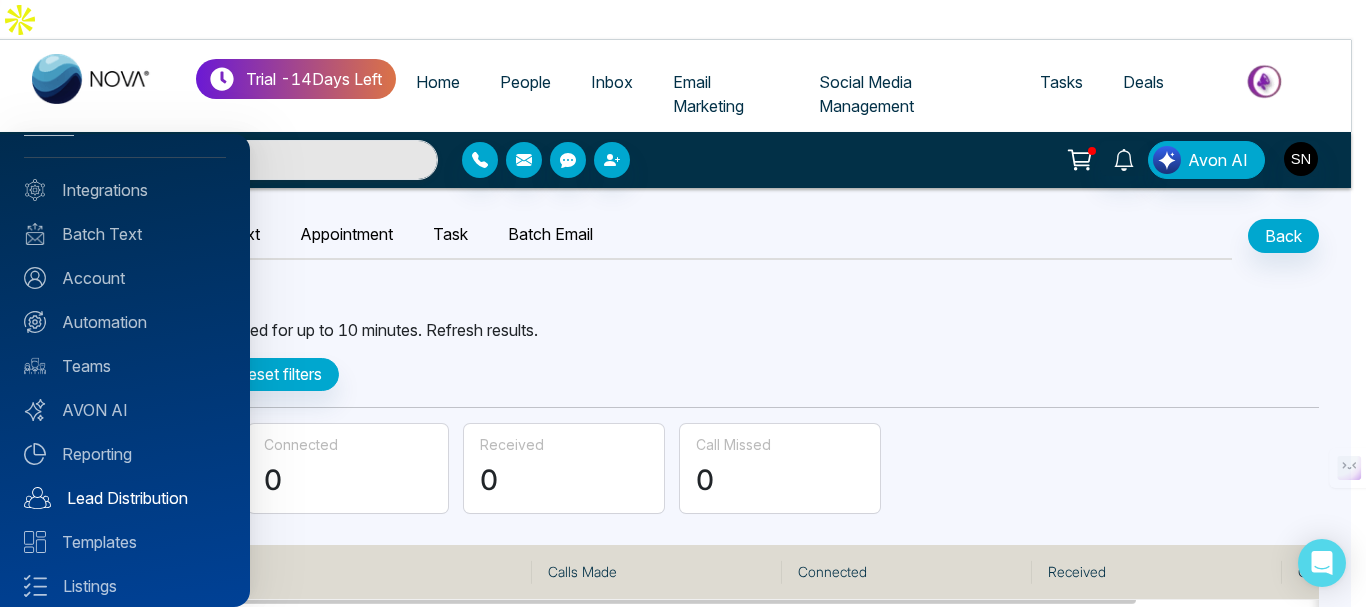 click on "Lead Distribution" at bounding box center [125, 498] 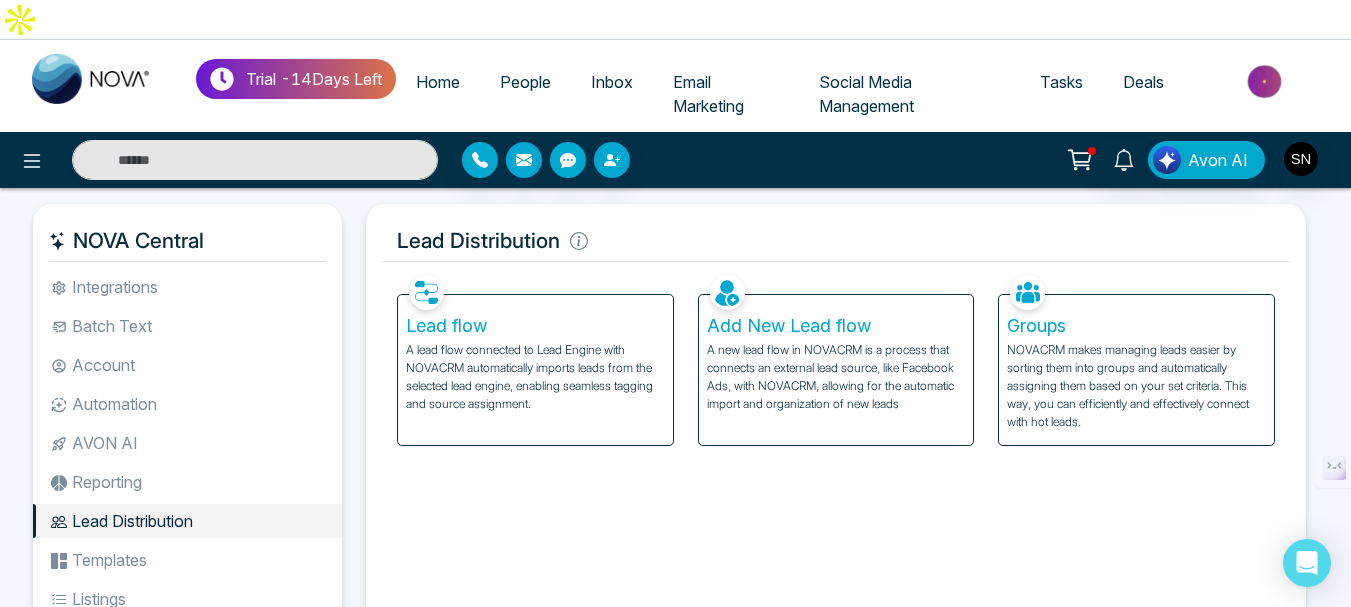 click on "Add New Lead flow" at bounding box center [836, 326] 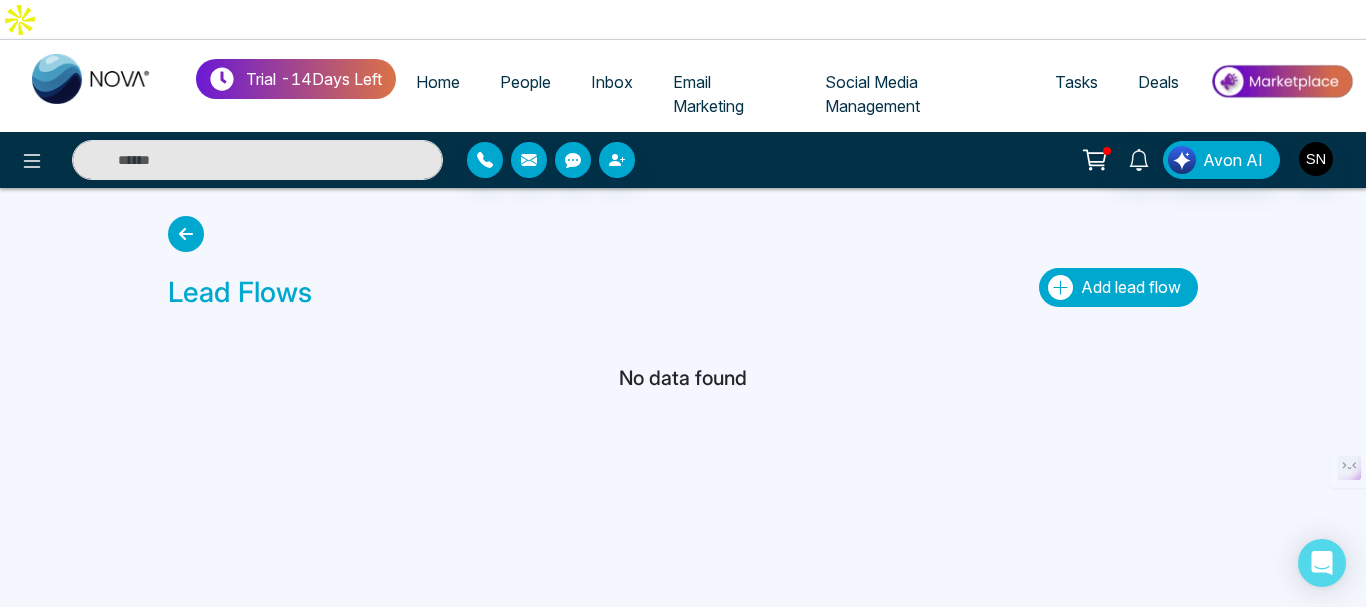 click on "Add lead flow" at bounding box center [1131, 287] 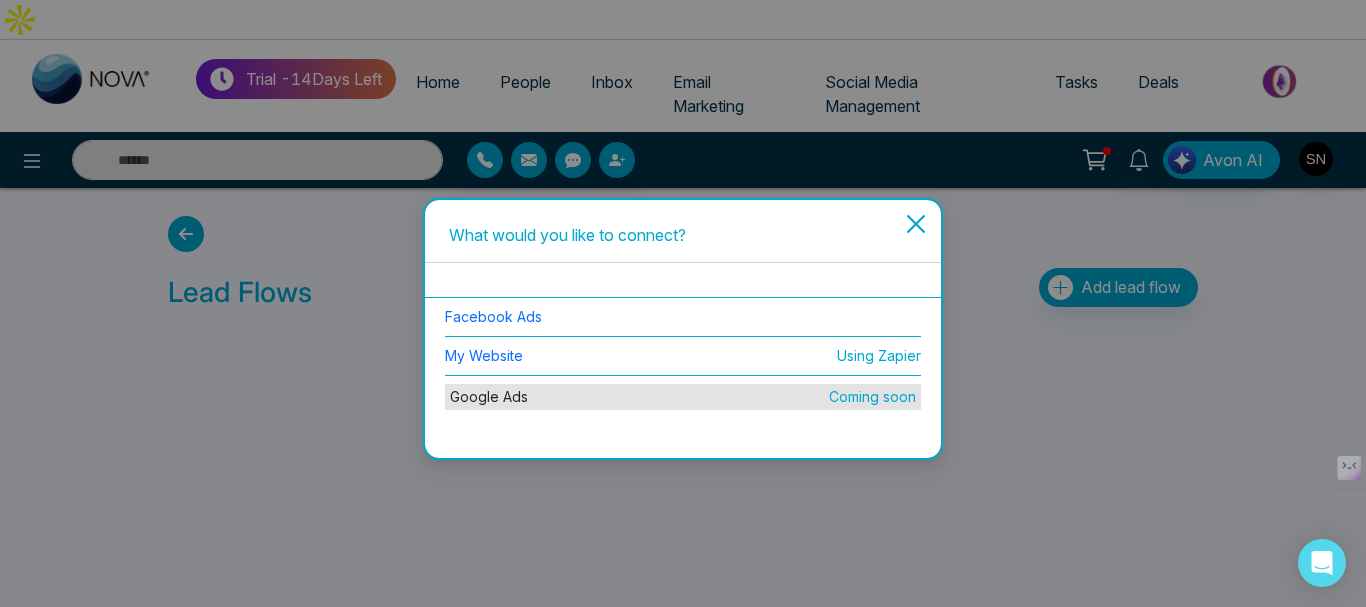 click 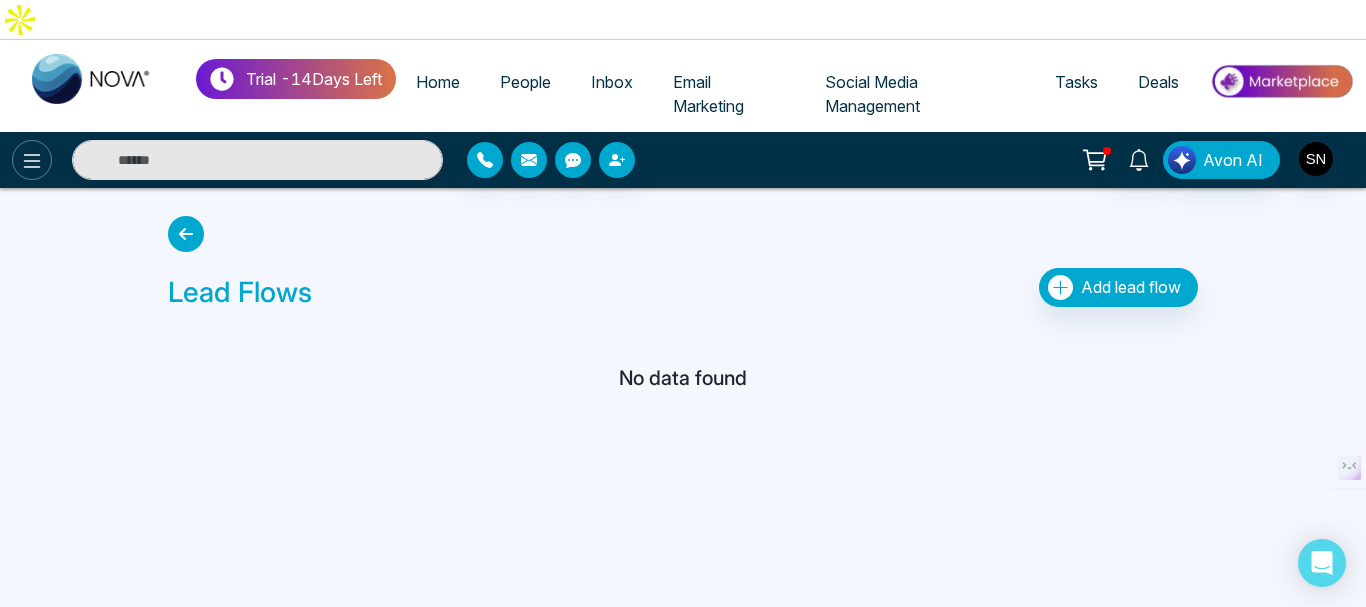 click 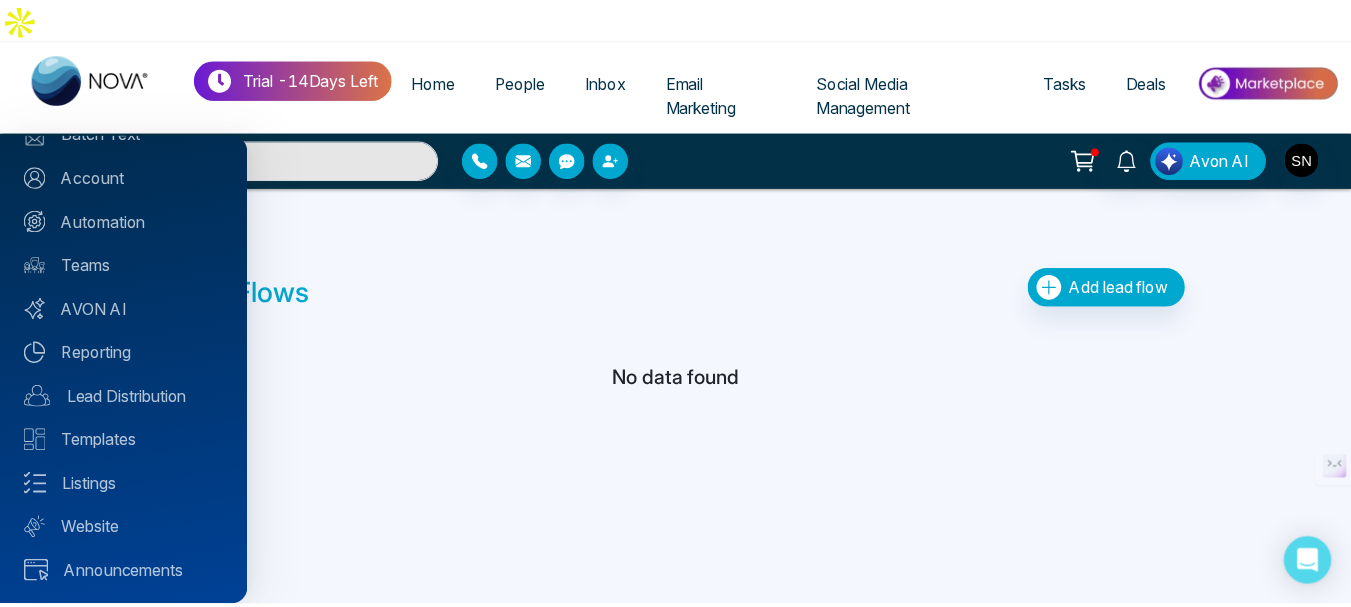 scroll, scrollTop: 203, scrollLeft: 0, axis: vertical 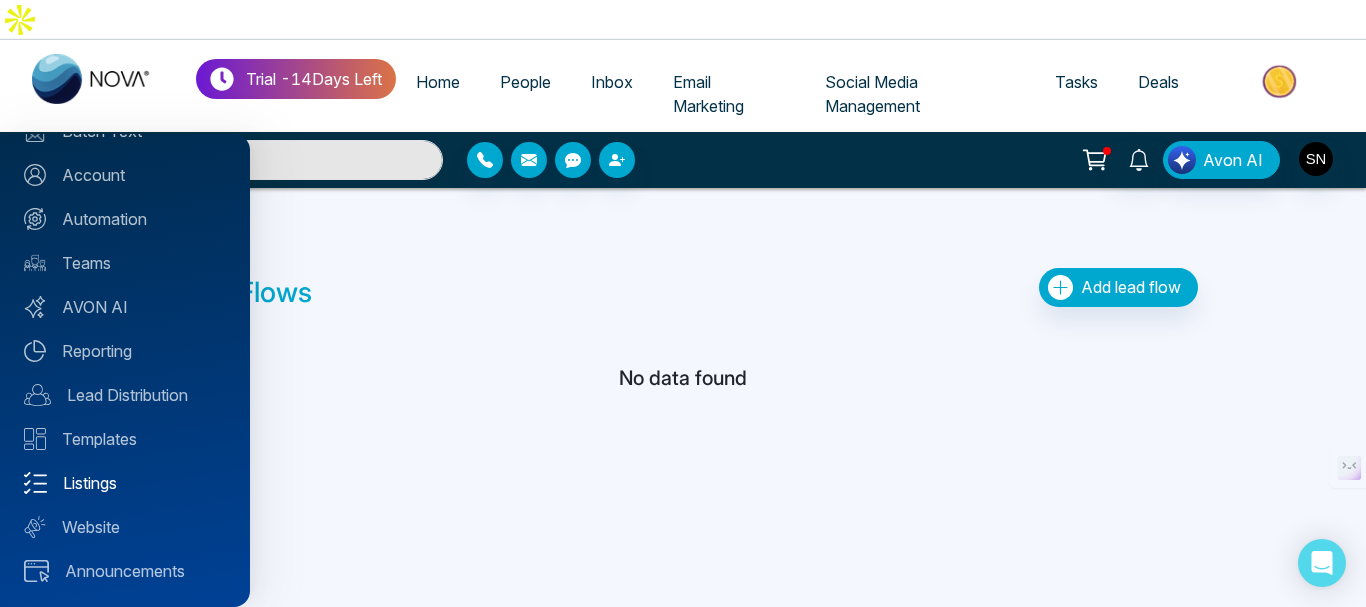 click on "Listings" at bounding box center (125, 483) 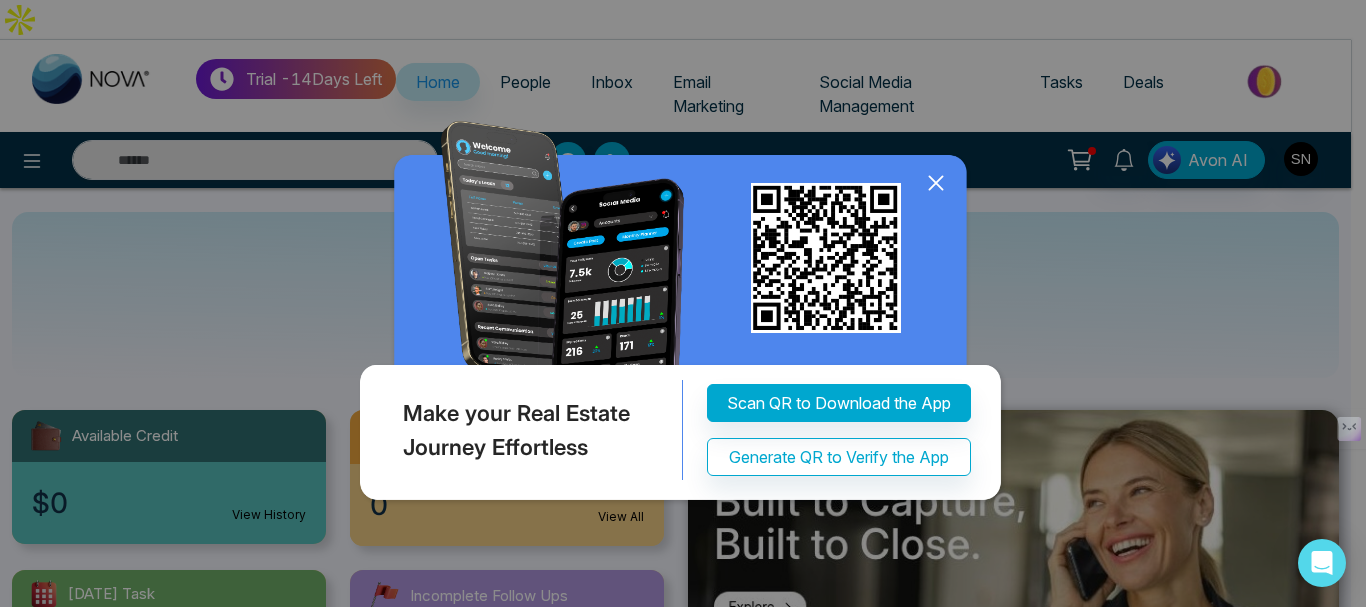 select on "*" 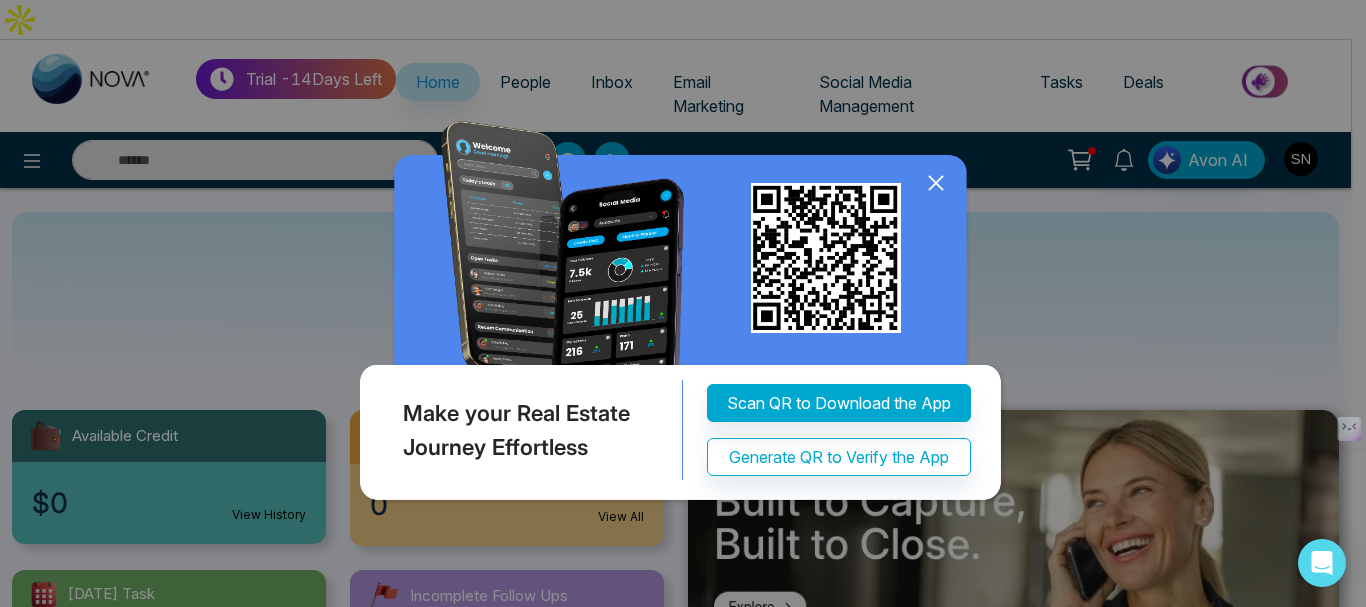 select on "*" 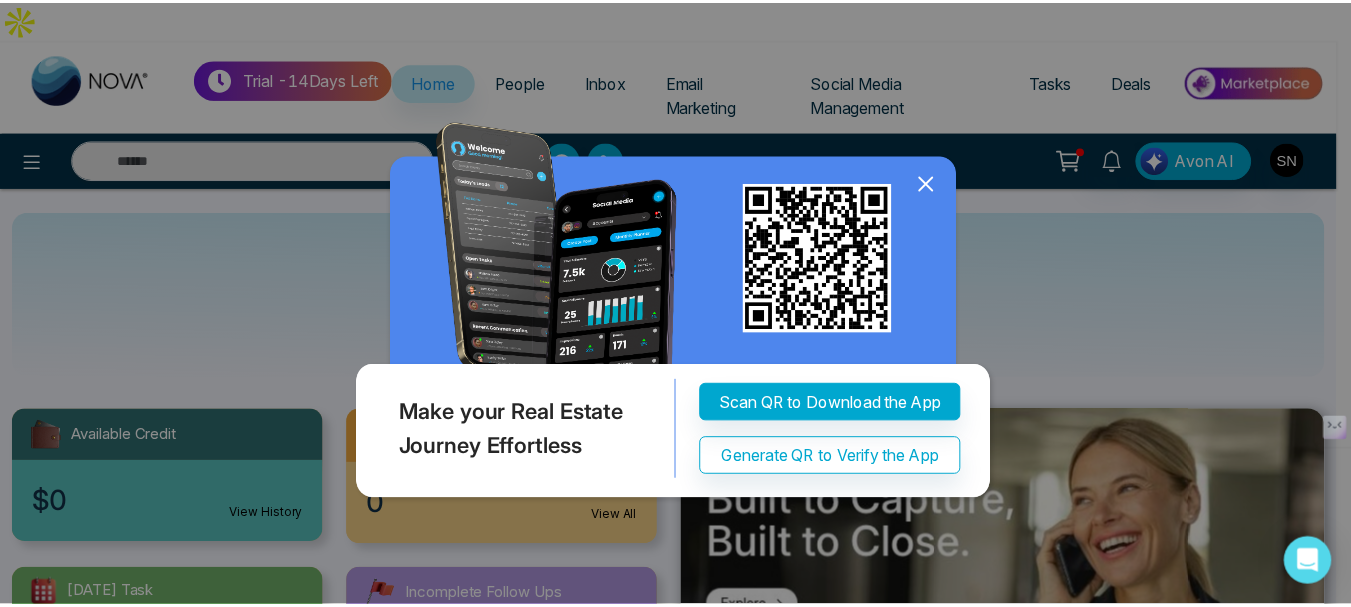 scroll, scrollTop: 0, scrollLeft: 0, axis: both 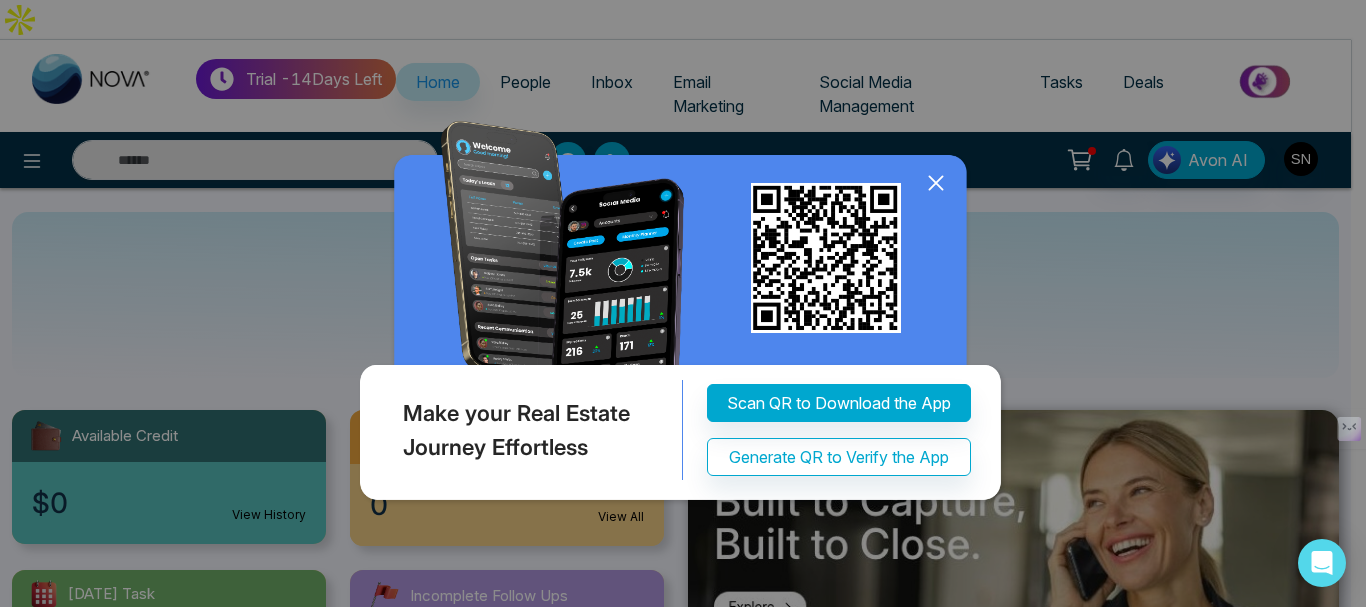 click 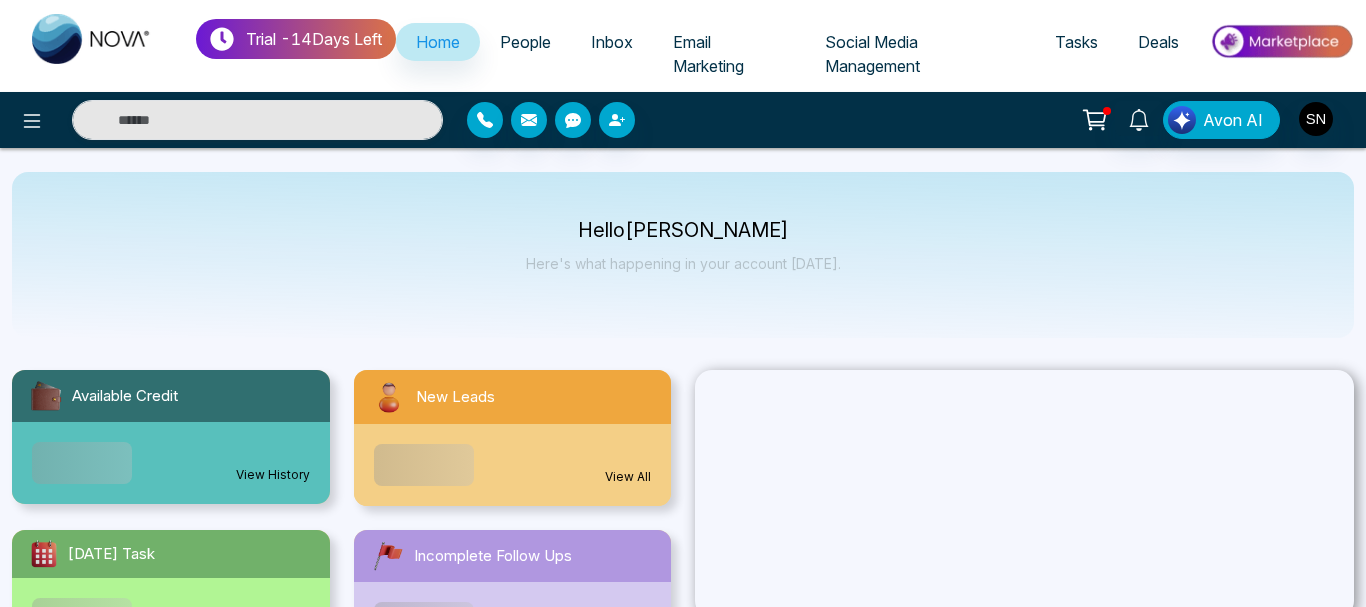 select on "*" 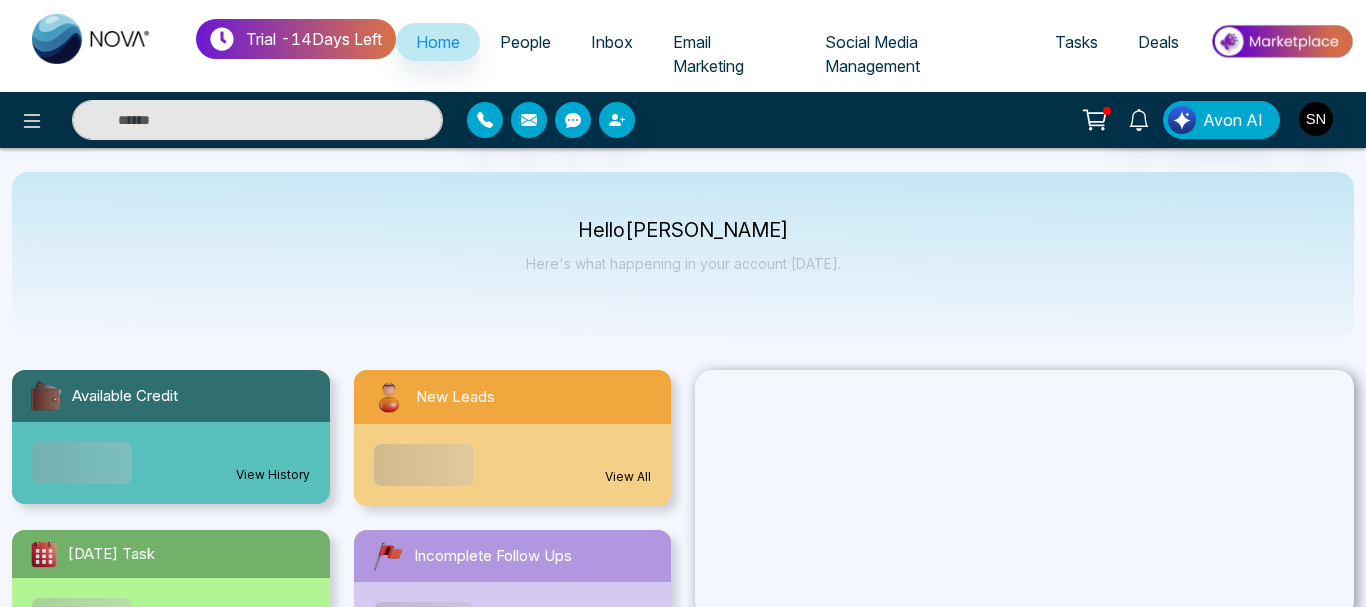 select on "*" 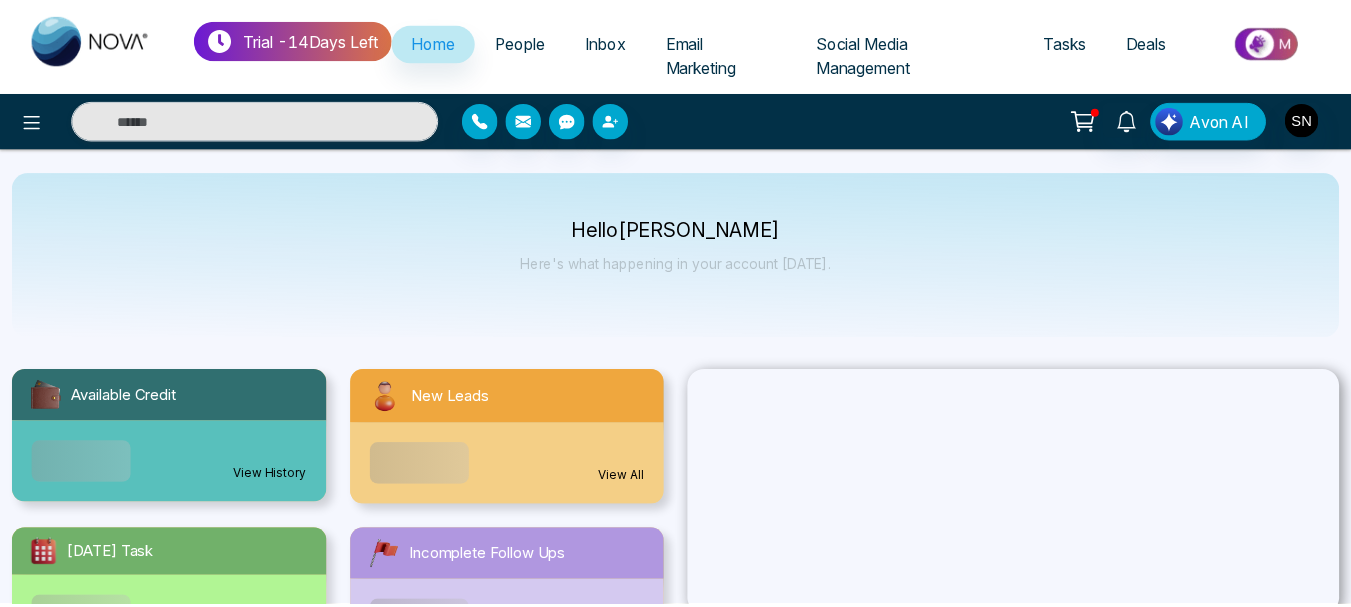 scroll, scrollTop: 0, scrollLeft: 0, axis: both 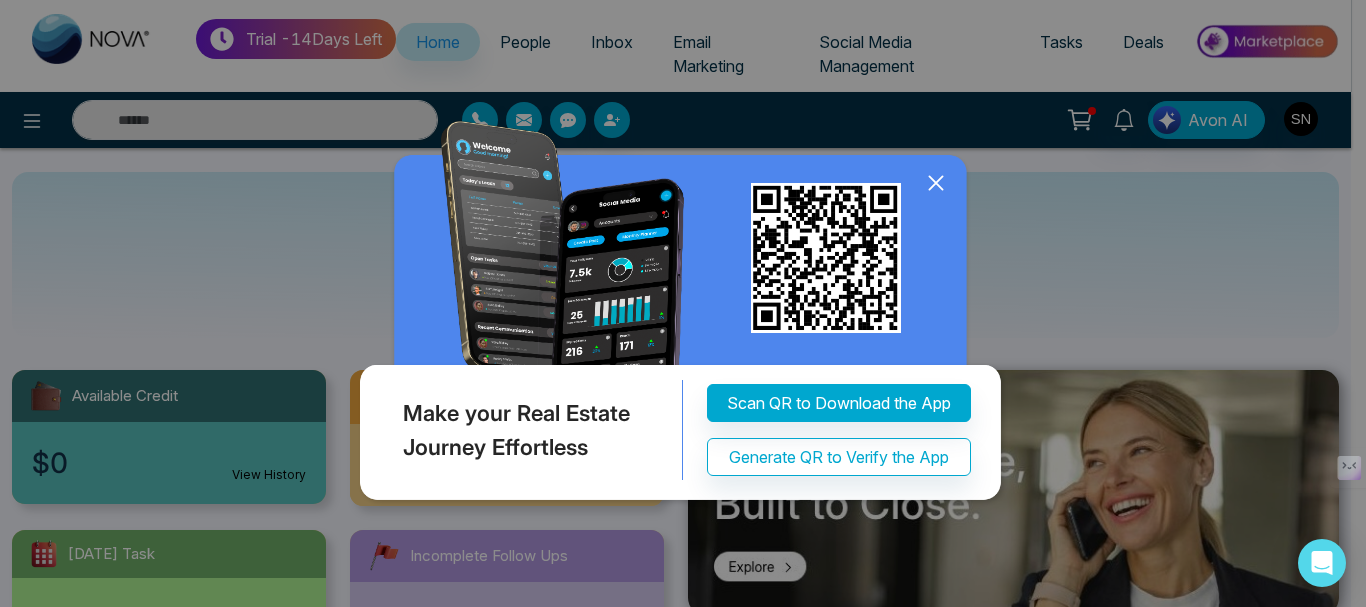 click 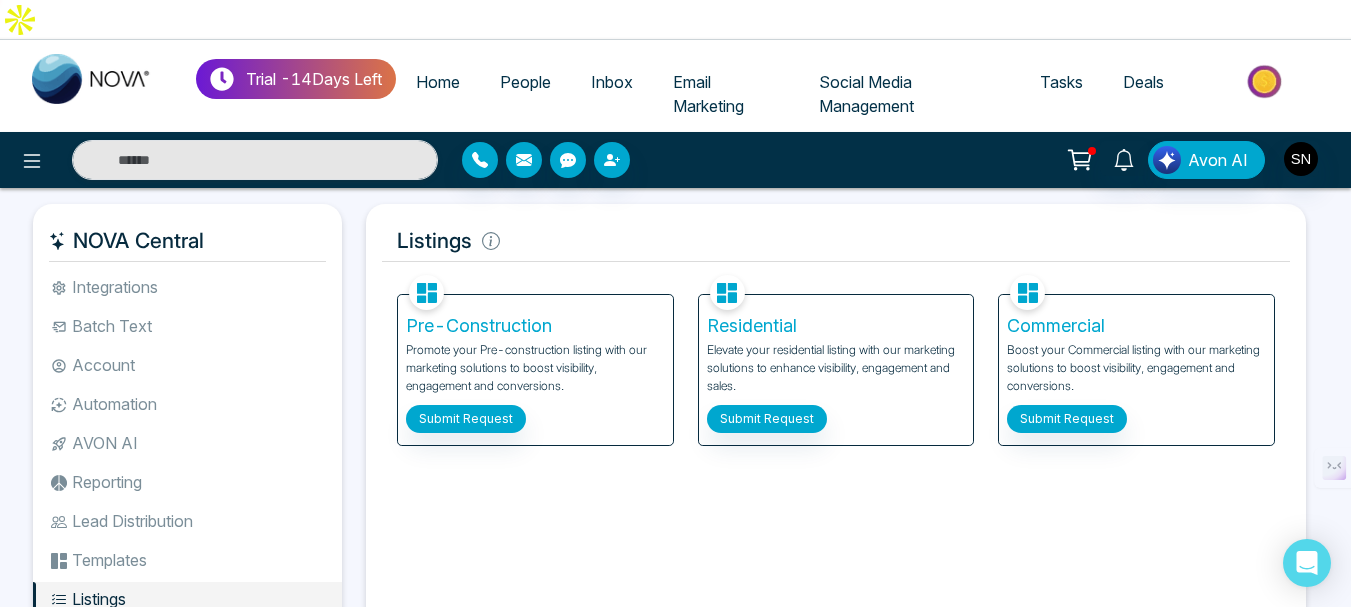 scroll, scrollTop: 0, scrollLeft: 0, axis: both 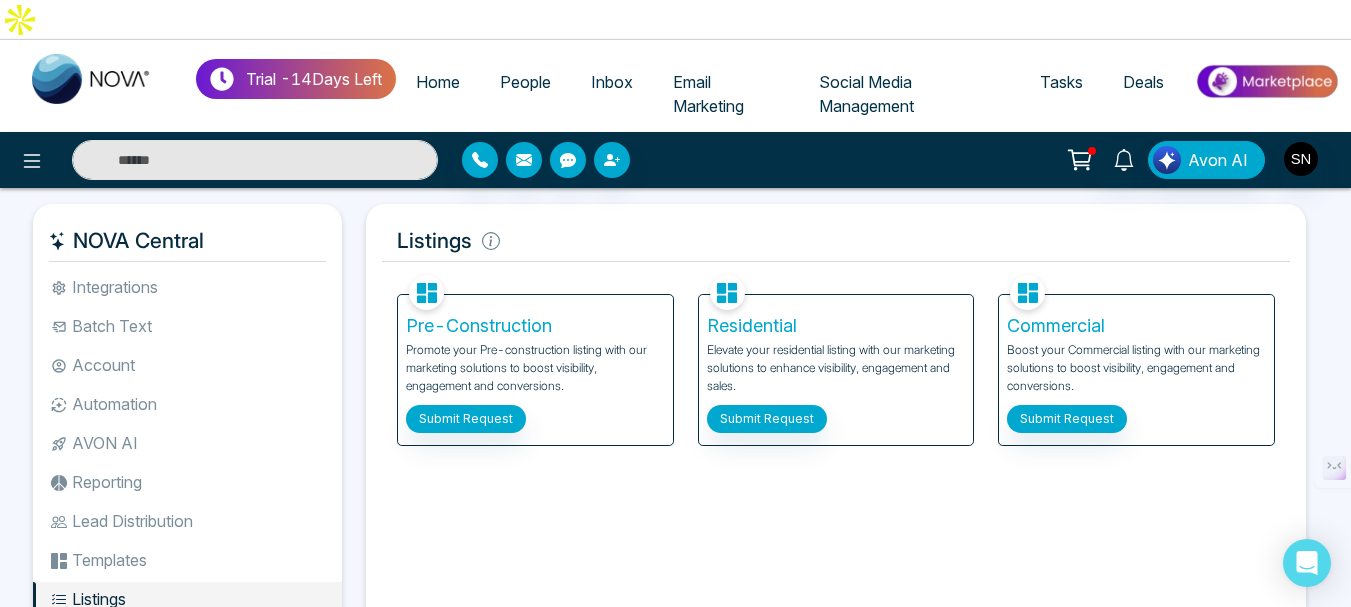 click on "Home" at bounding box center [438, 82] 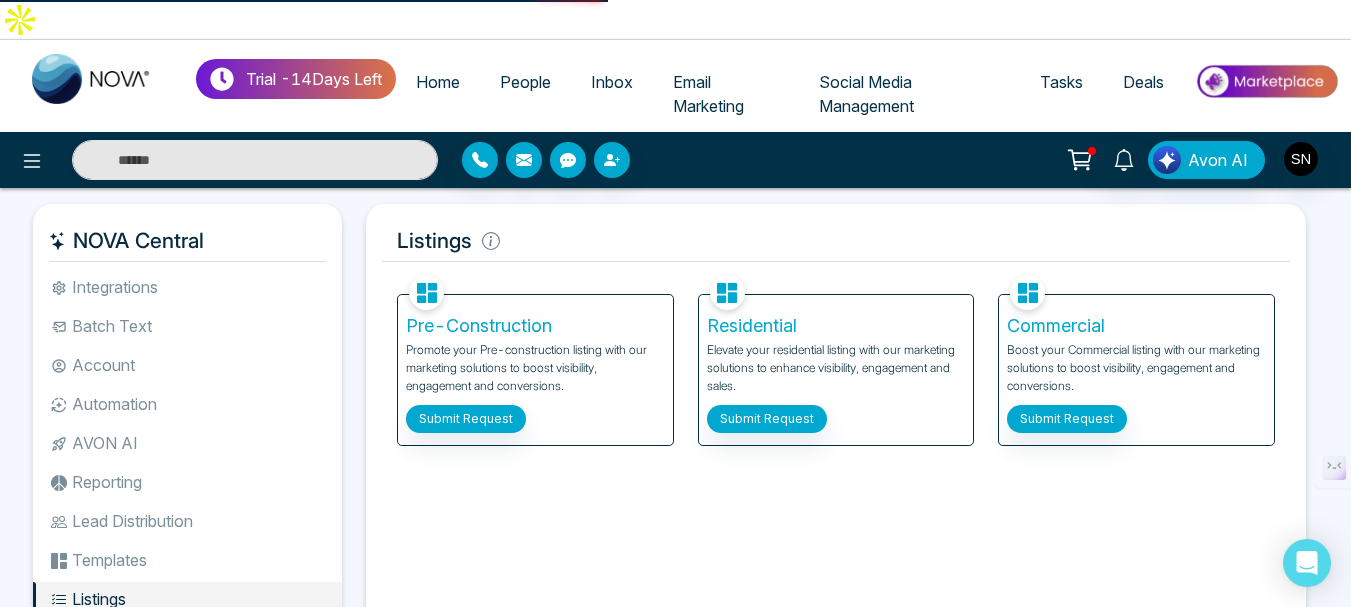 select on "*" 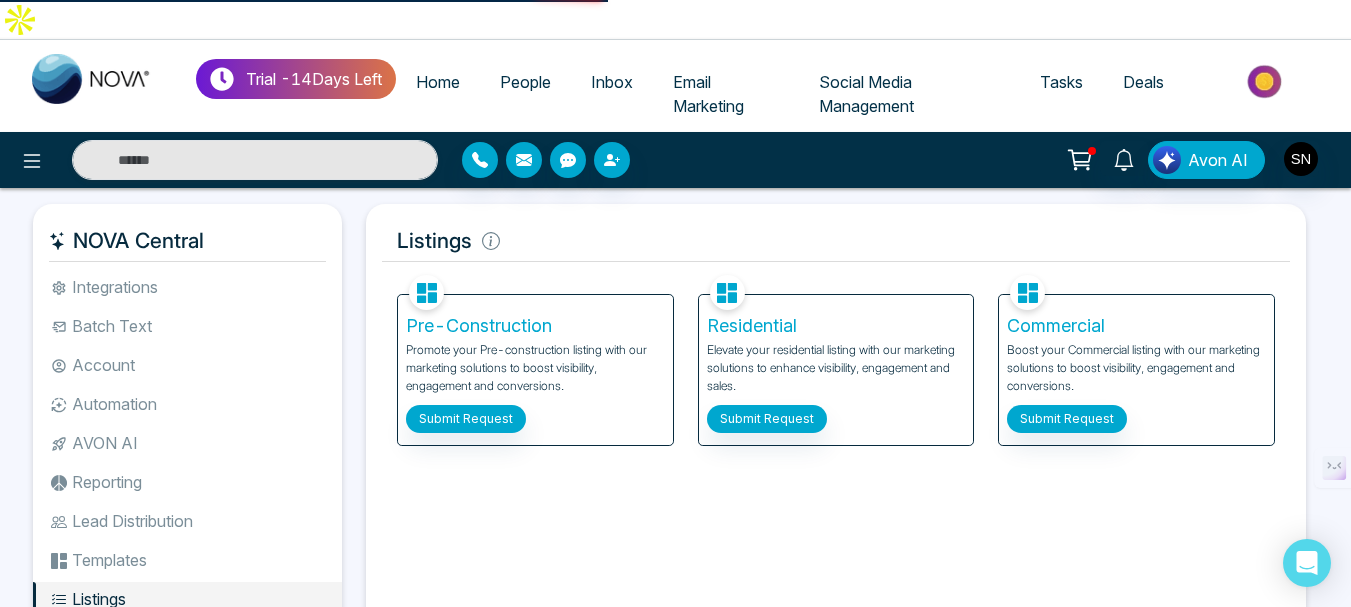 select on "*" 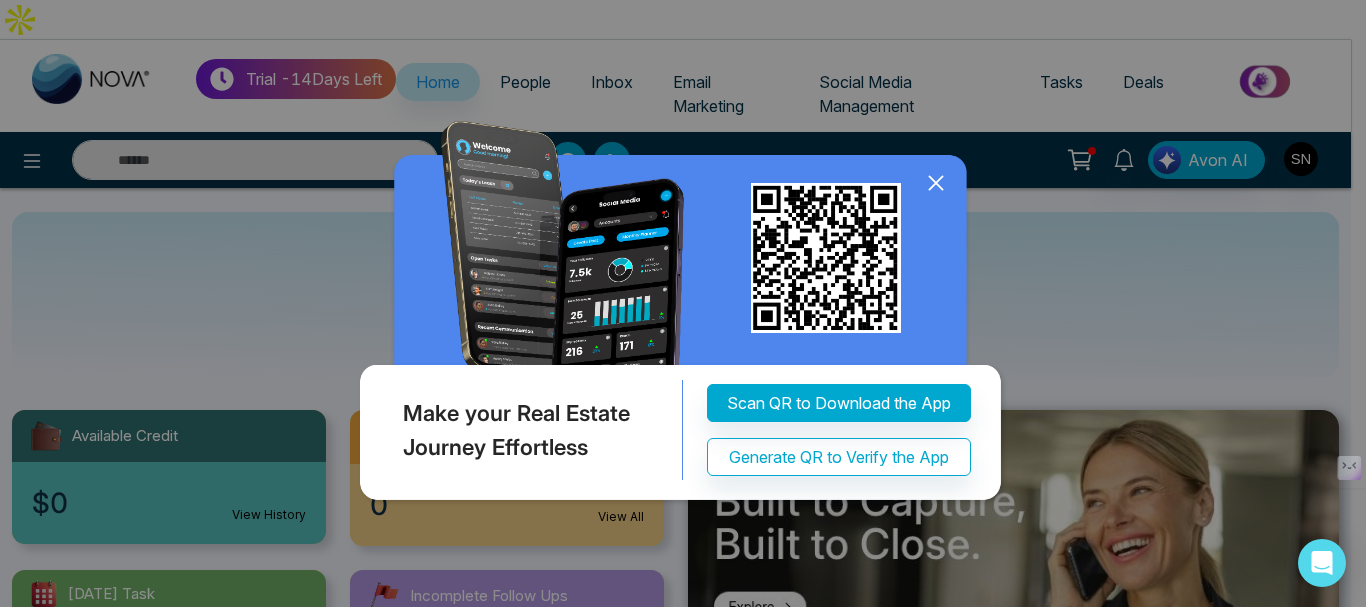 click 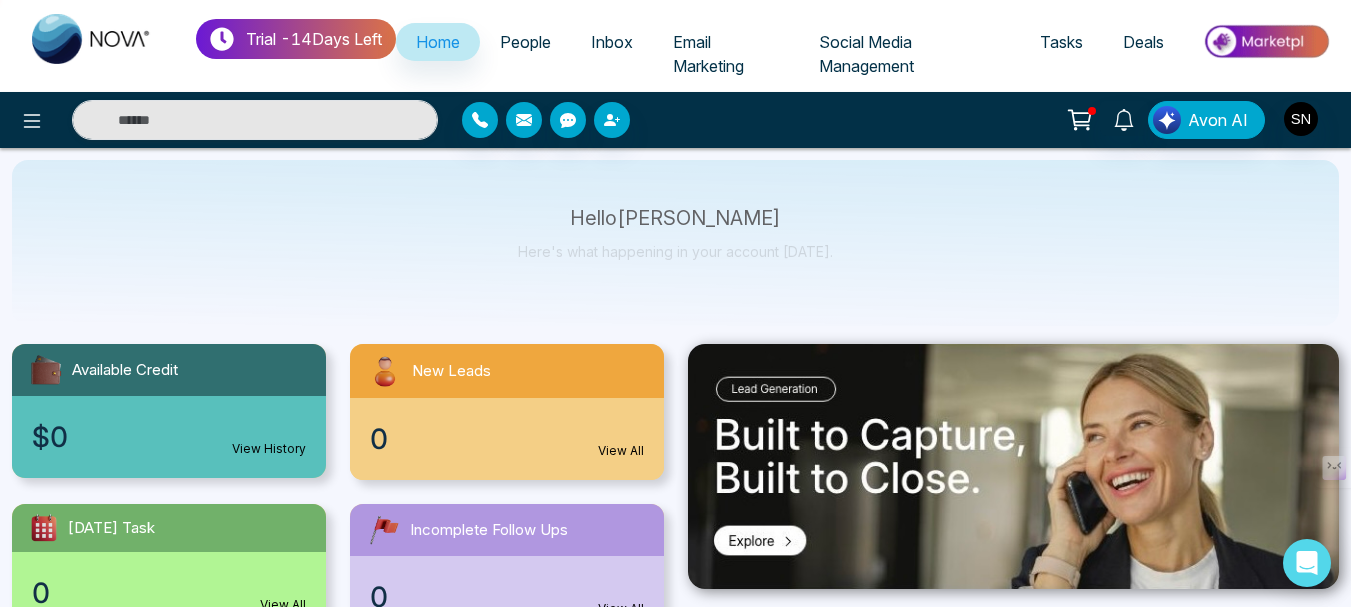 scroll, scrollTop: 100, scrollLeft: 0, axis: vertical 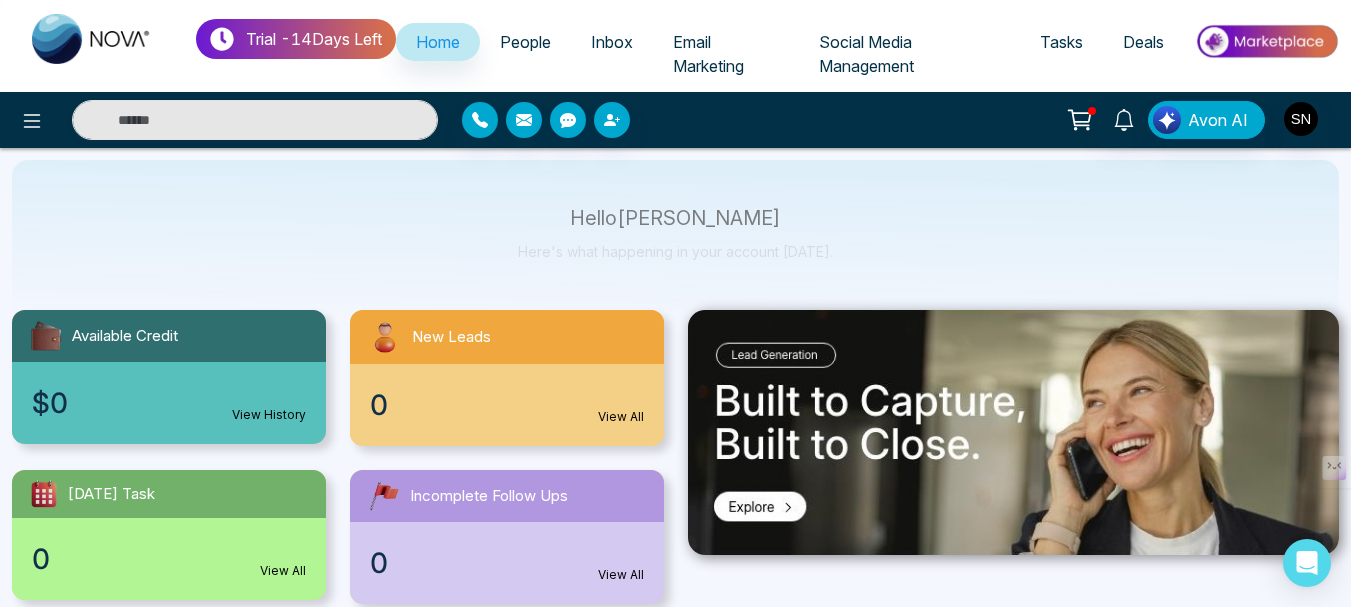 click on "New Leads" at bounding box center (451, 337) 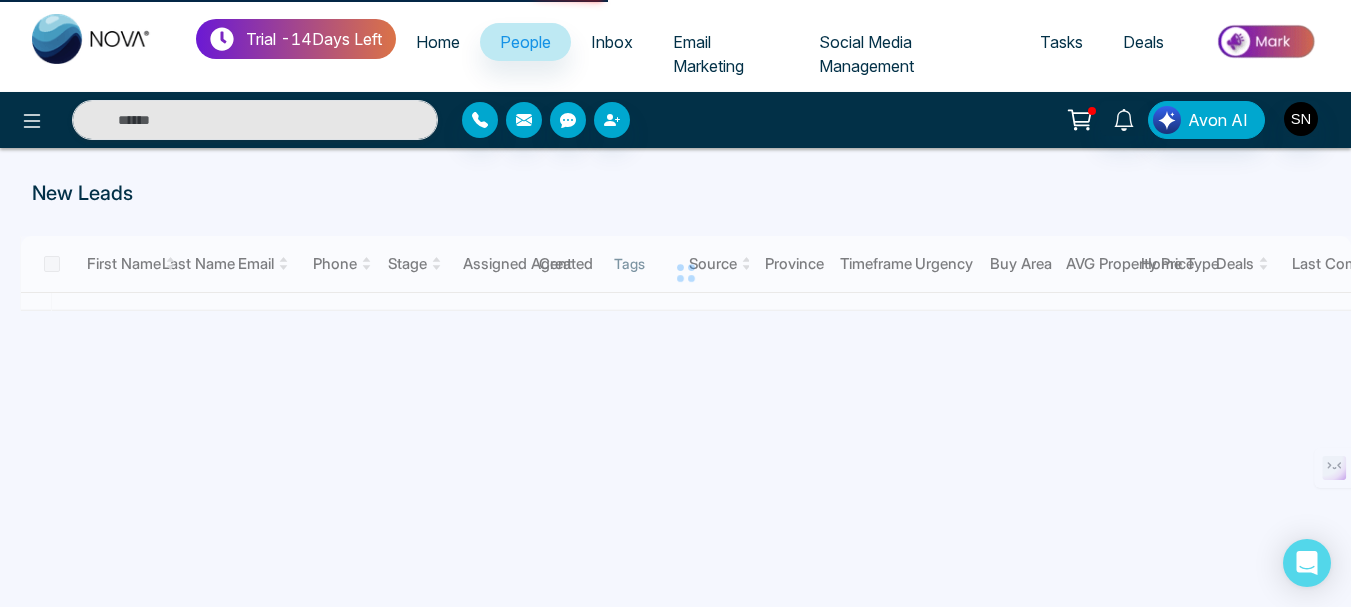 scroll, scrollTop: 0, scrollLeft: 0, axis: both 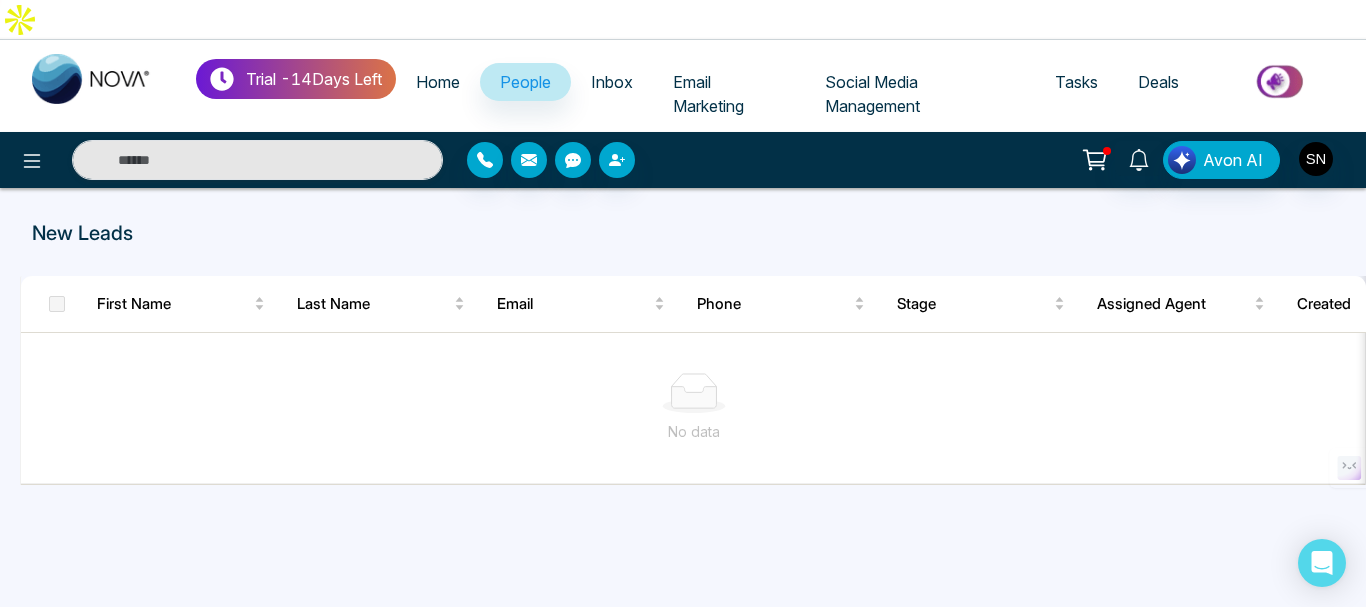 select on "*" 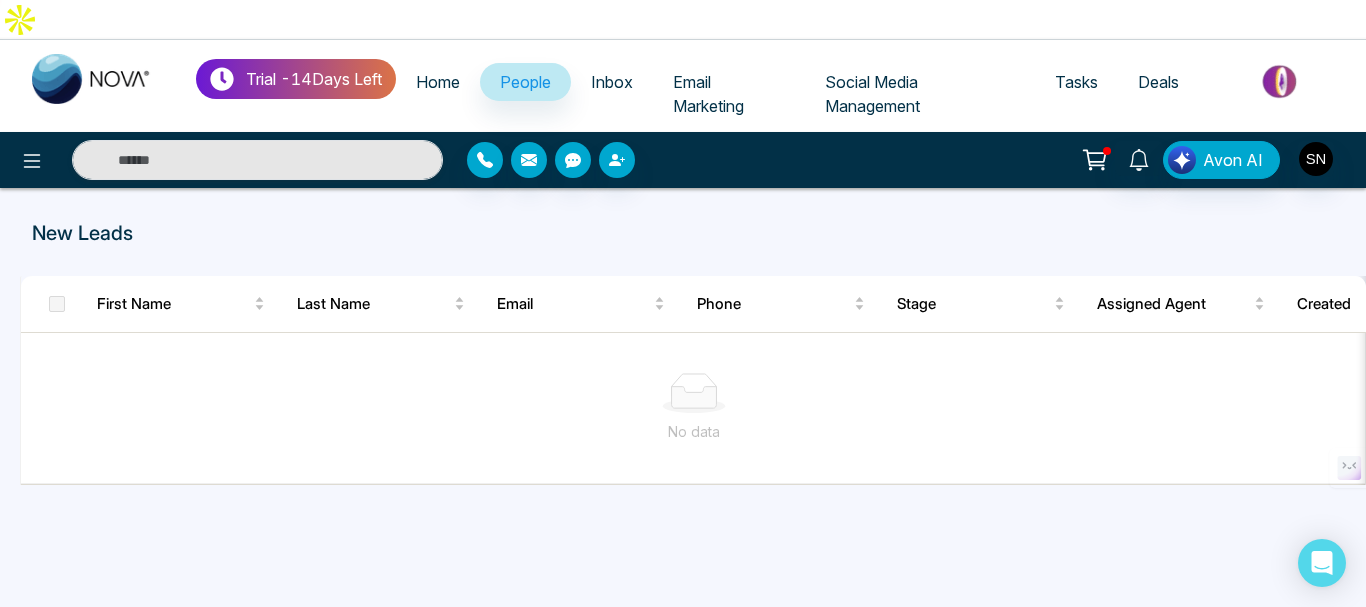 select on "*" 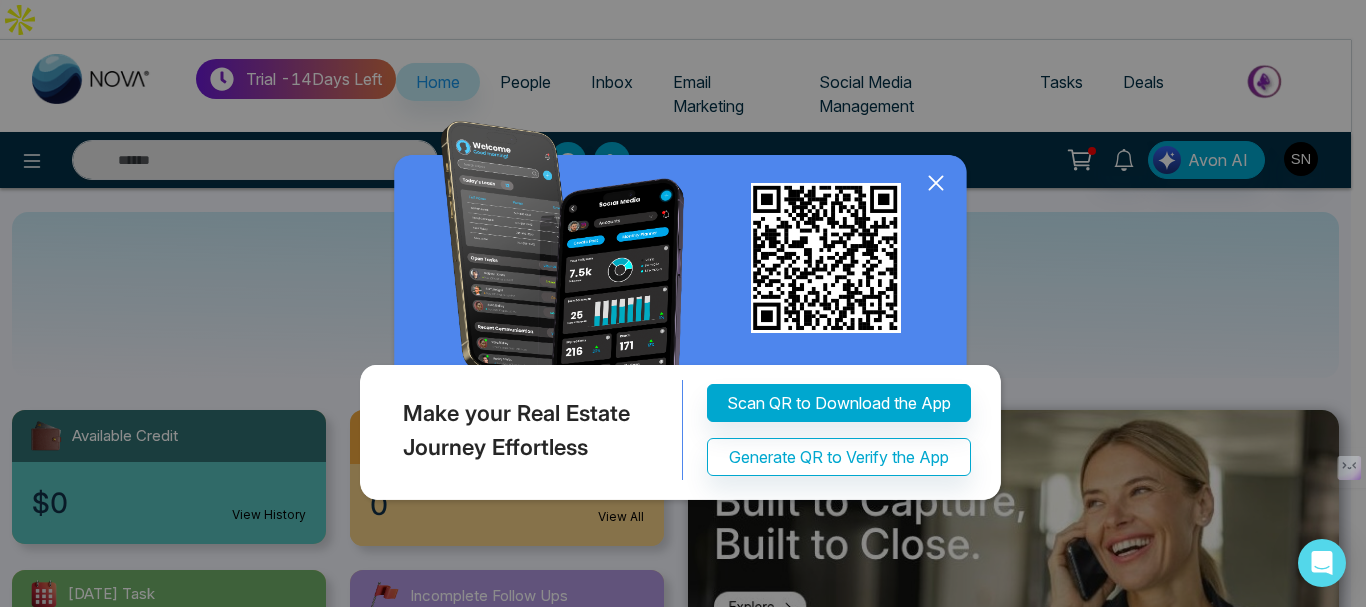click 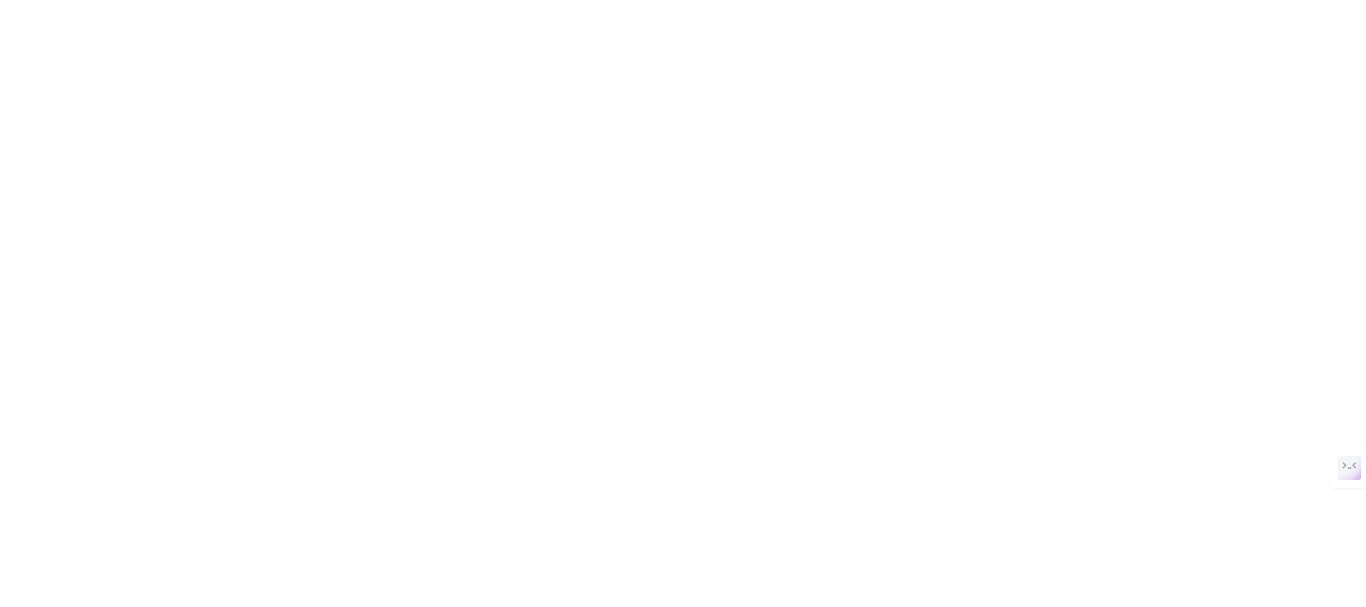 scroll, scrollTop: 0, scrollLeft: 0, axis: both 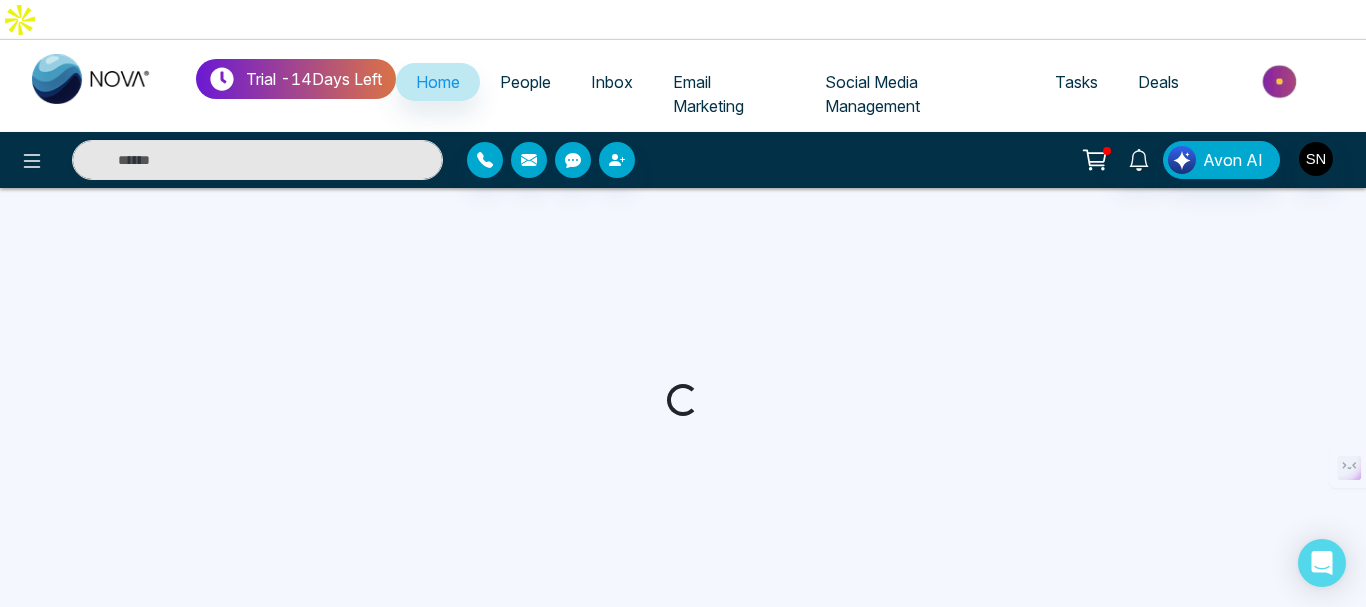 select on "*" 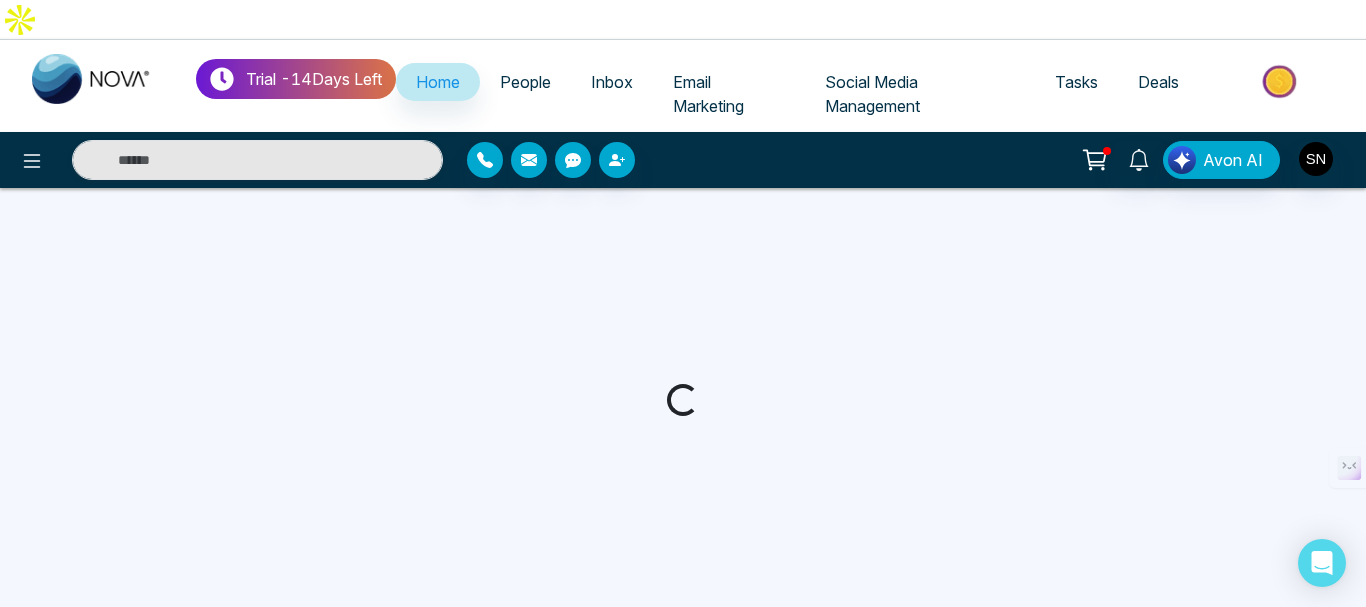 select on "*" 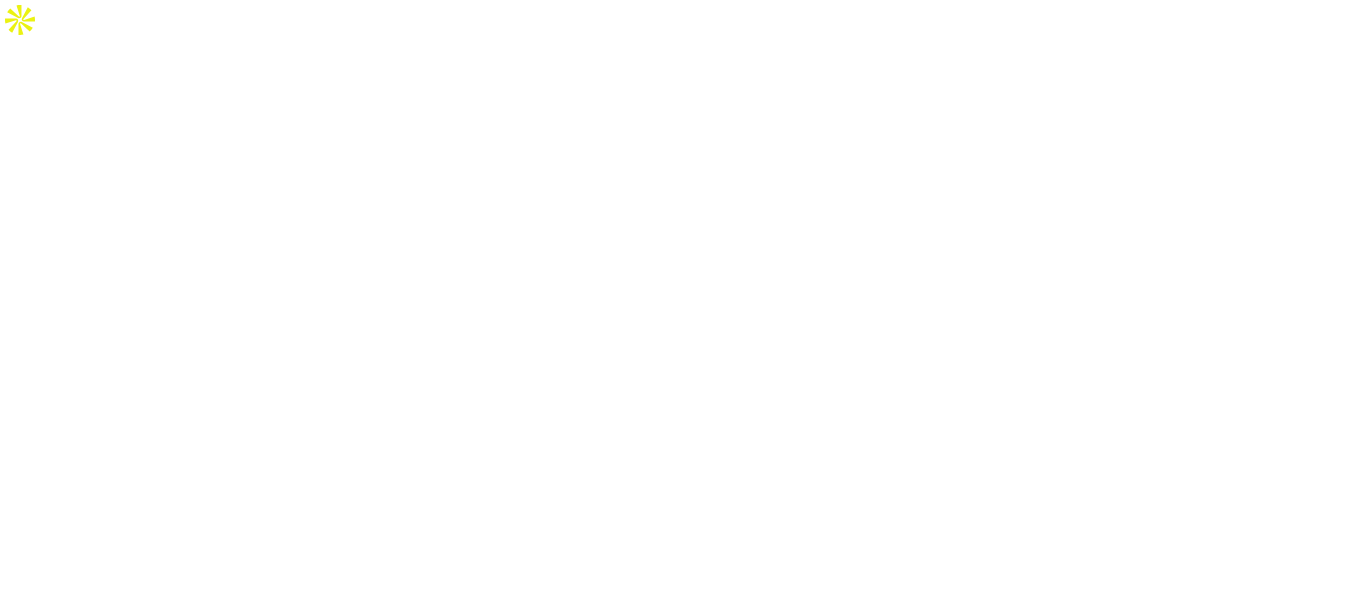 select on "*" 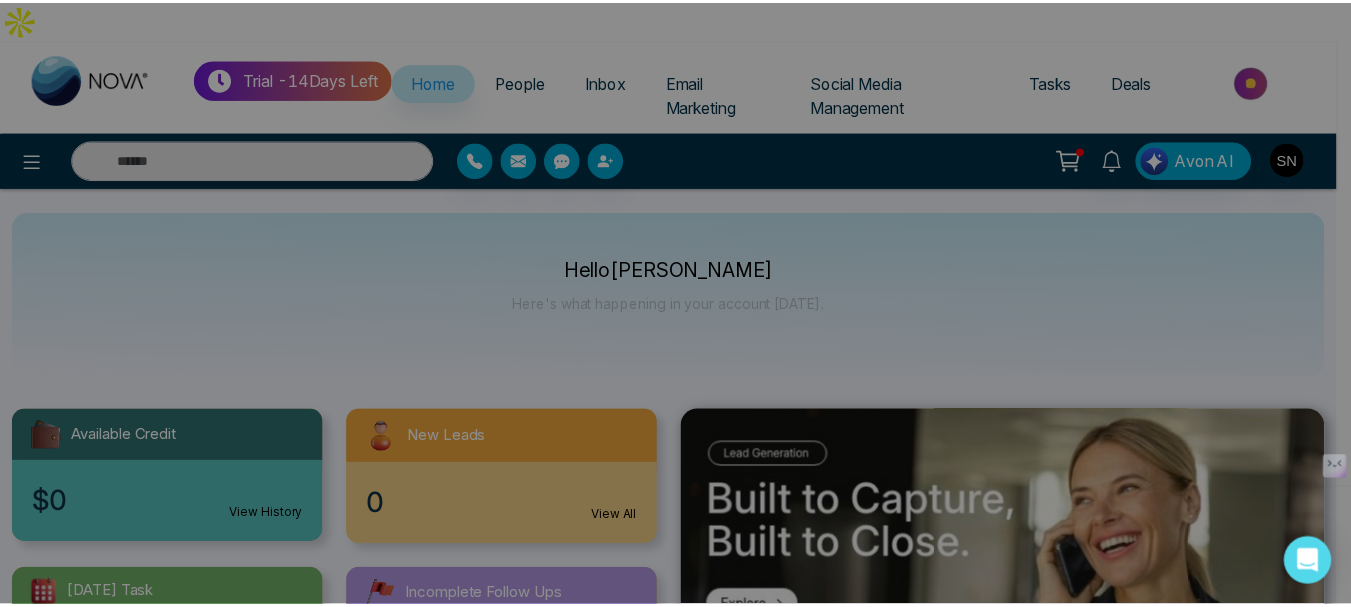 scroll, scrollTop: 0, scrollLeft: 0, axis: both 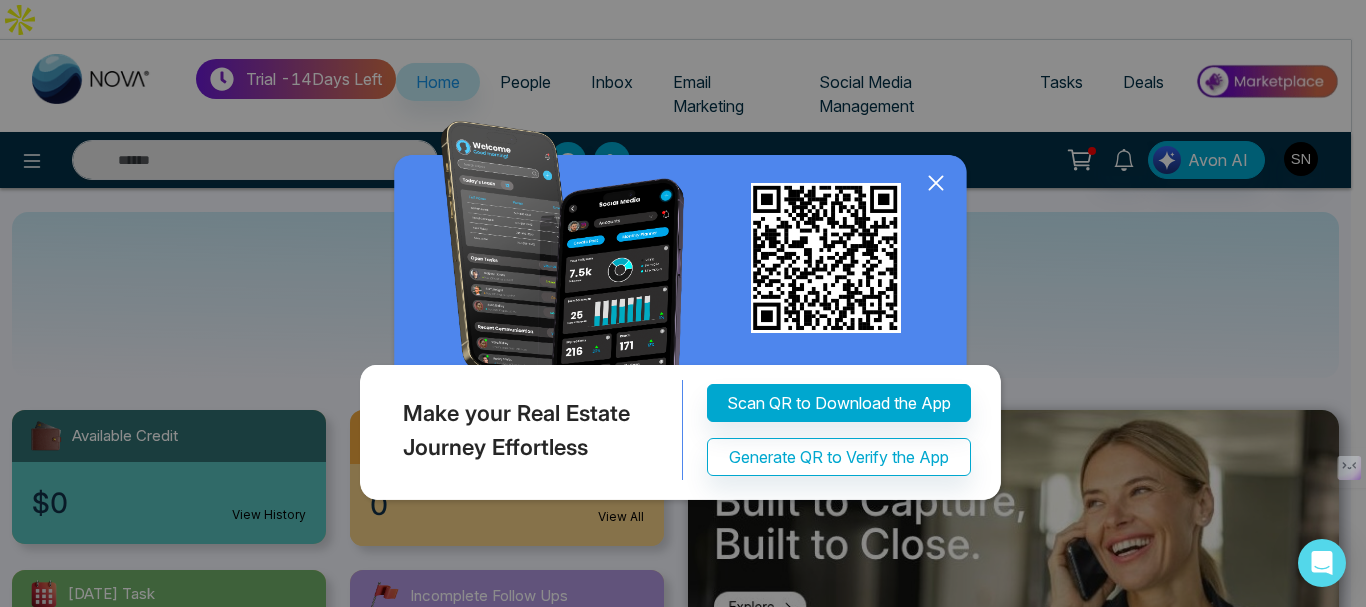 click 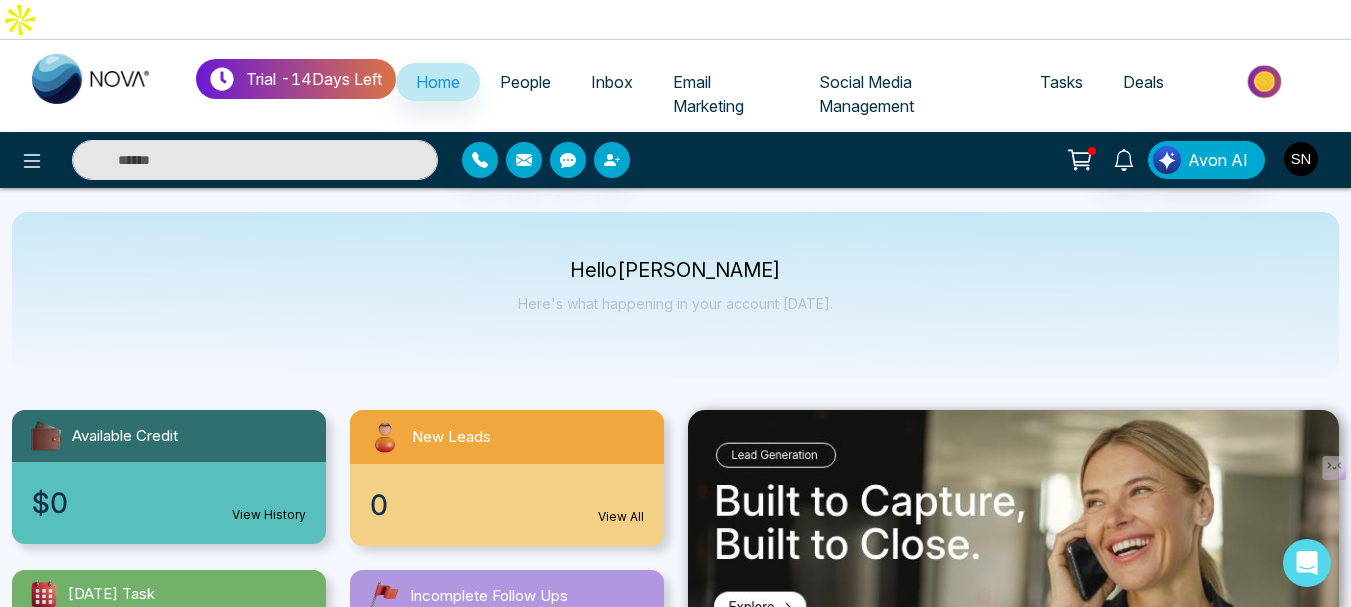 click at bounding box center [1301, 159] 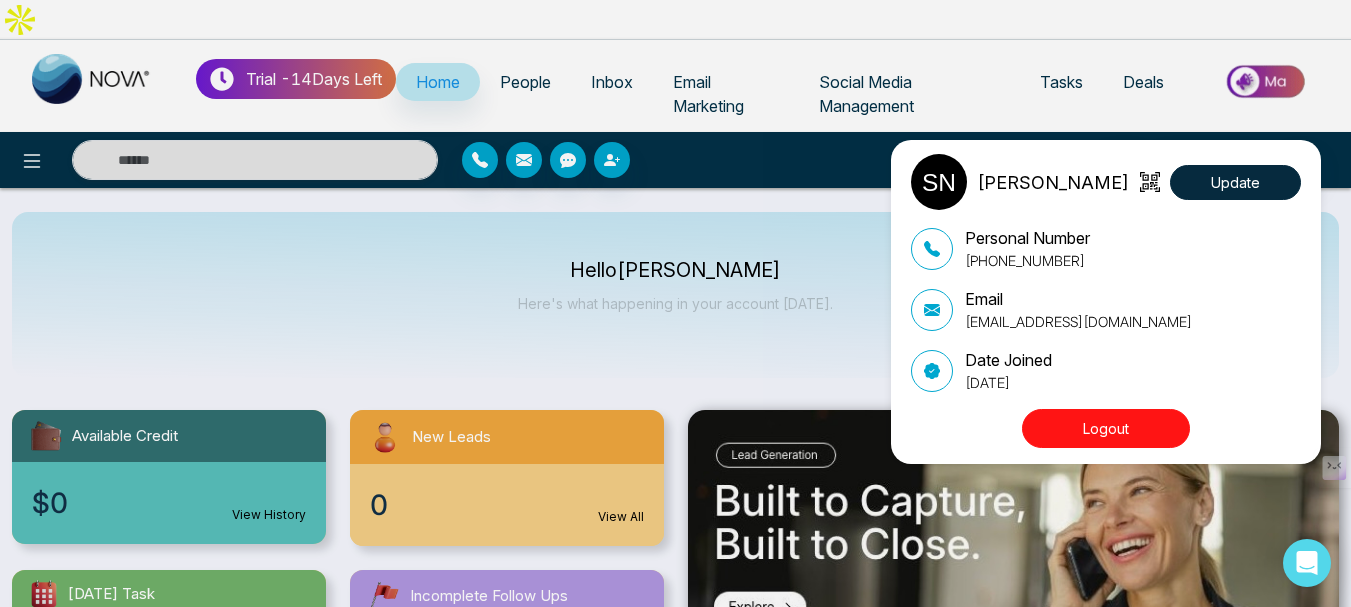 click on "[PERSON_NAME] Update Personal Number [PHONE_NUMBER] Email [EMAIL_ADDRESS][DOMAIN_NAME] Date Joined [DATE] Logout" at bounding box center (675, 303) 